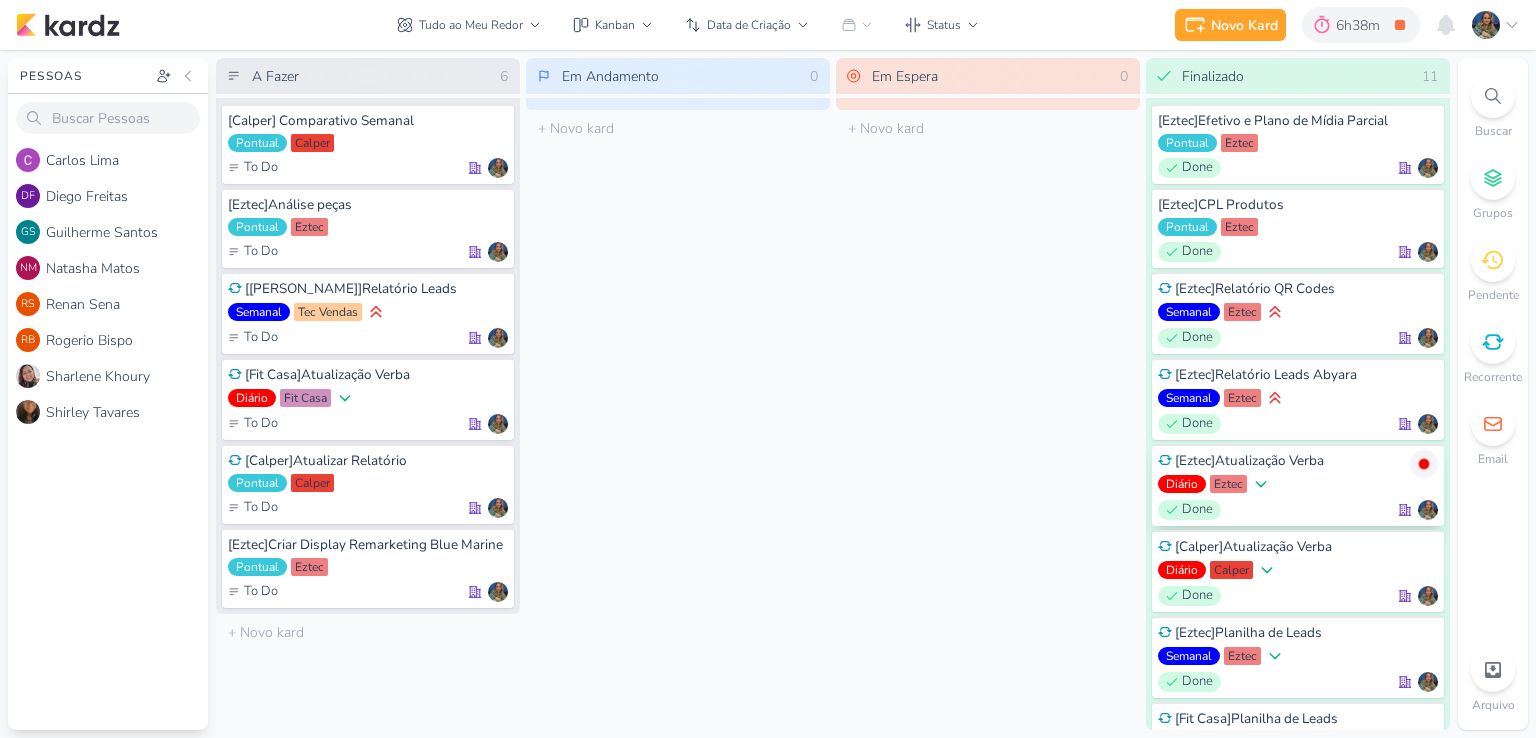 scroll, scrollTop: 0, scrollLeft: 0, axis: both 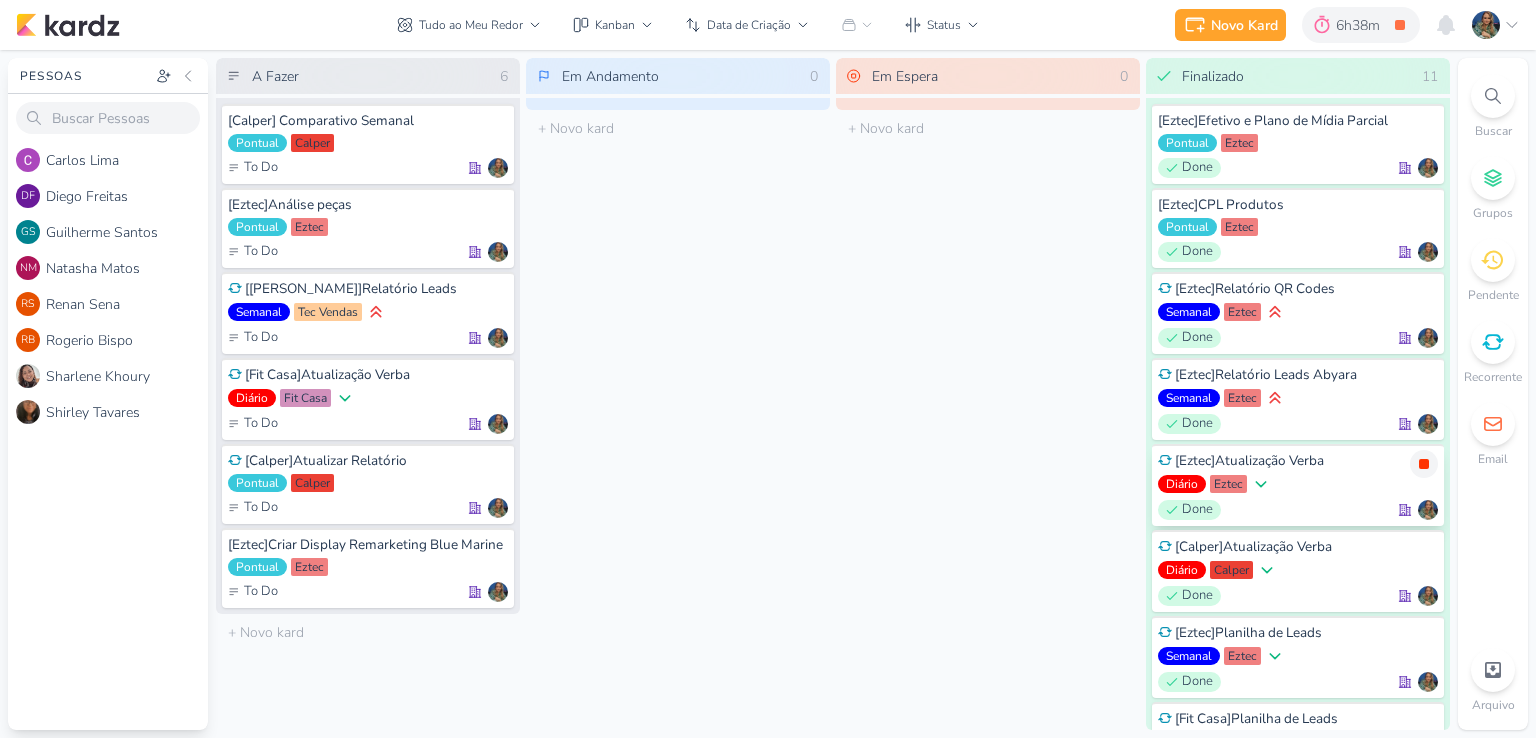 click 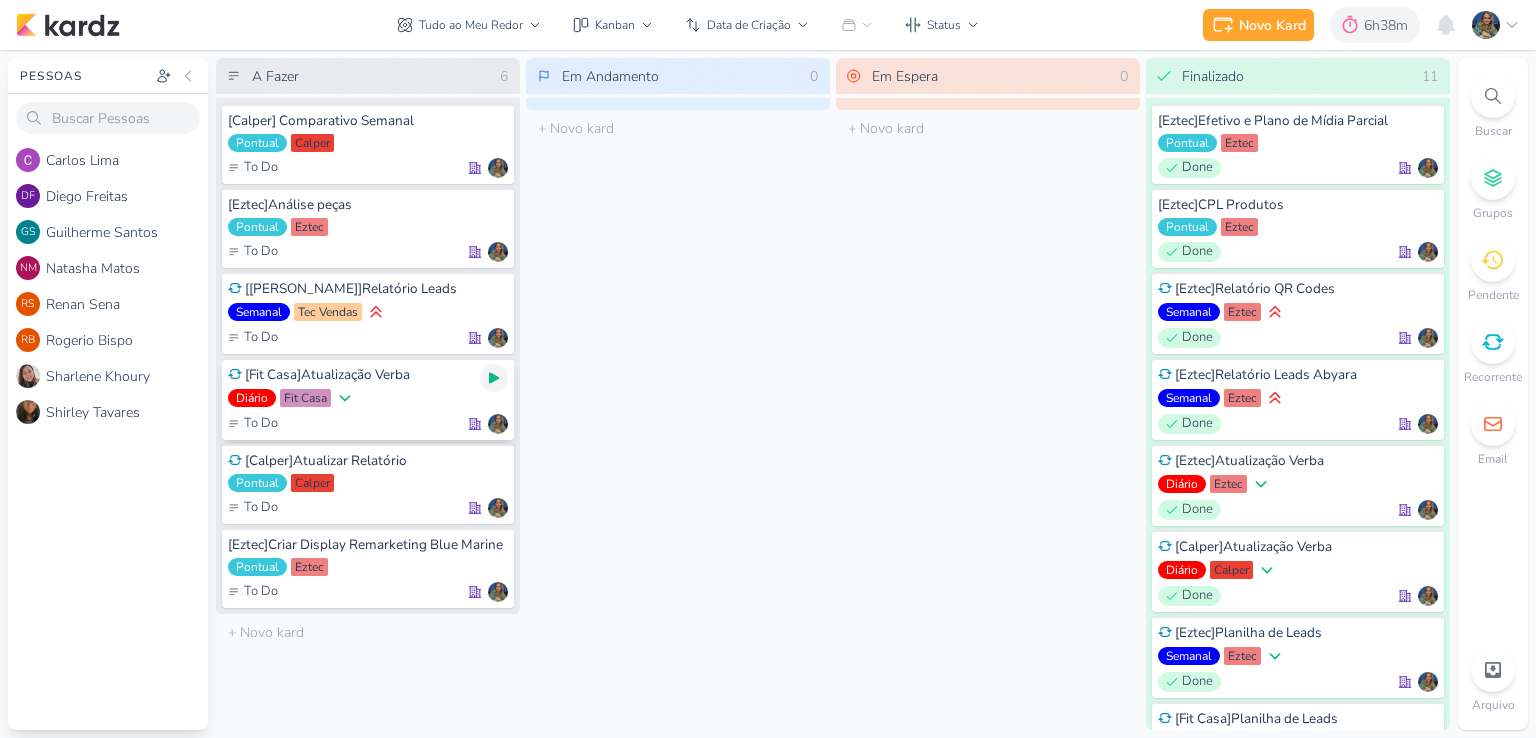 click 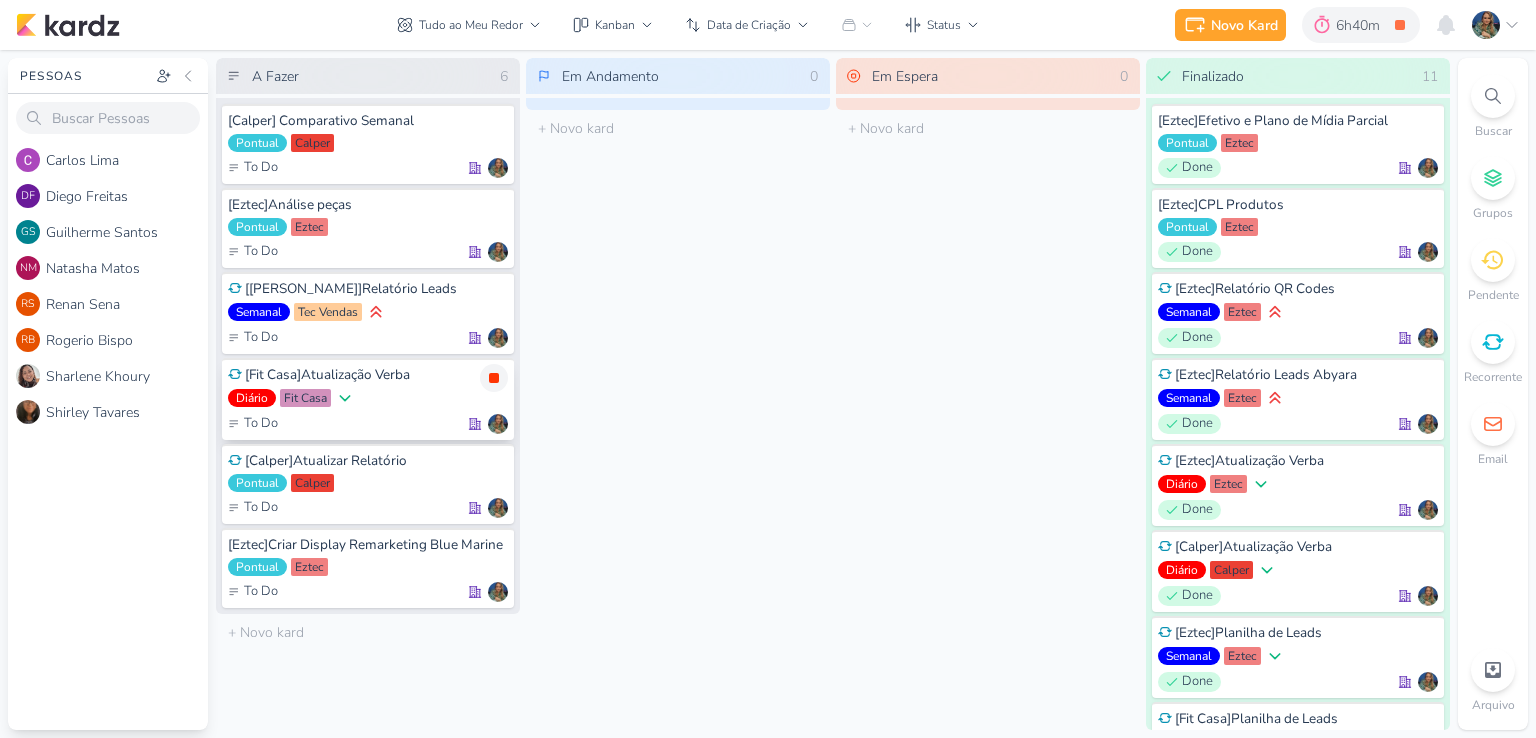 click 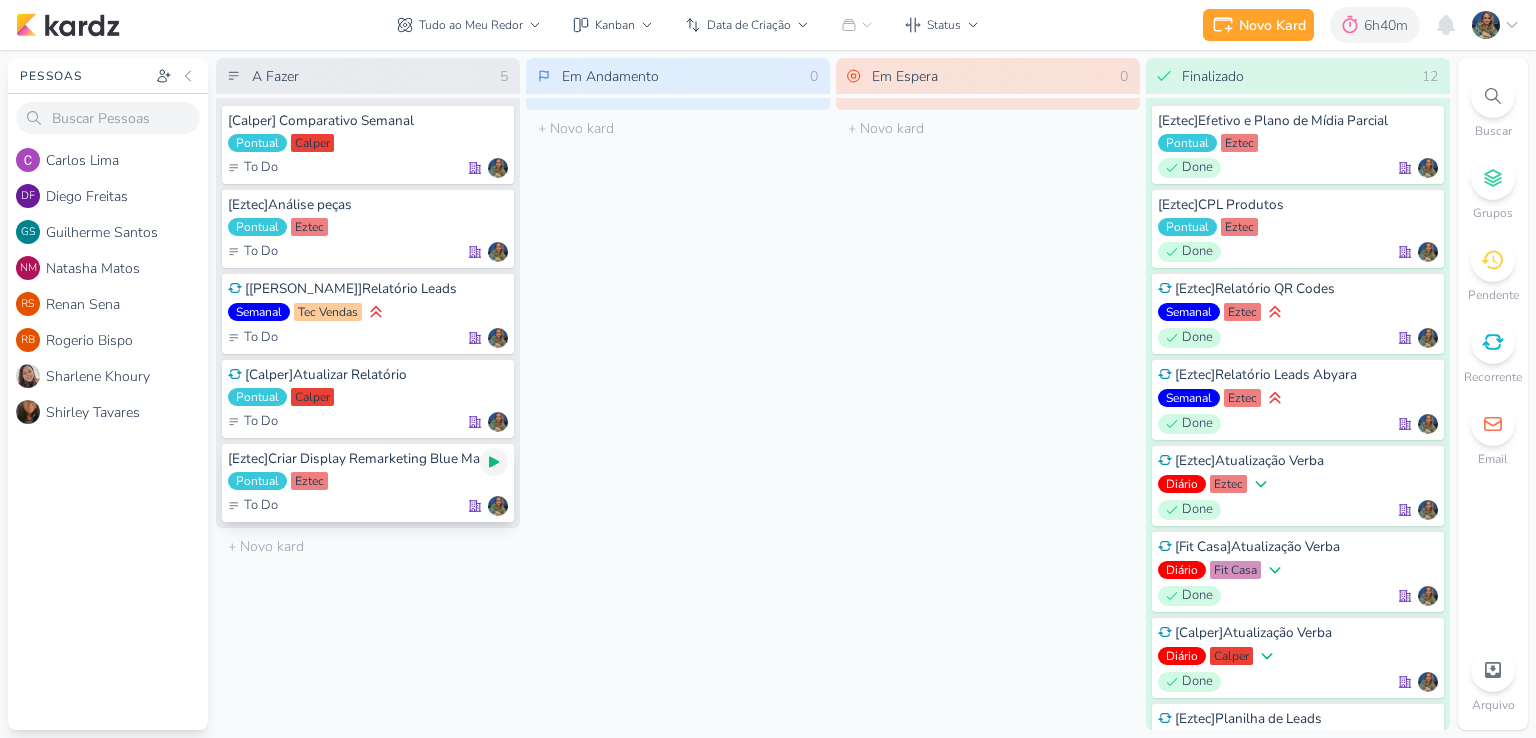 click at bounding box center [494, 462] 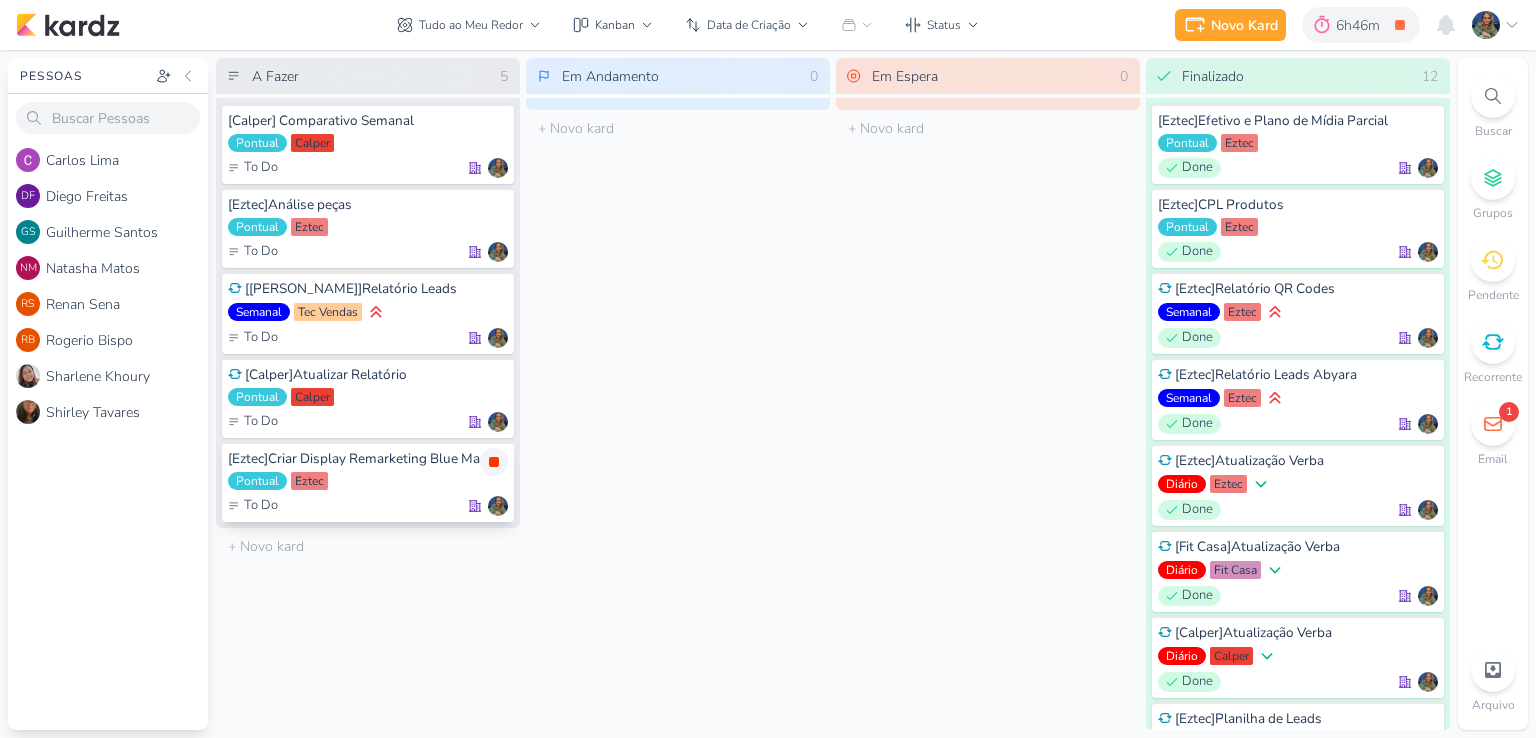 click 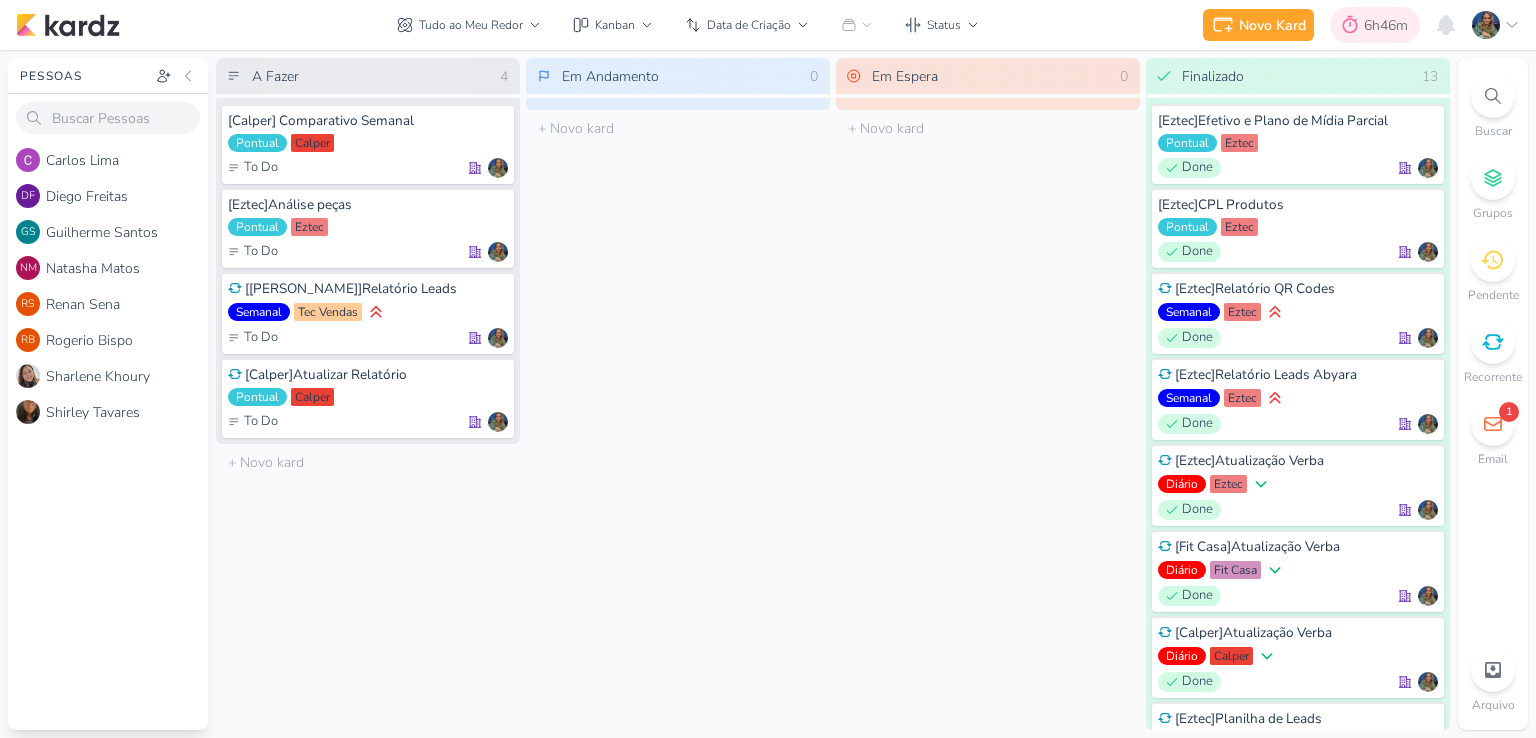 click 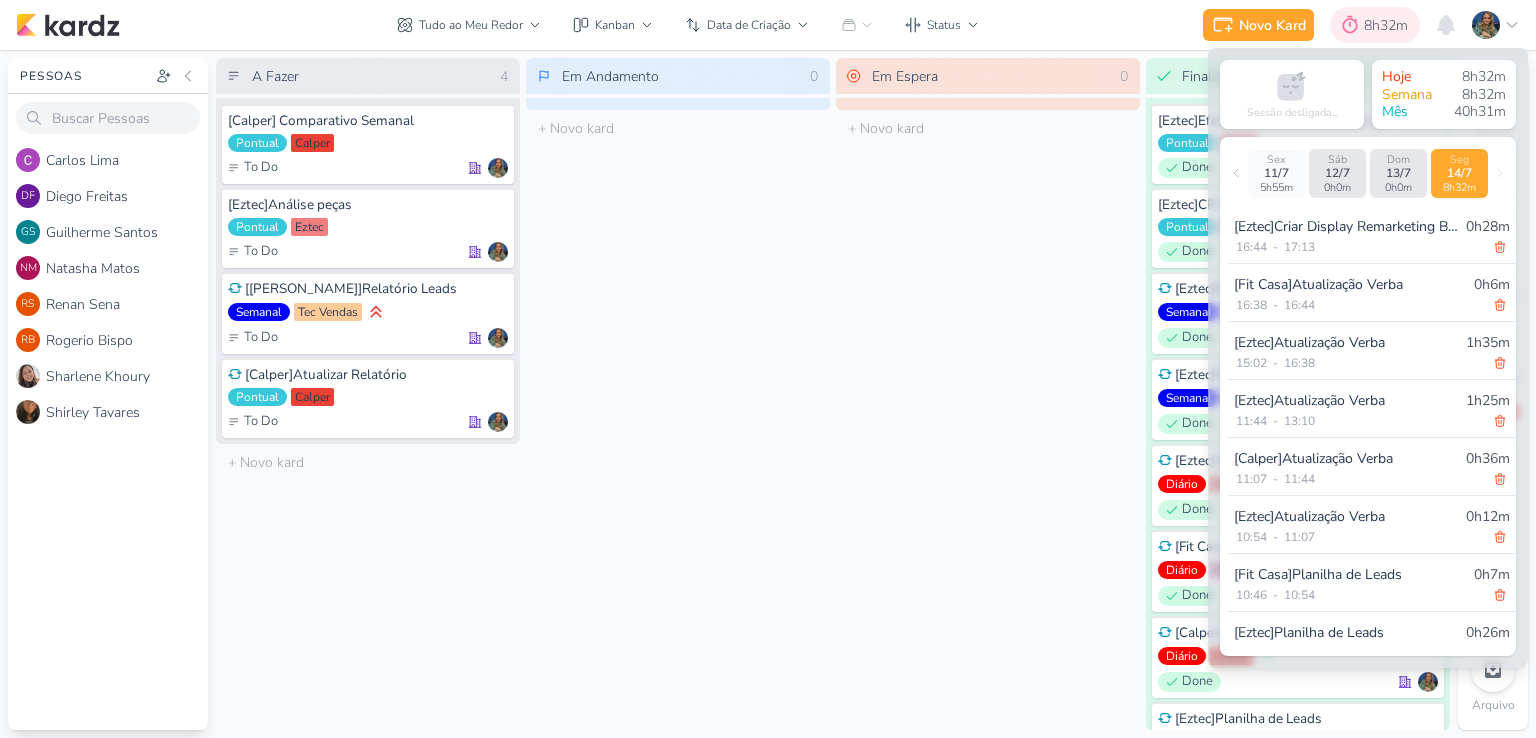 click 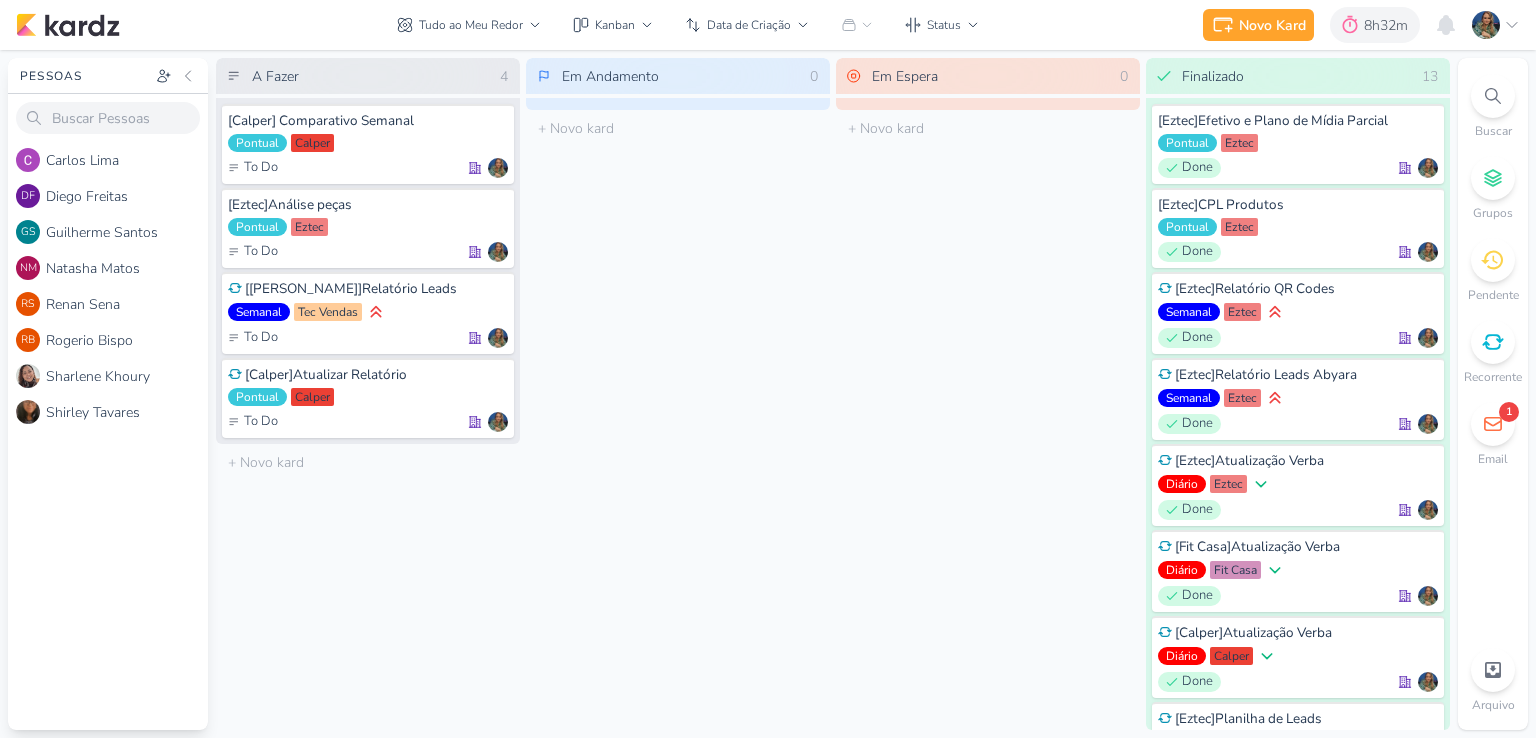 click on "A Fazer
4
[Calper] Comparativo Semanal
Pontual
[GEOGRAPHIC_DATA]
To Do" at bounding box center (368, 394) 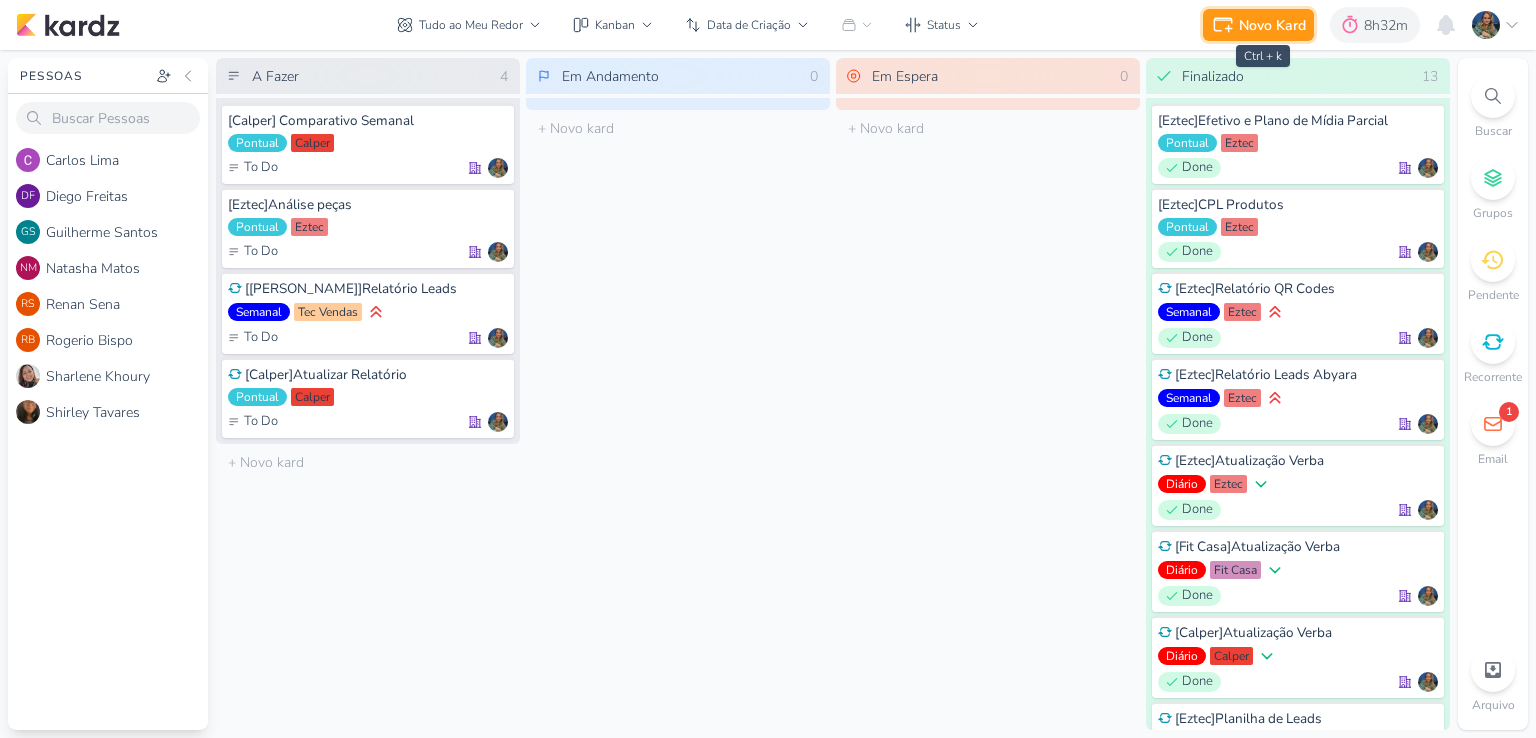 click on "Novo Kard" at bounding box center (1272, 25) 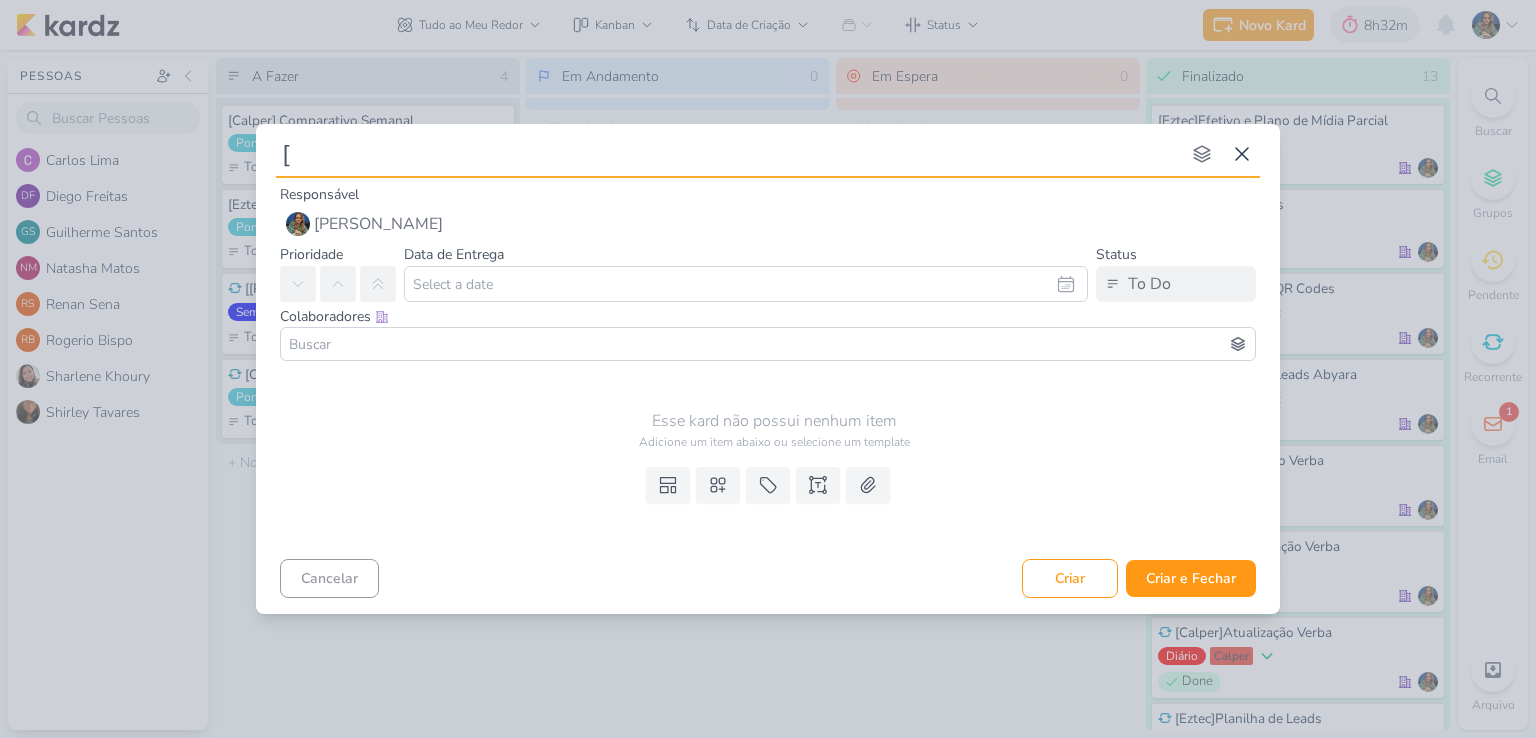type on "[C" 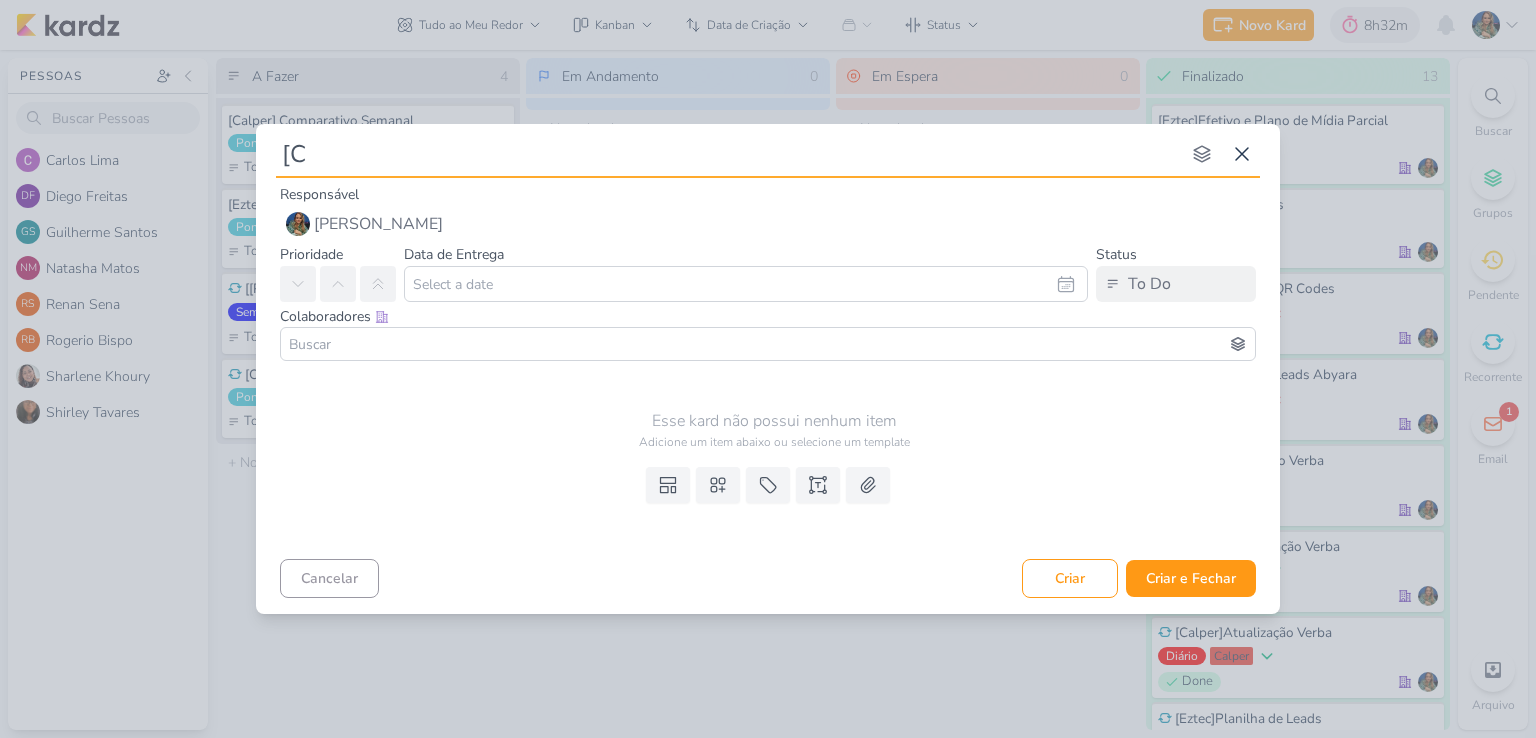 type 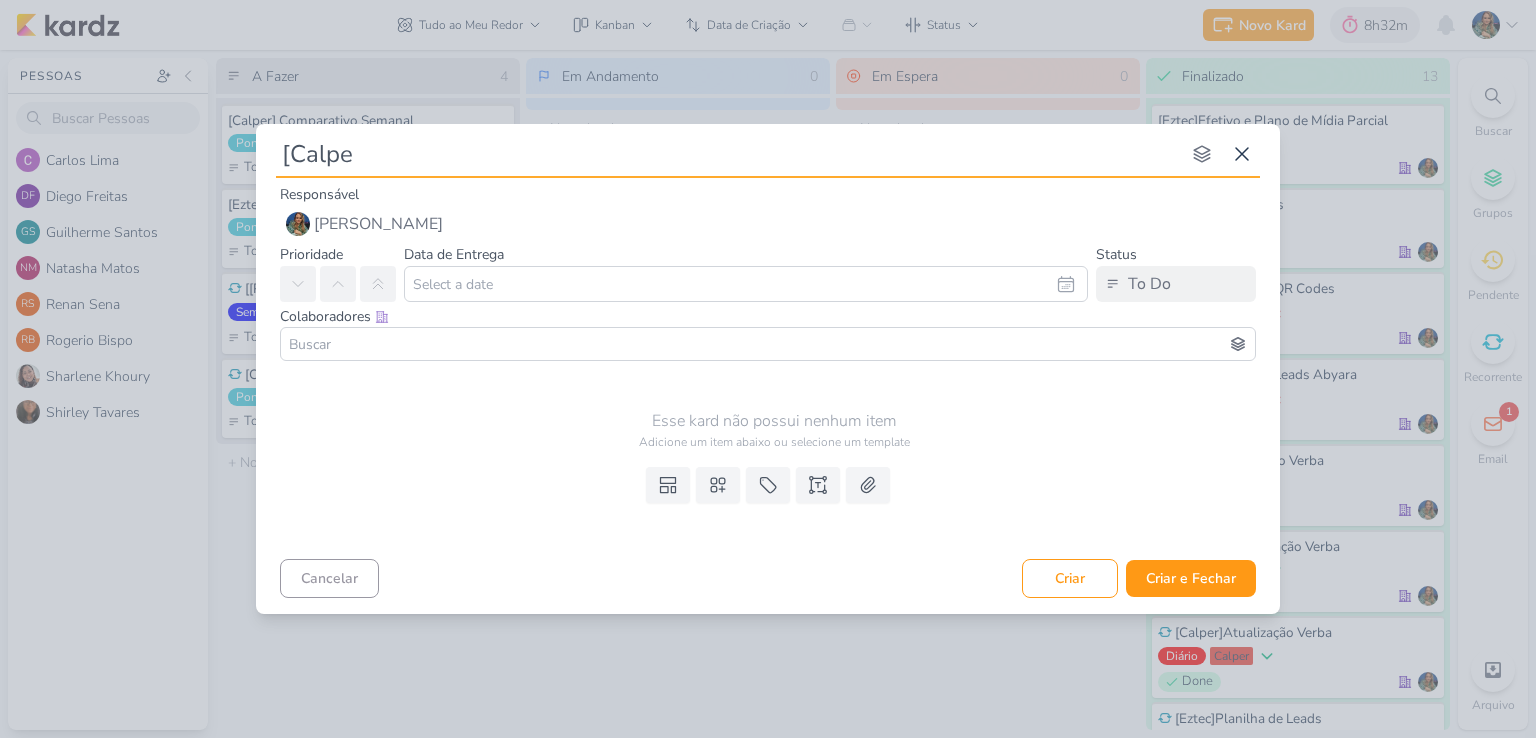 type on "[Calper" 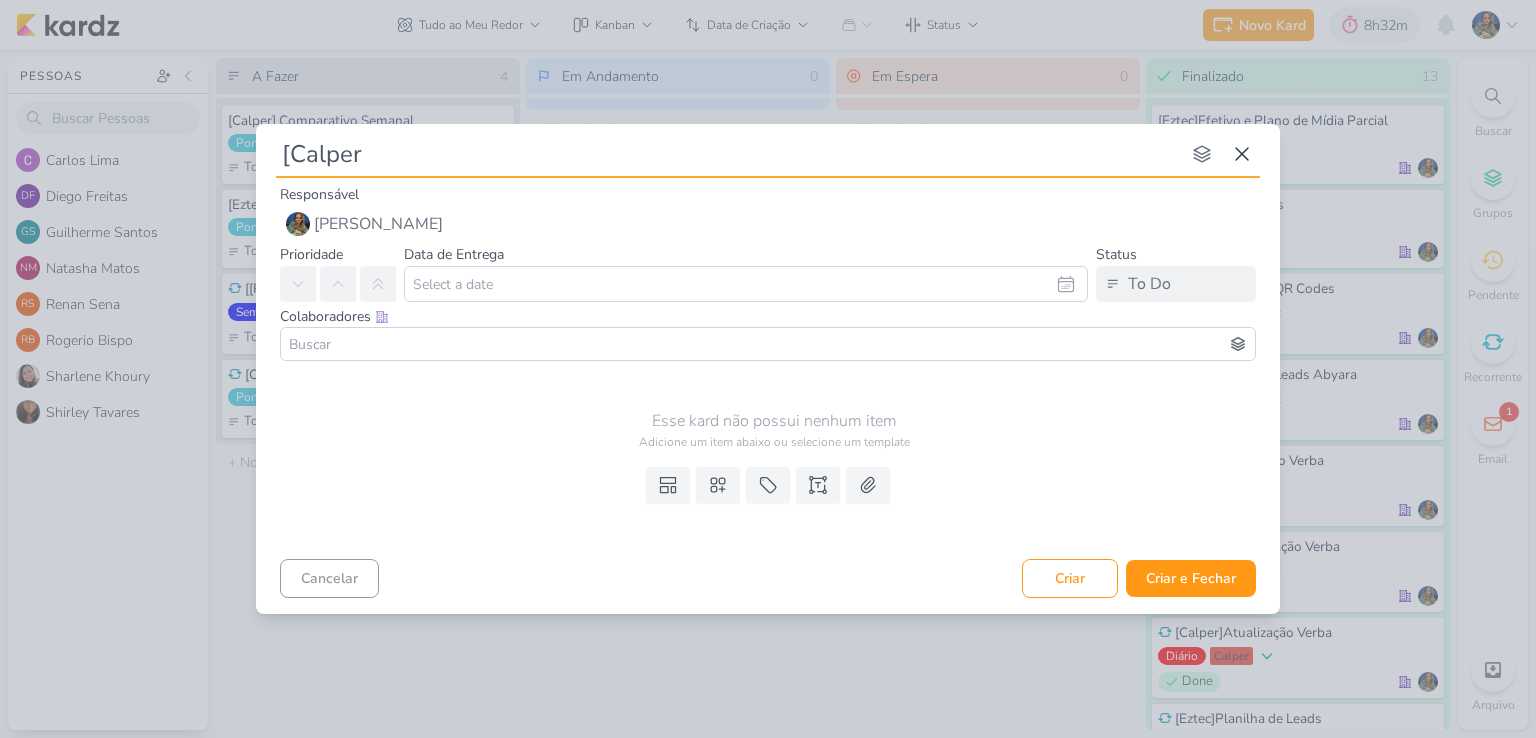 type 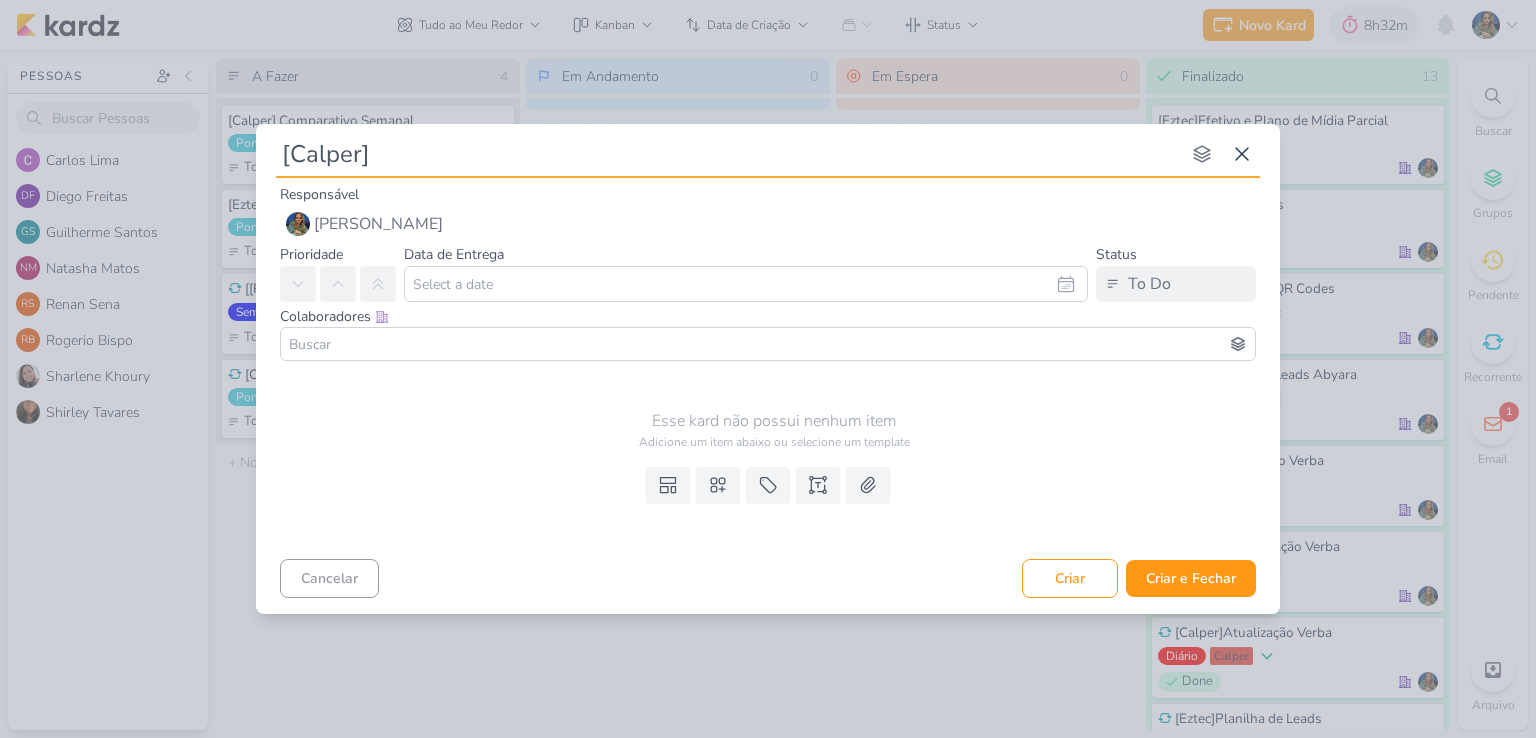 type on "[Calper]S" 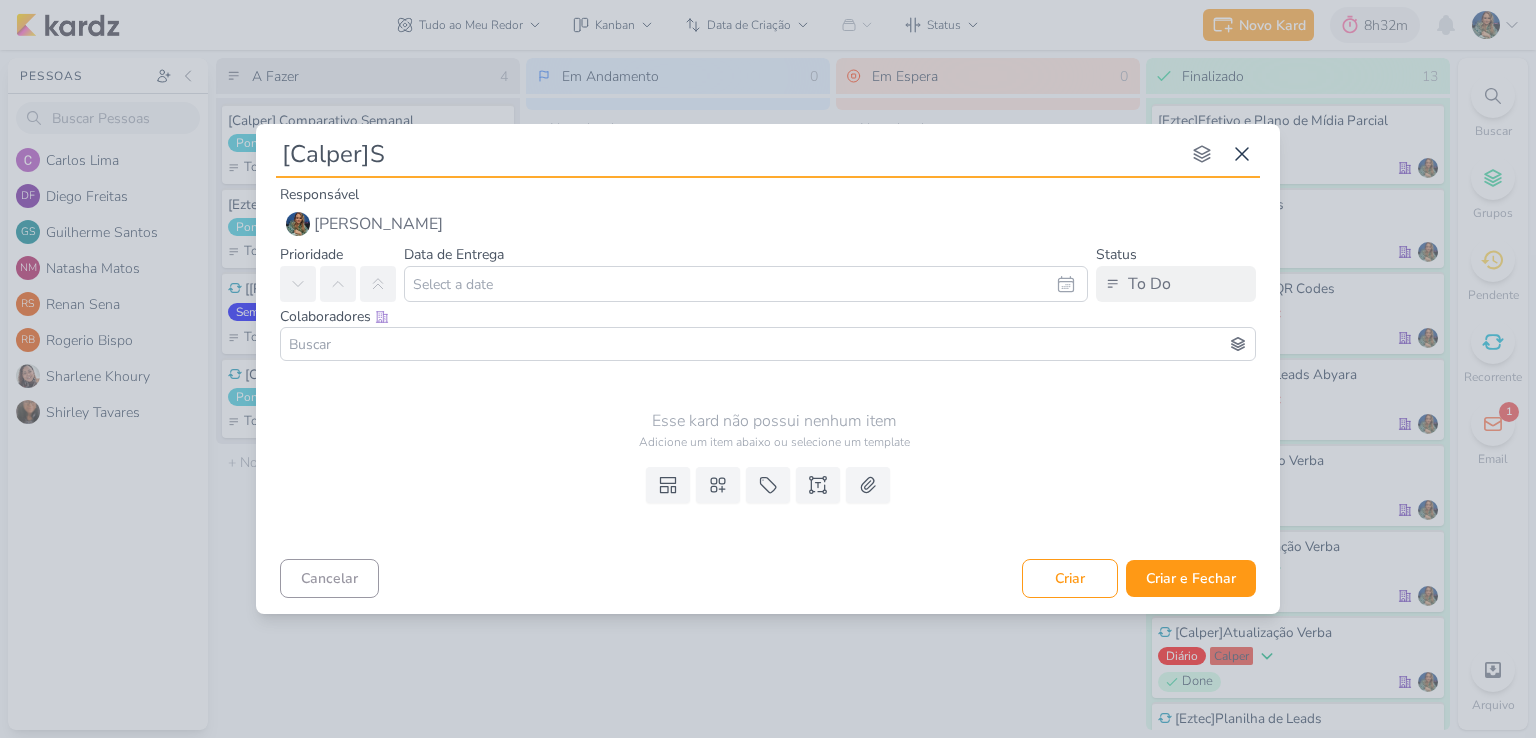 type 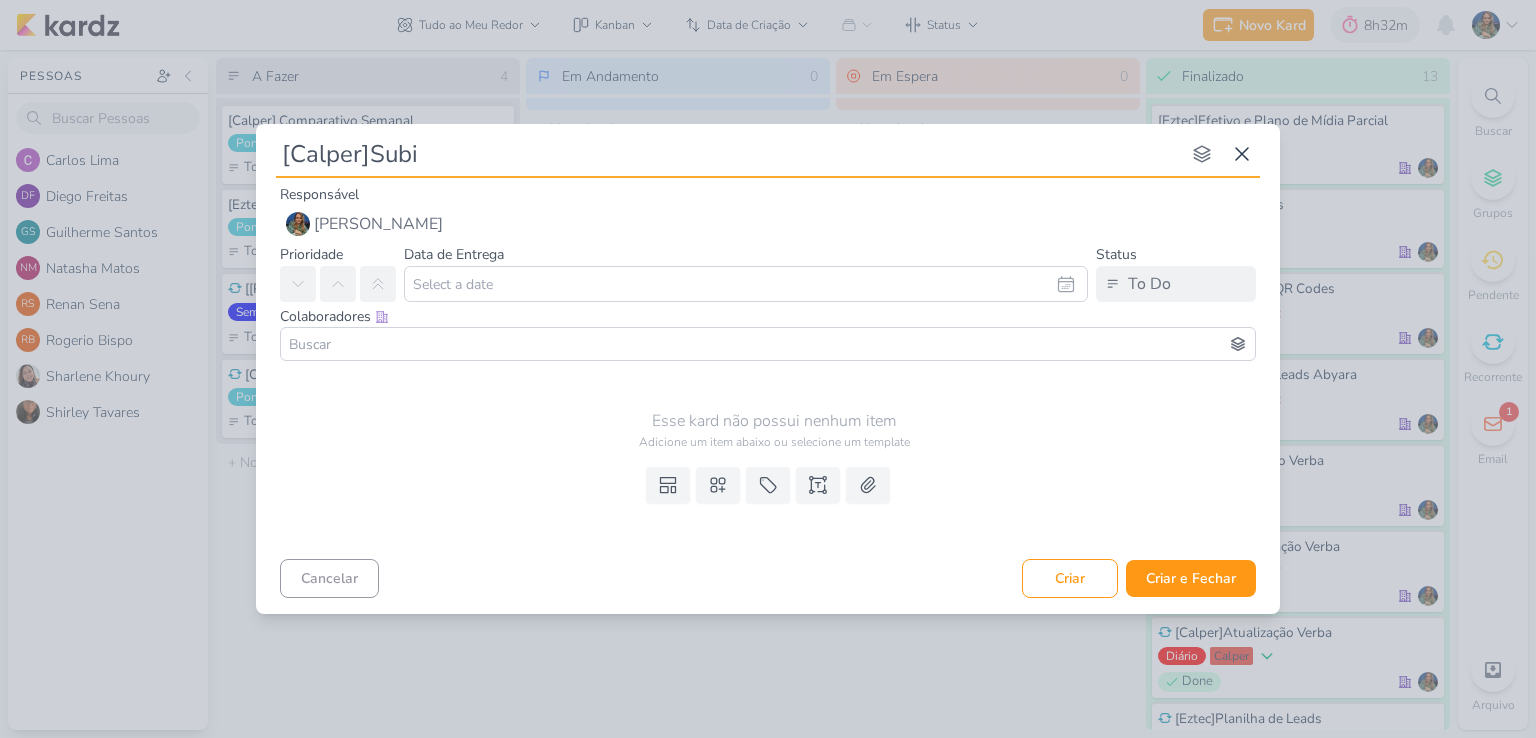 type on "[Calper]Subir" 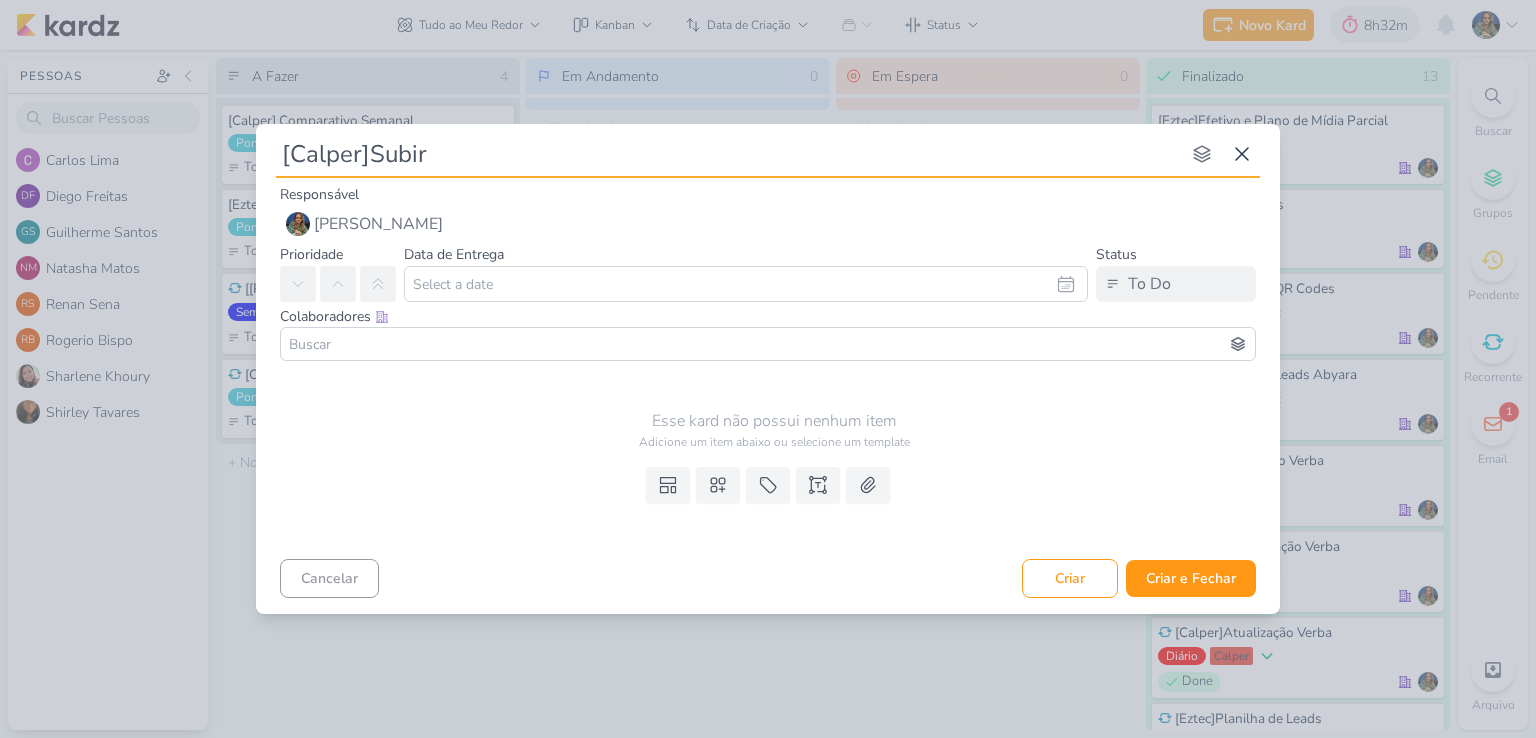 type 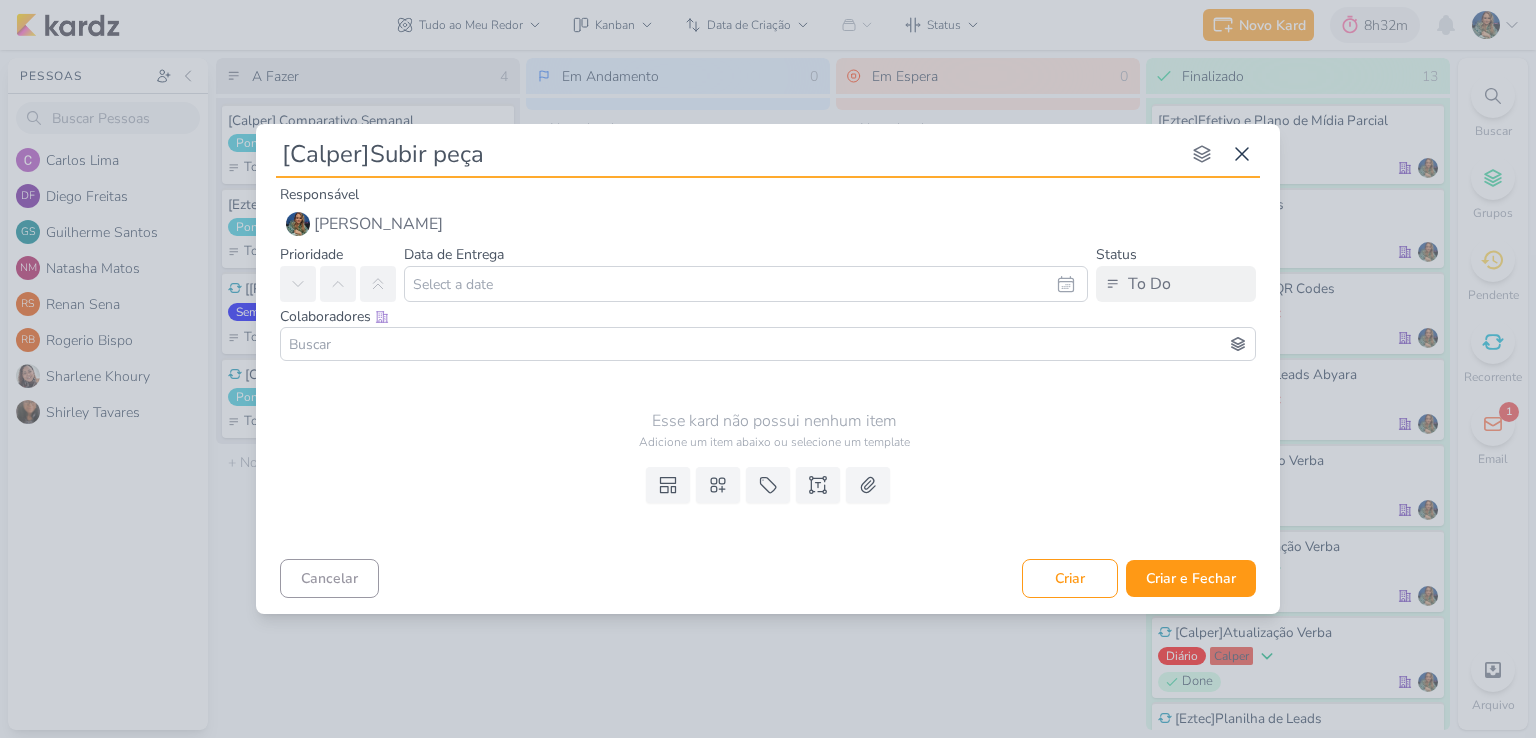 type on "[Calper]Subir peças" 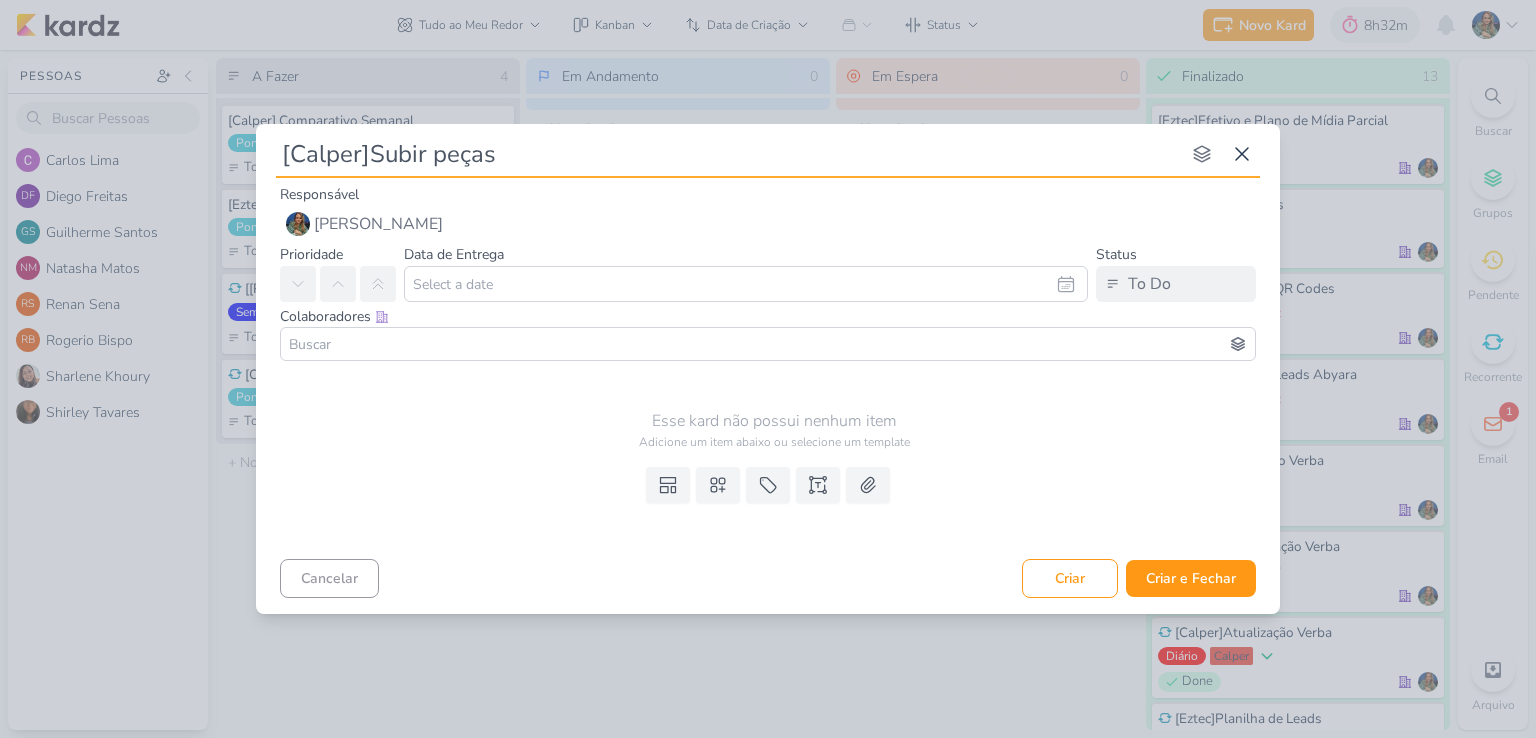 type 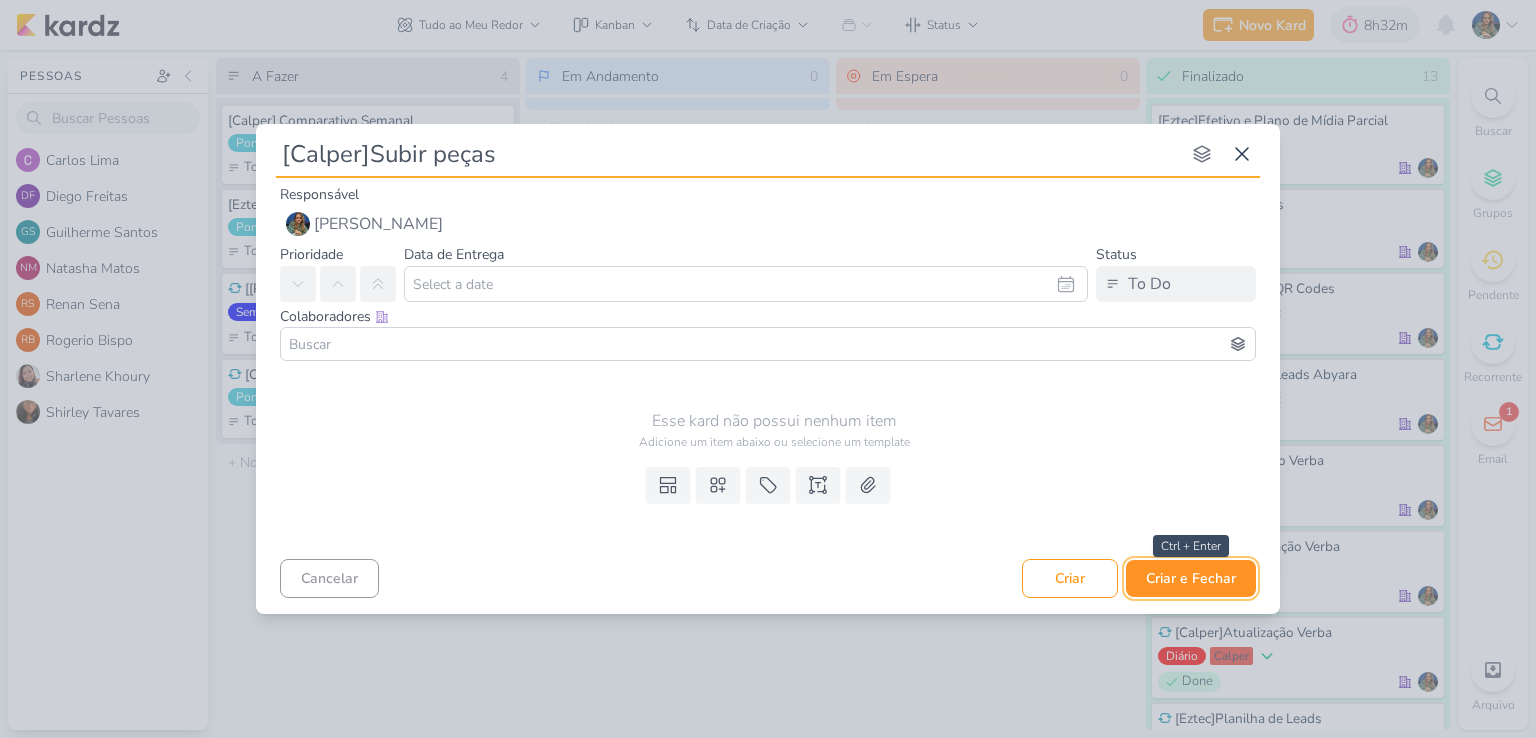 click on "Criar e Fechar" at bounding box center [1191, 578] 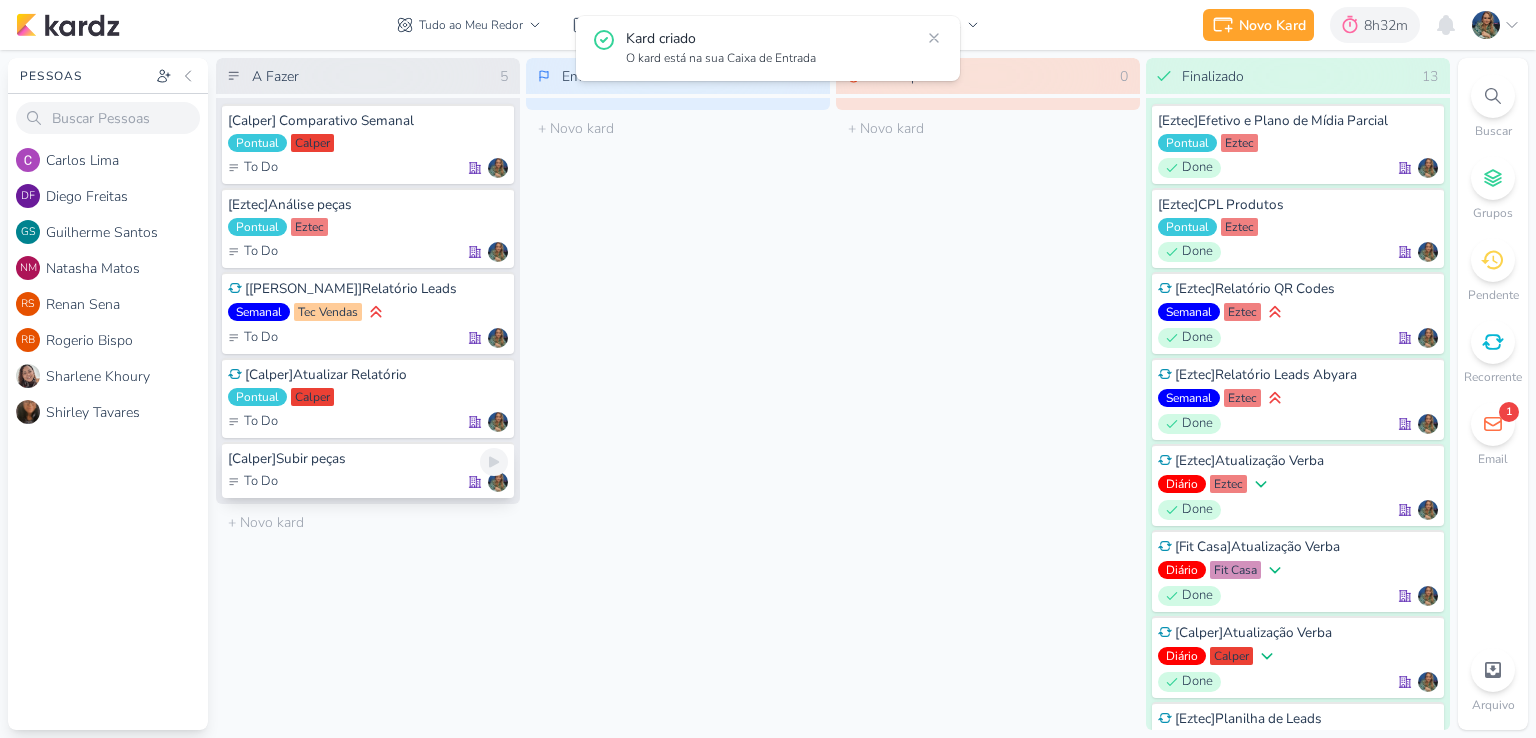 click on "To Do" at bounding box center (368, 482) 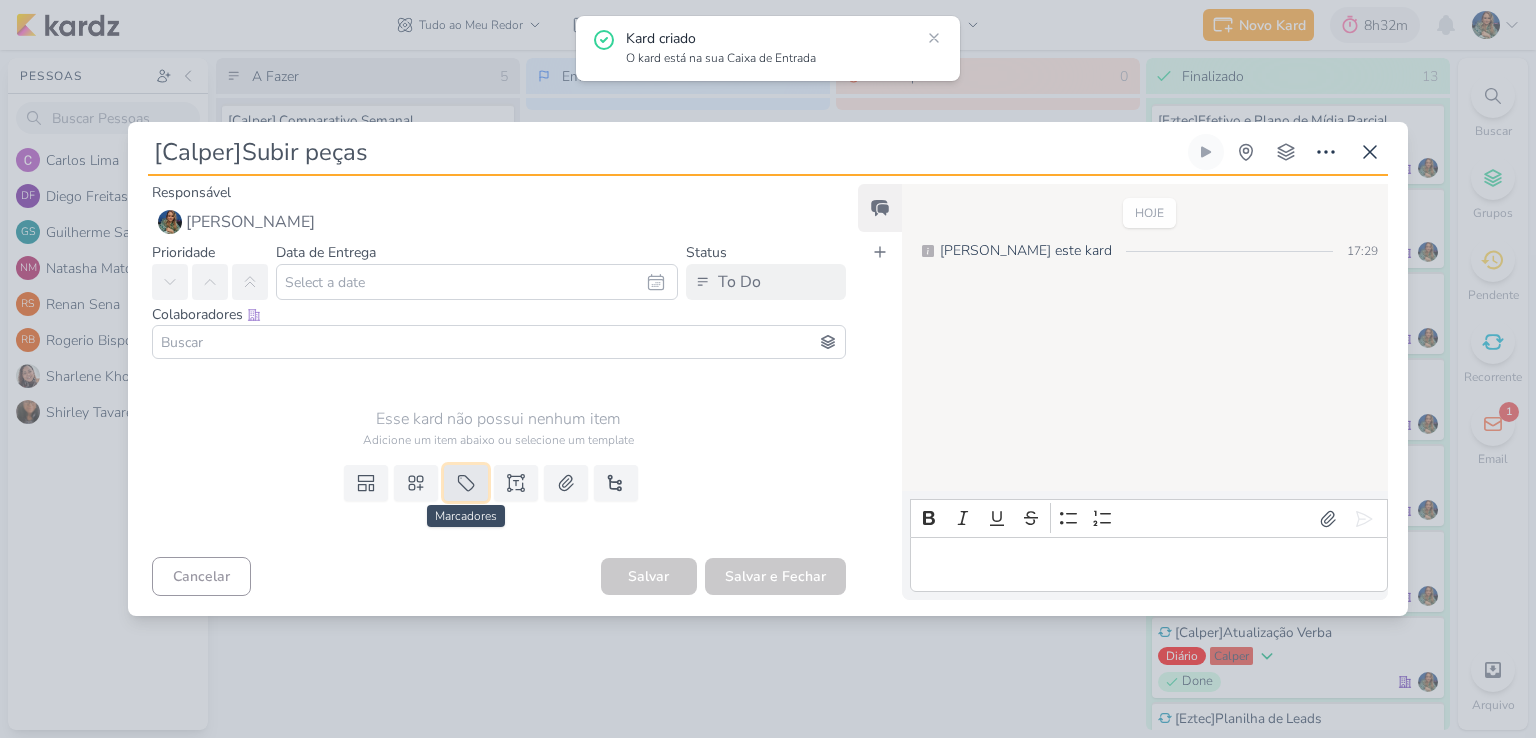 click 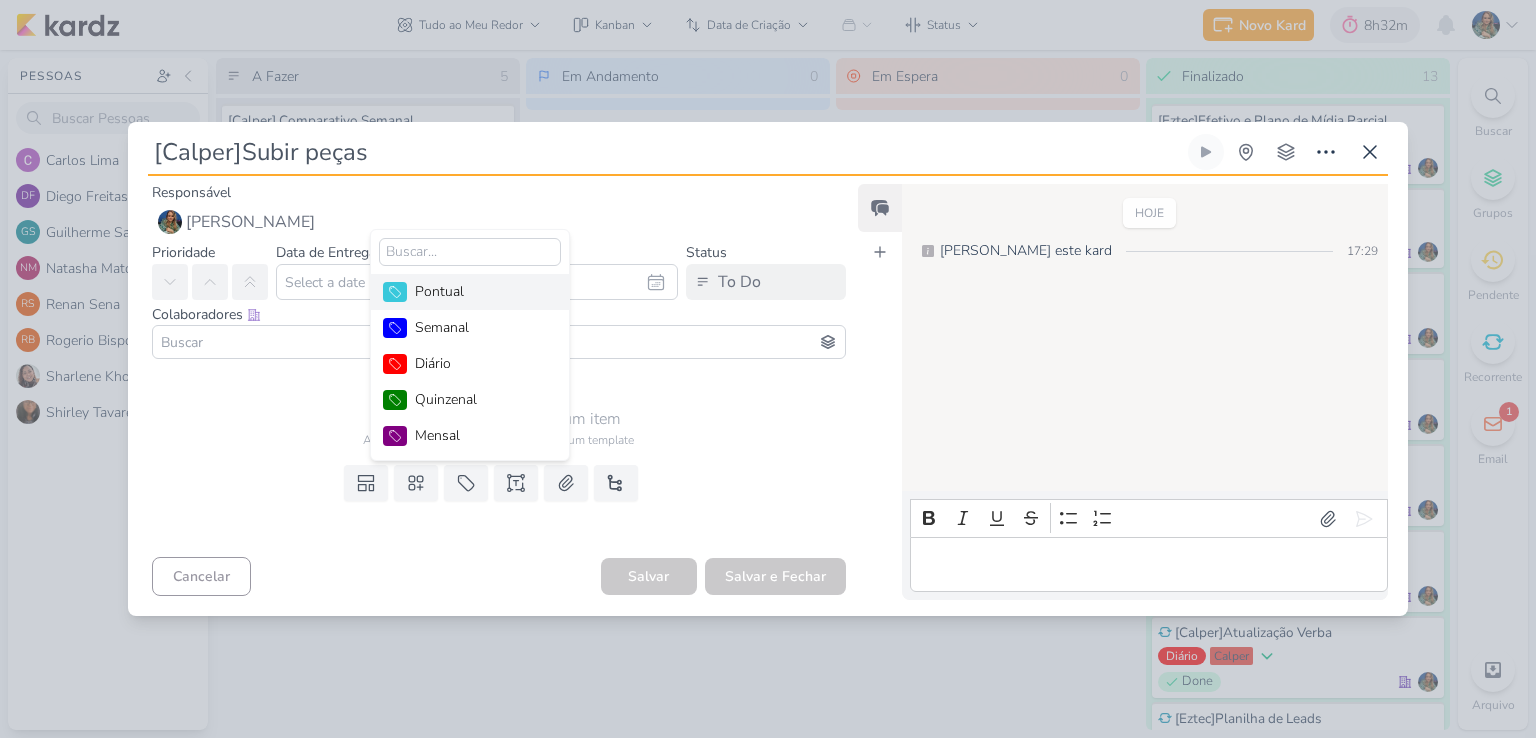click on "Pontual" at bounding box center [480, 291] 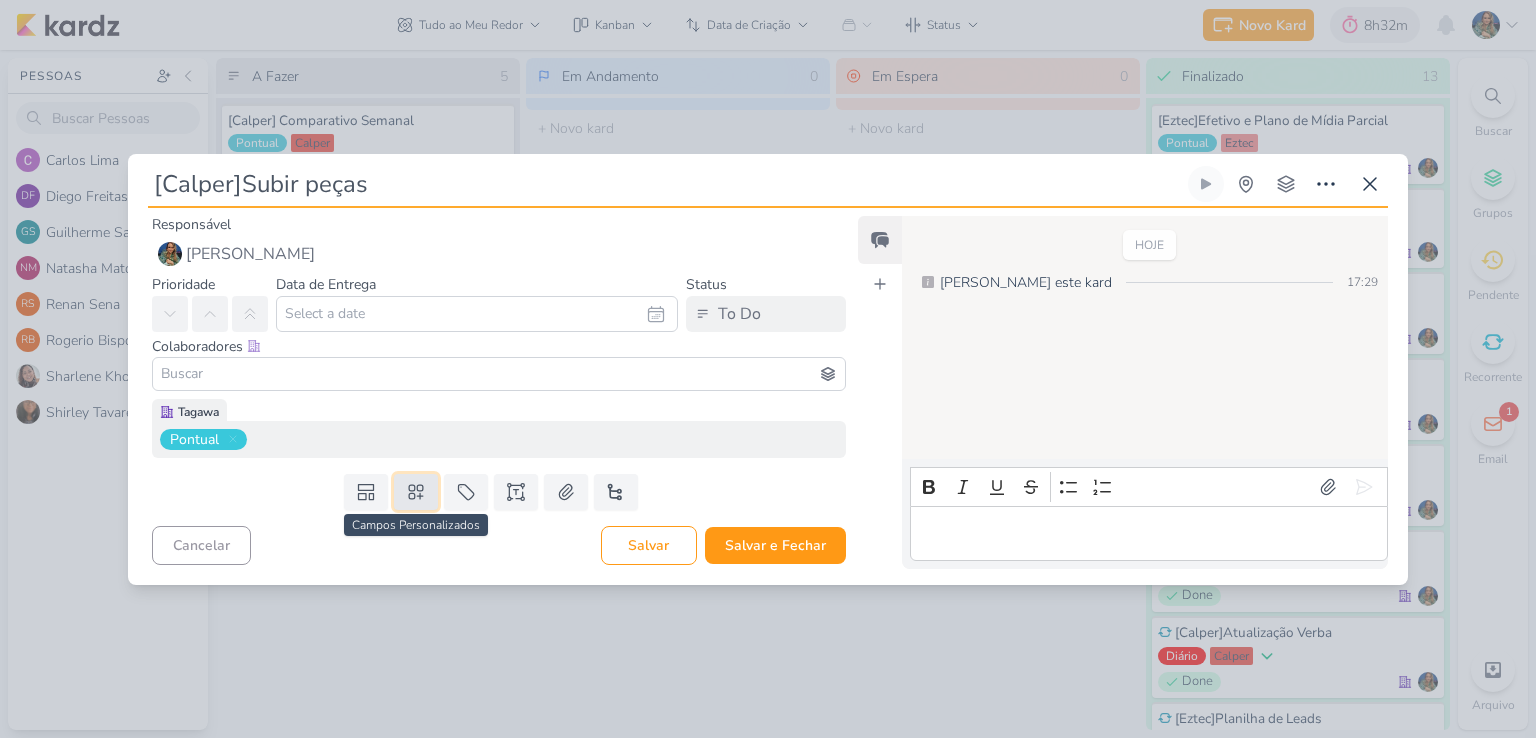 click 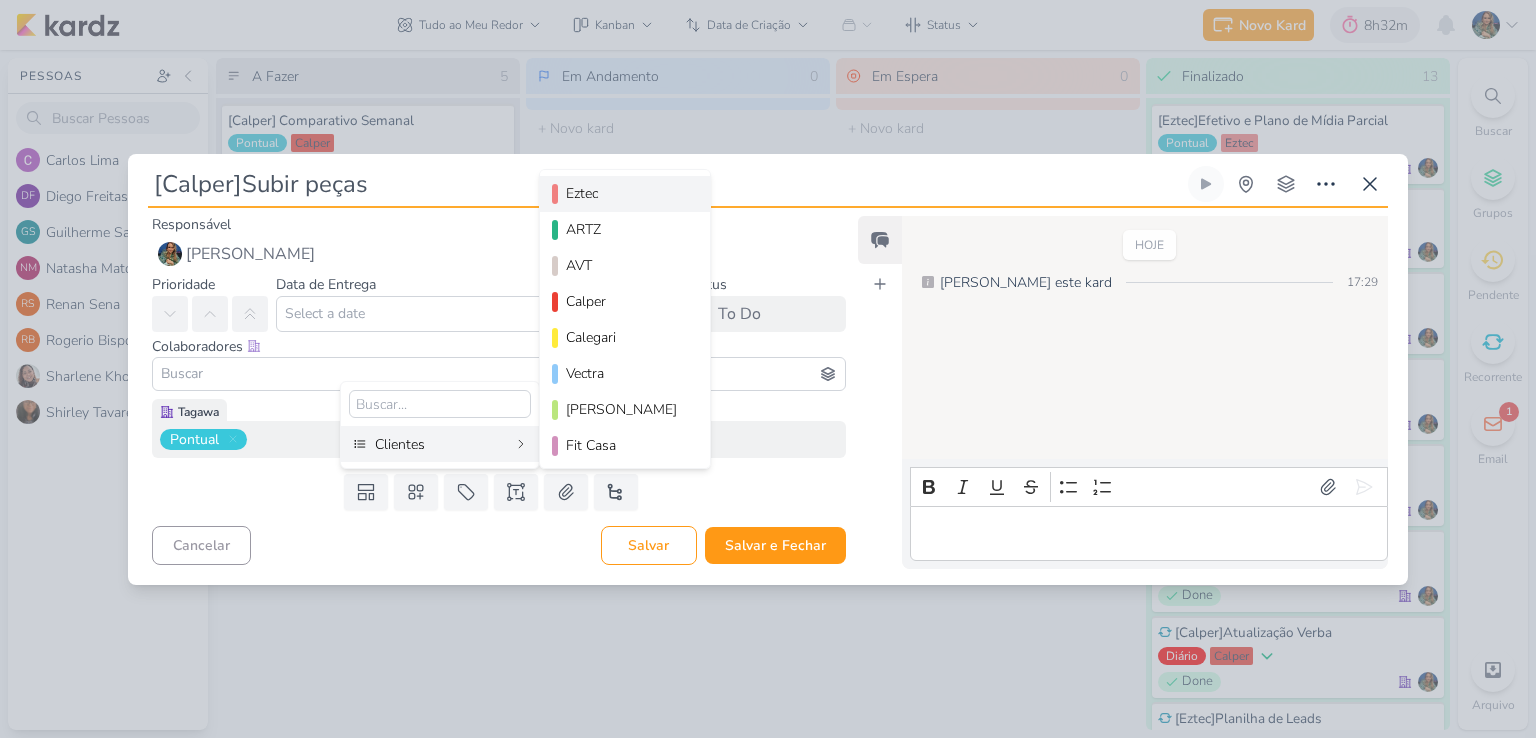 click on "Eztec" at bounding box center [626, 193] 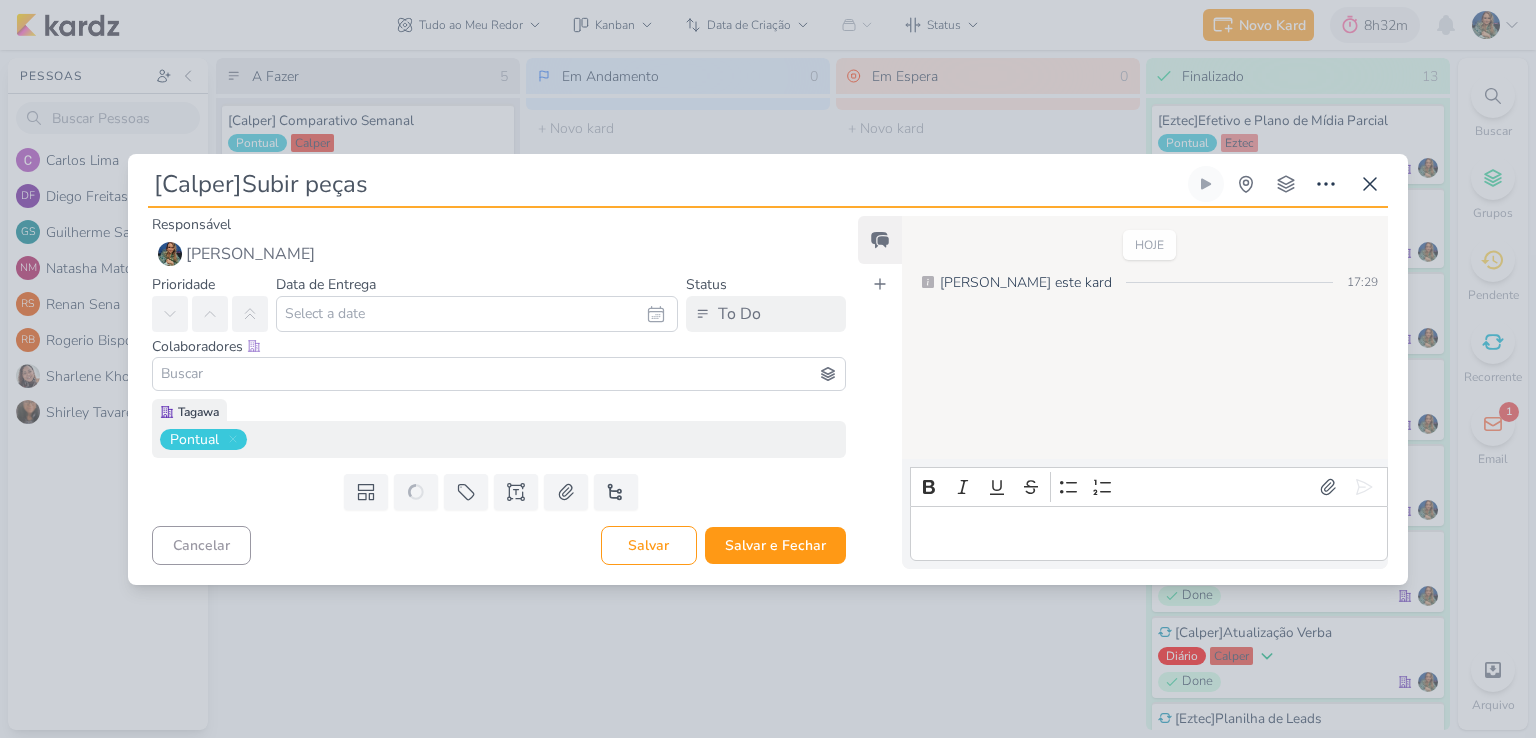 type 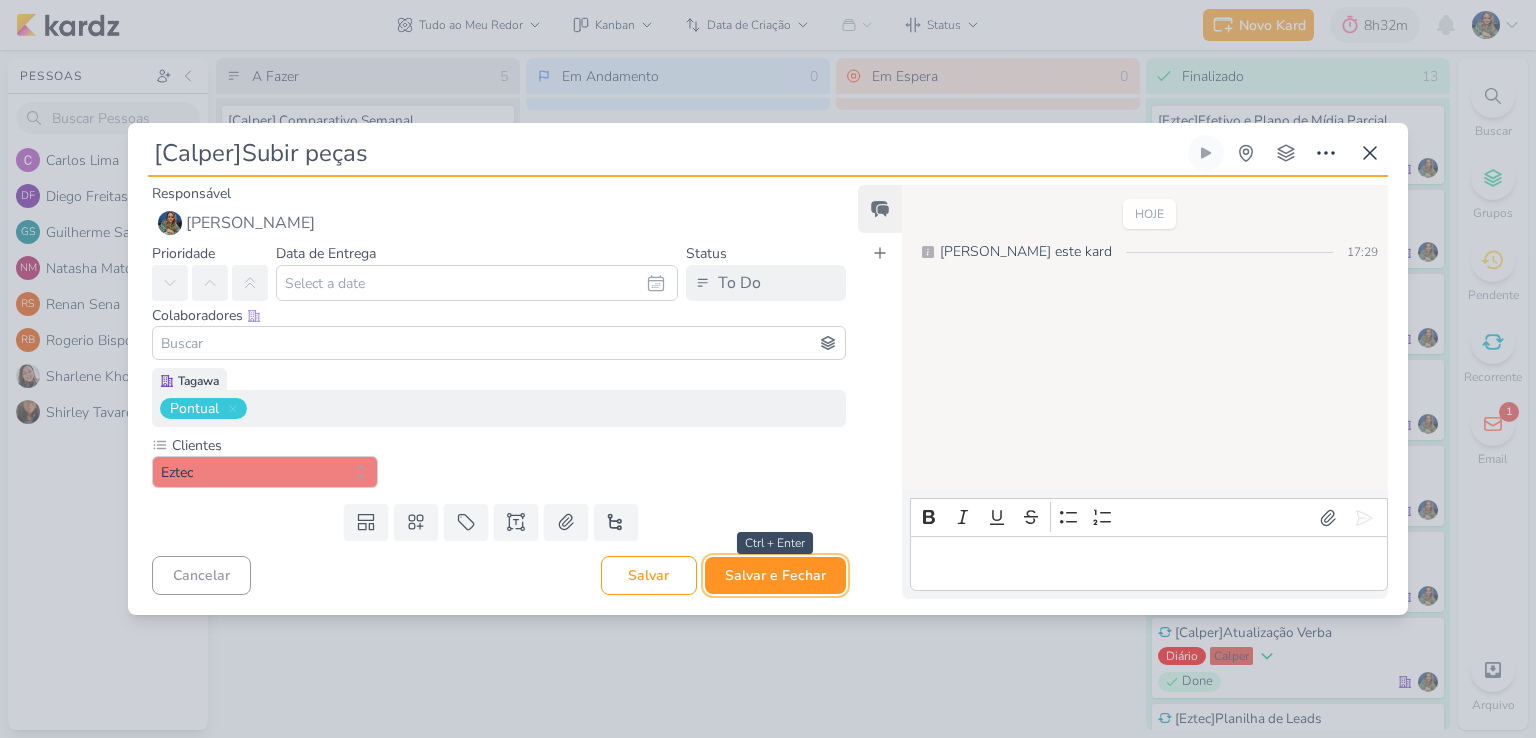 click on "Salvar e Fechar" at bounding box center (775, 575) 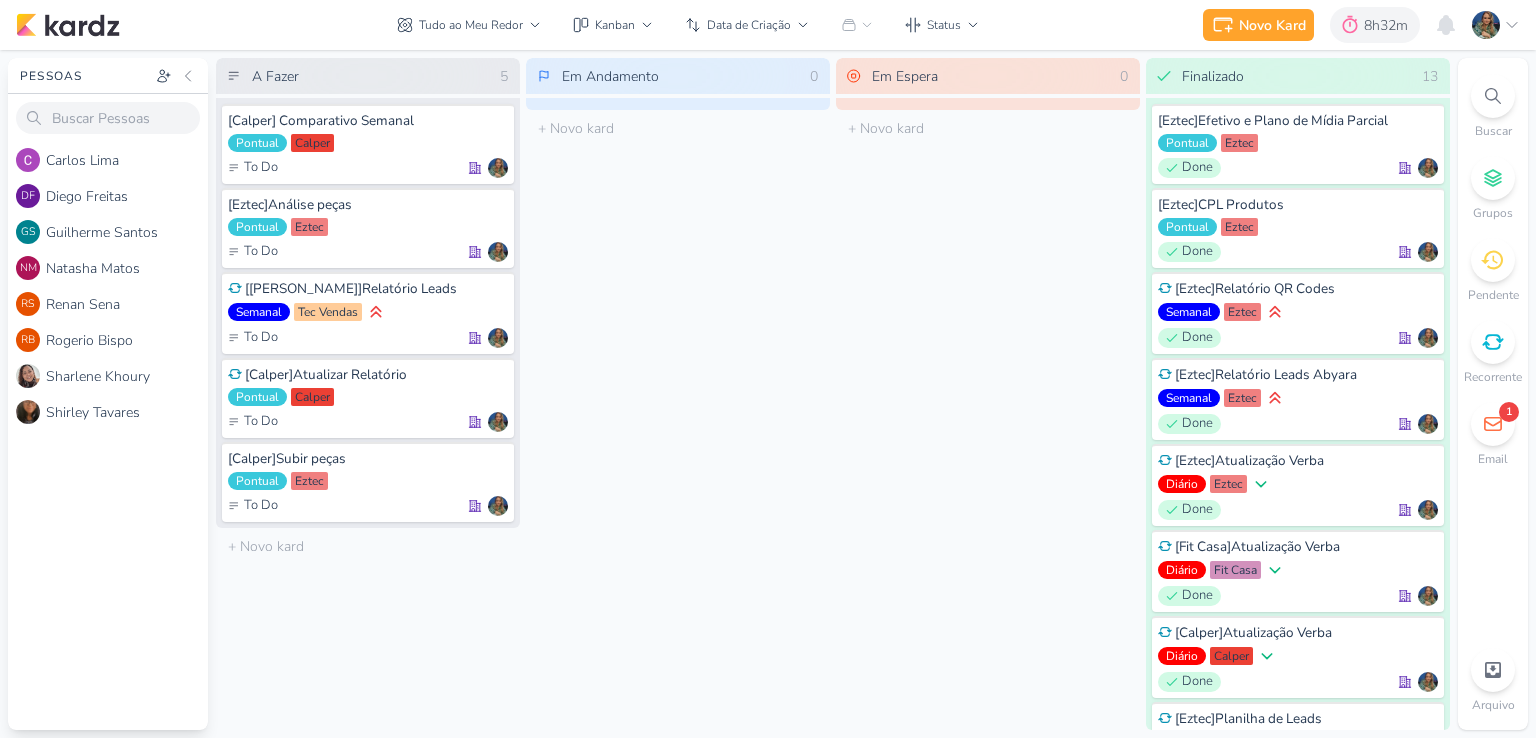 click 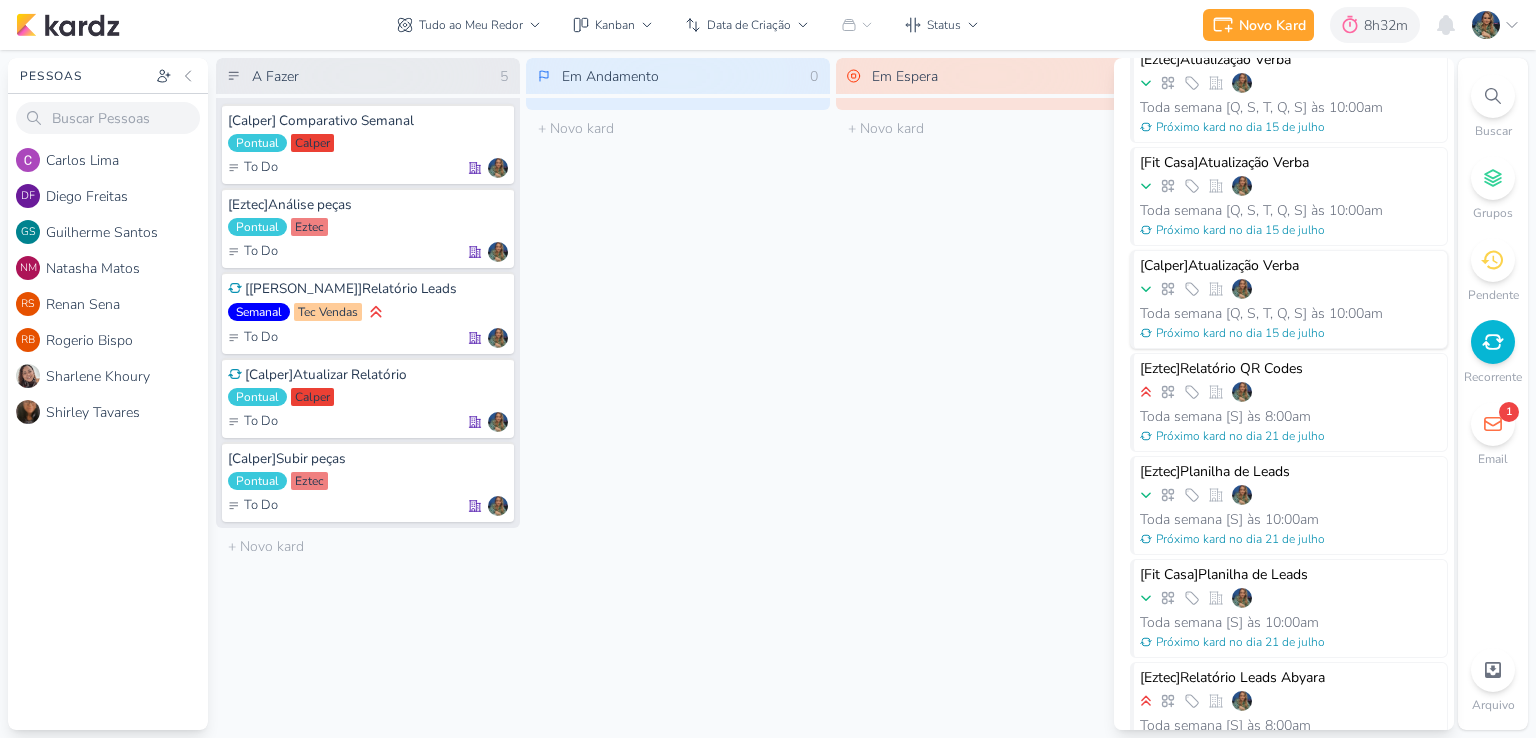 scroll, scrollTop: 100, scrollLeft: 0, axis: vertical 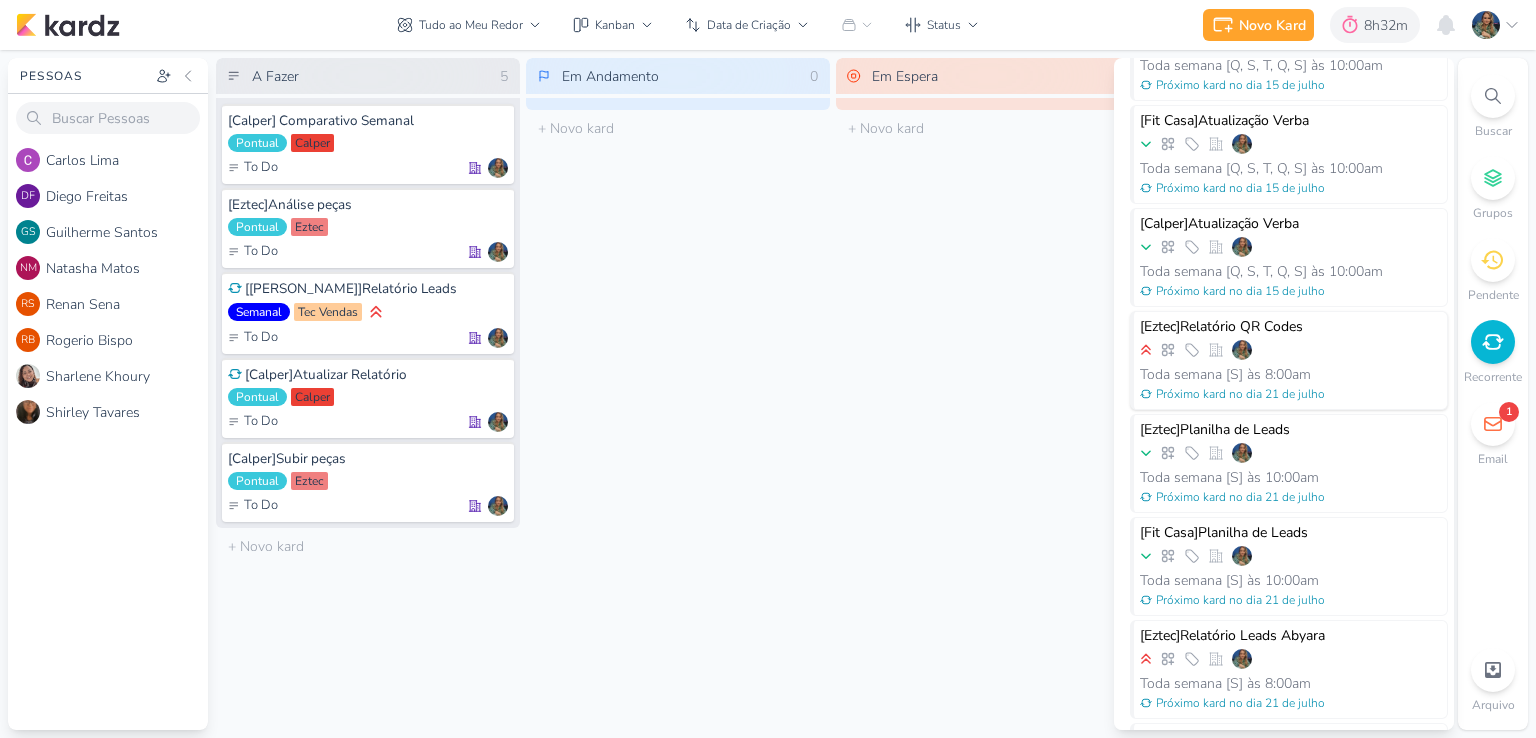 click at bounding box center [1290, 350] 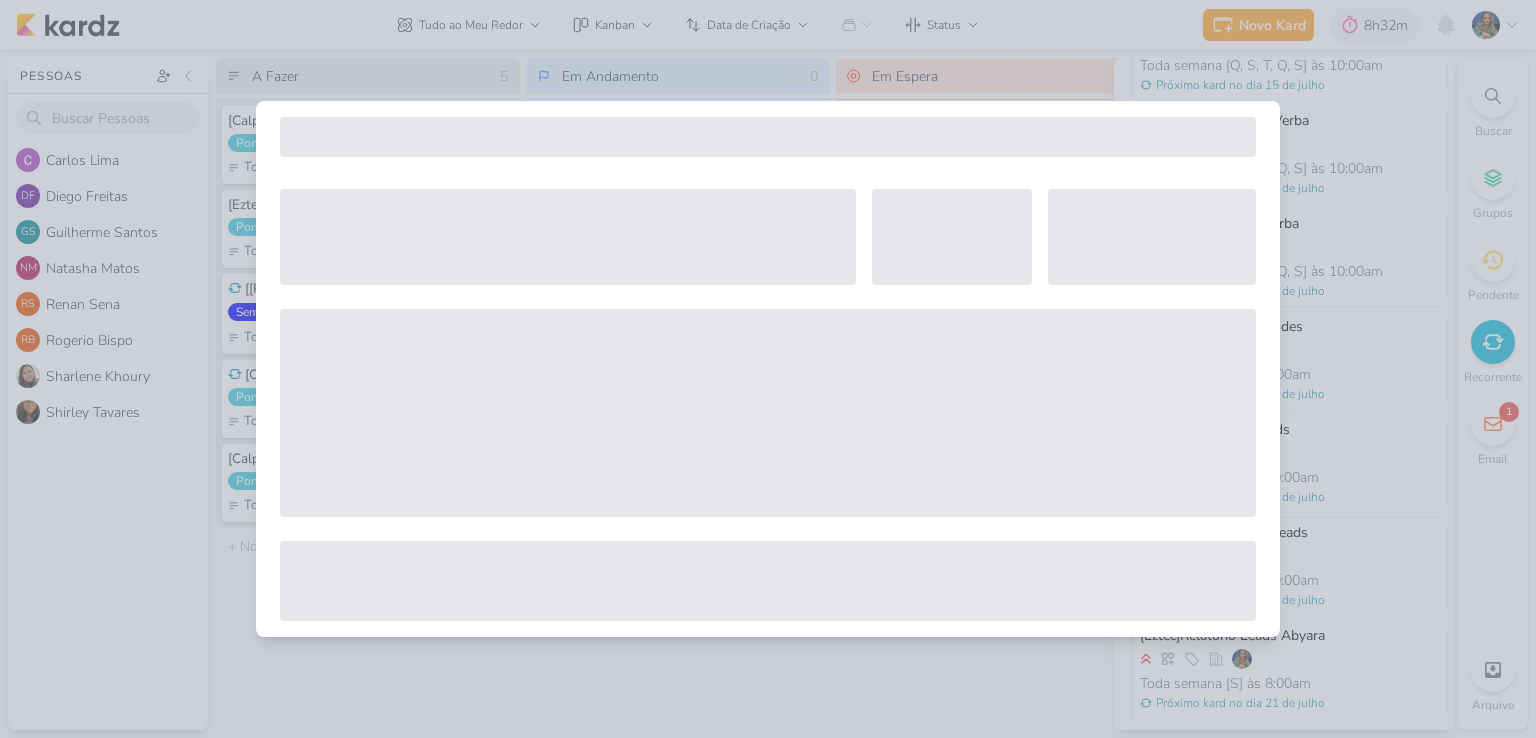 select on "12" 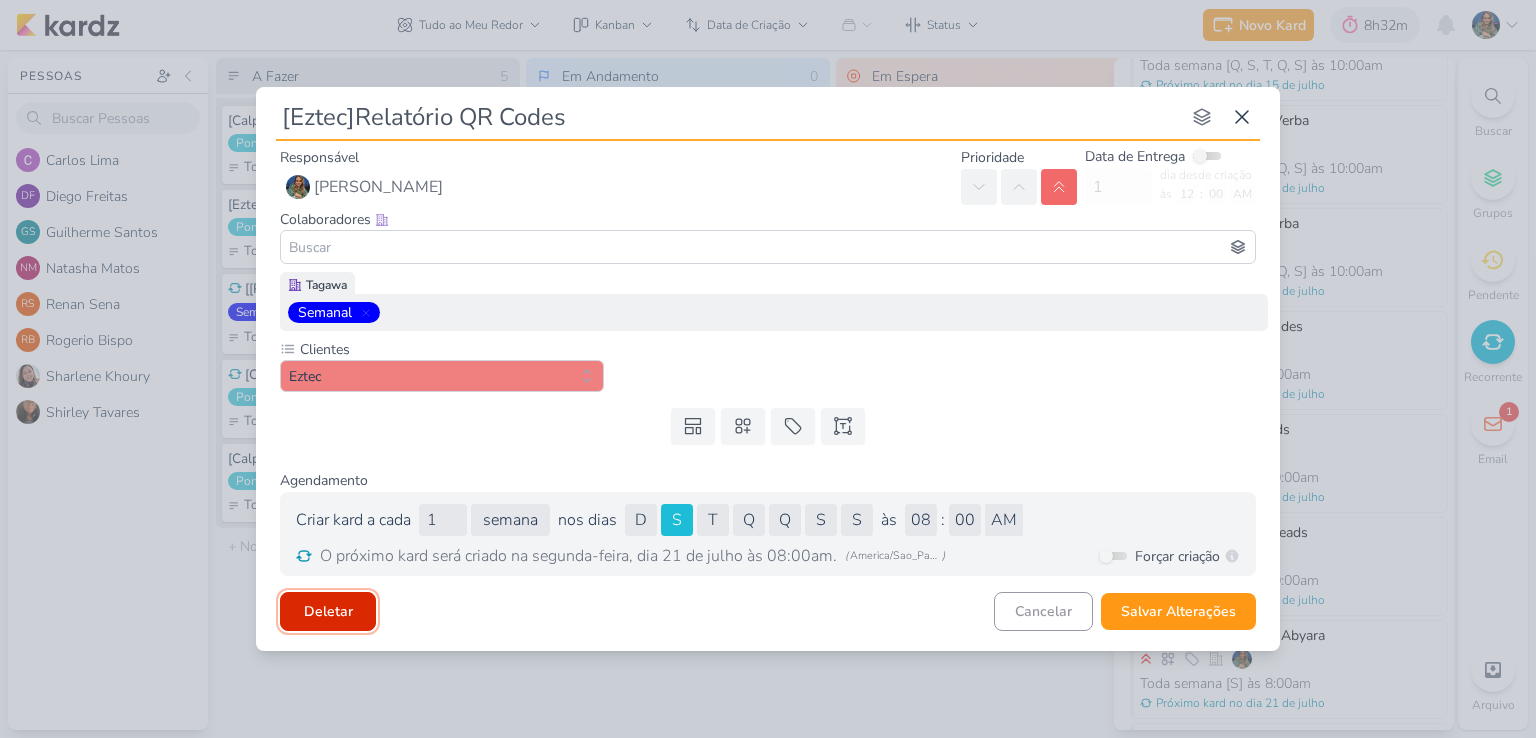 click on "Deletar" at bounding box center (328, 611) 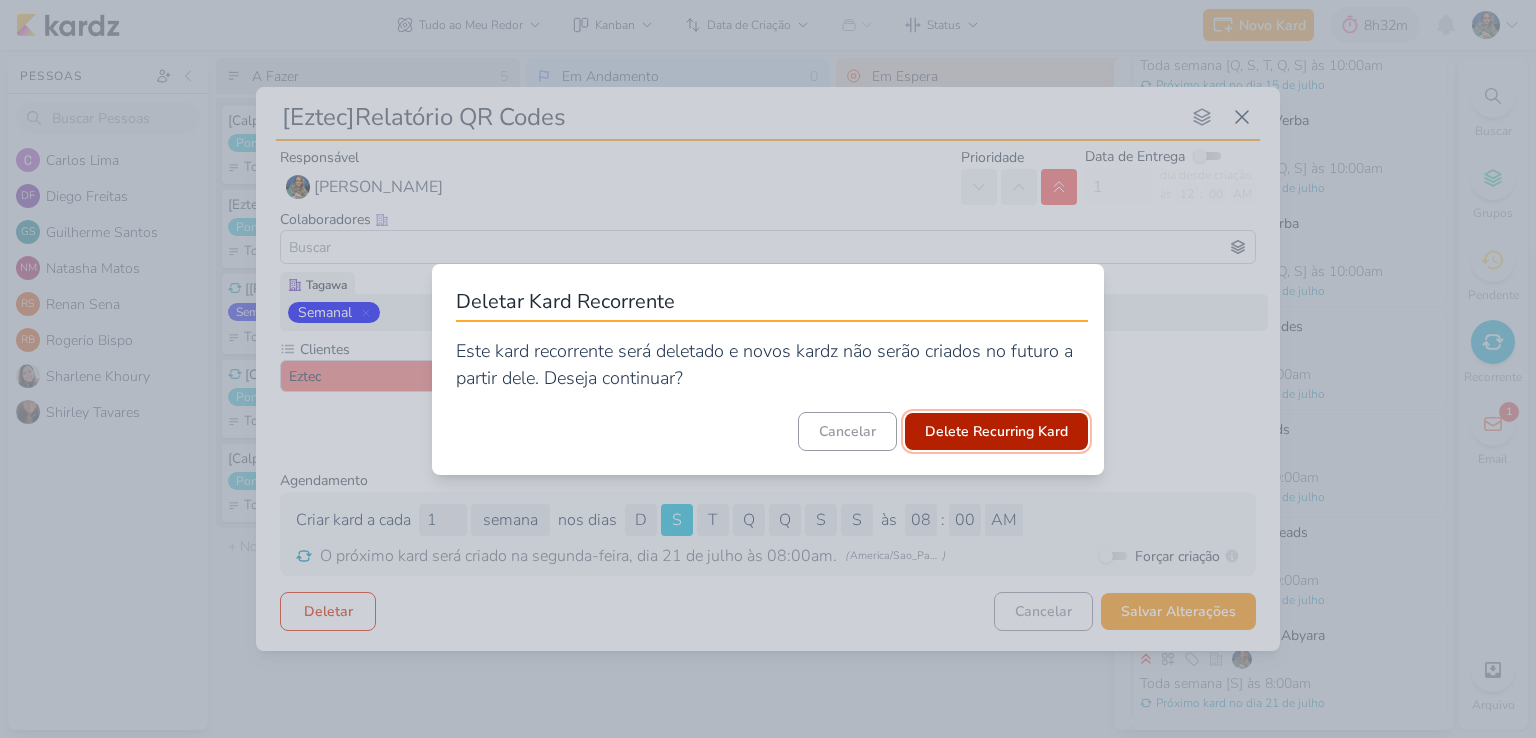 click on "Delete Recurring Kard" at bounding box center [996, 431] 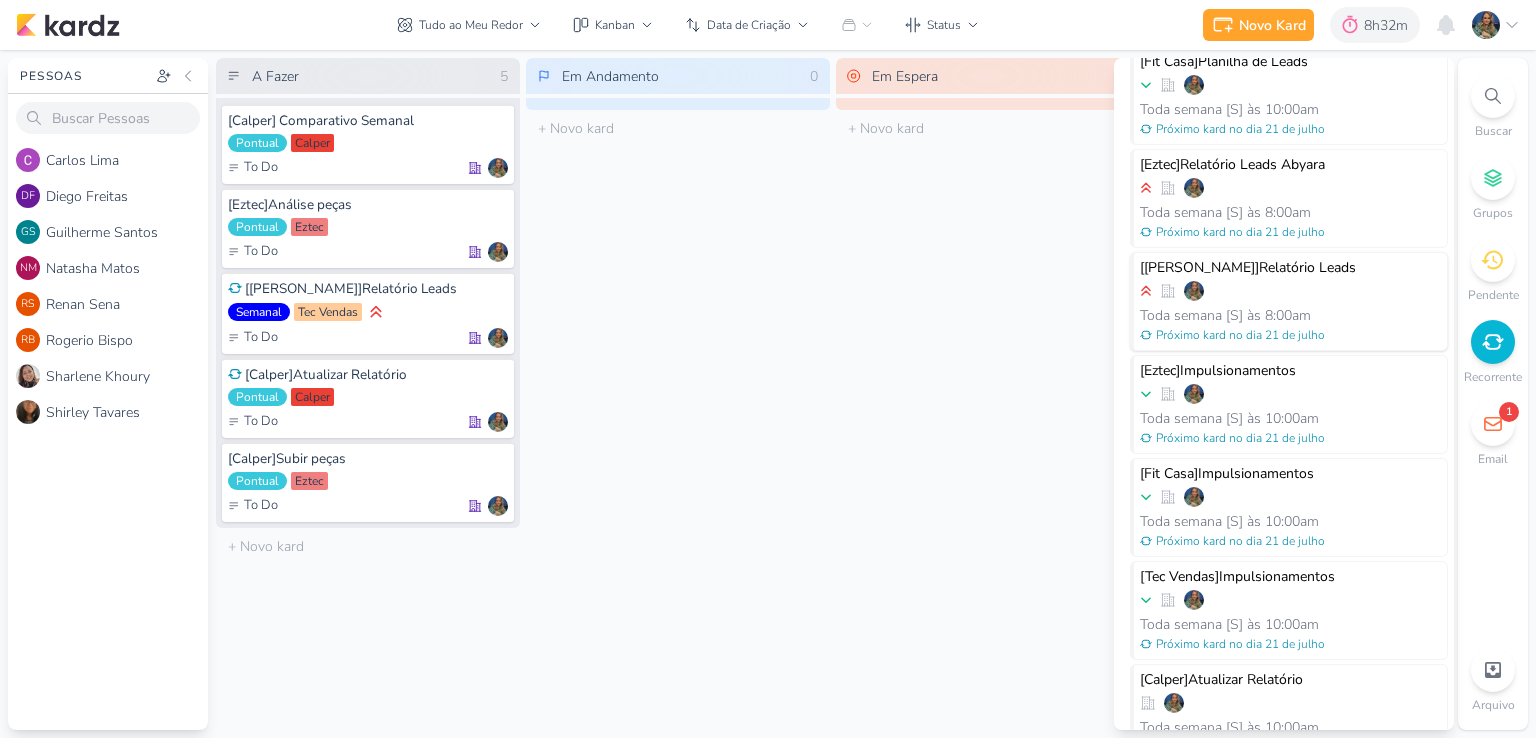 scroll, scrollTop: 500, scrollLeft: 0, axis: vertical 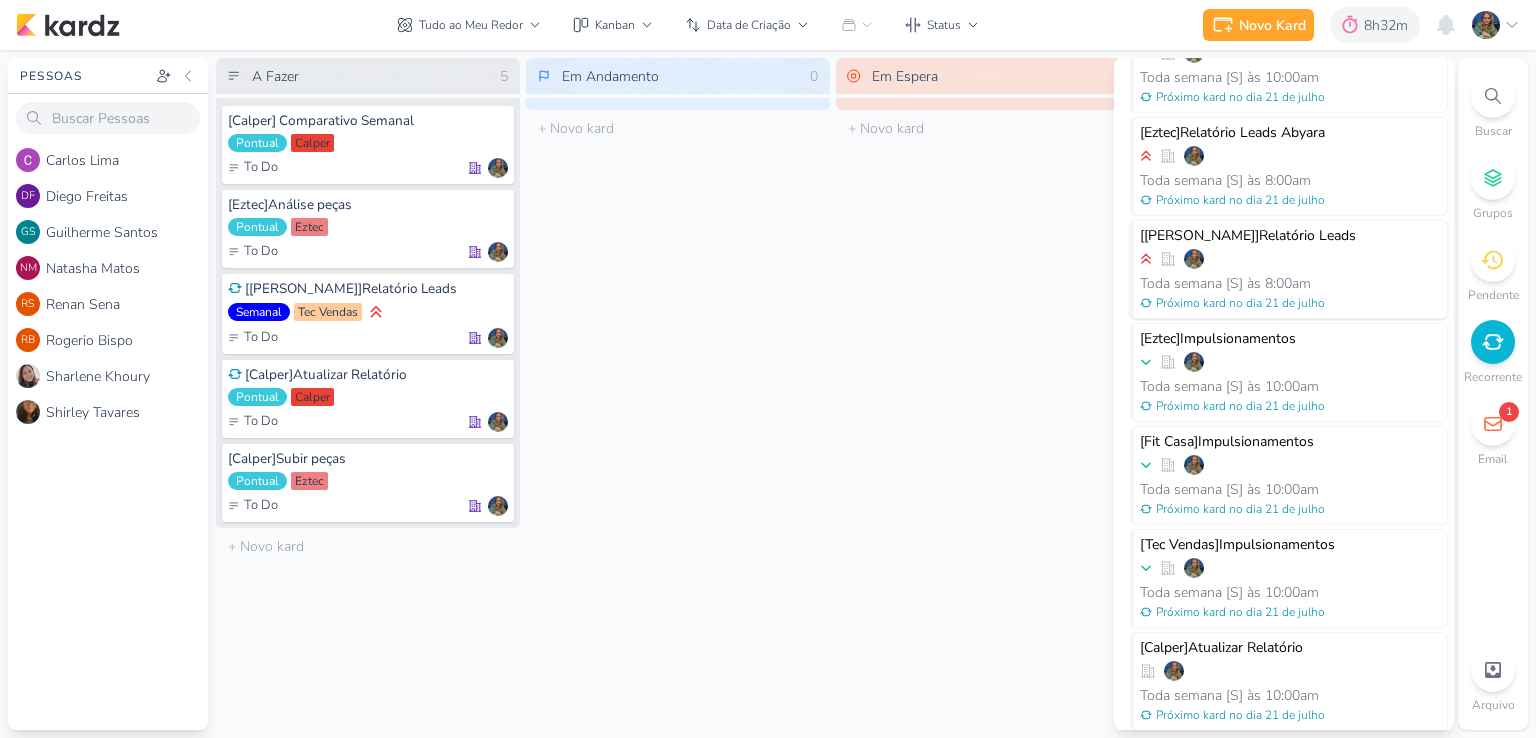 click on "10:00am" at bounding box center [1292, 386] 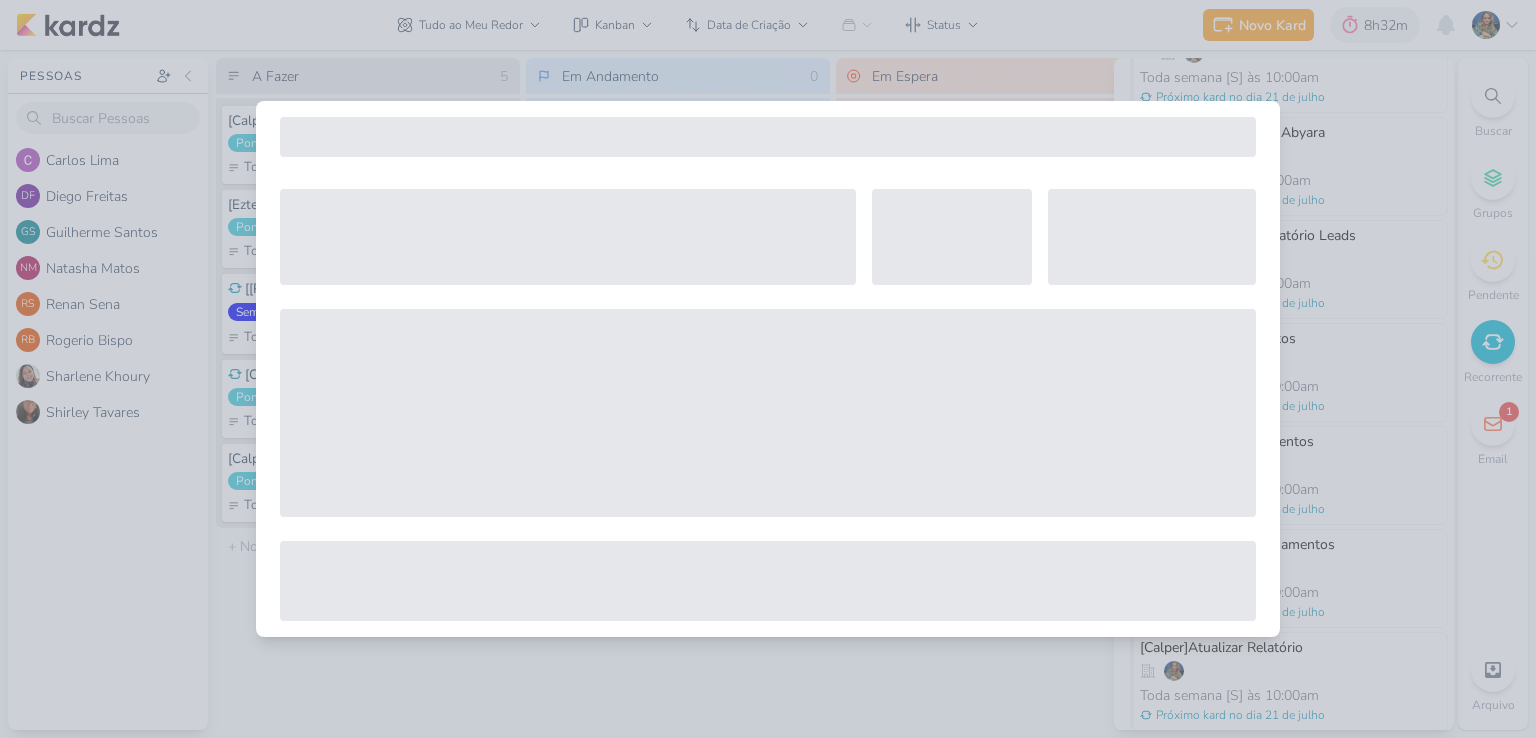 select on "12" 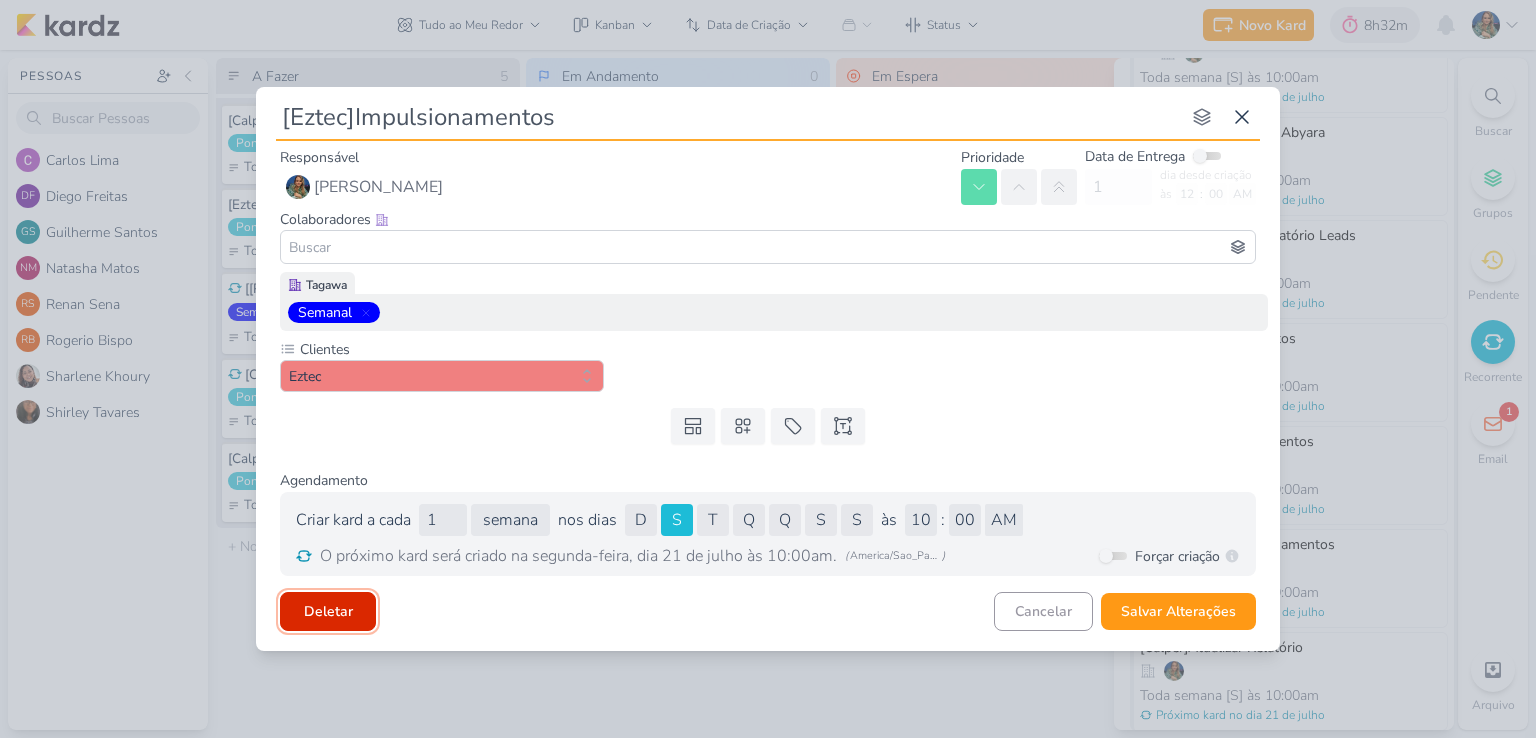 click on "Deletar" at bounding box center [328, 611] 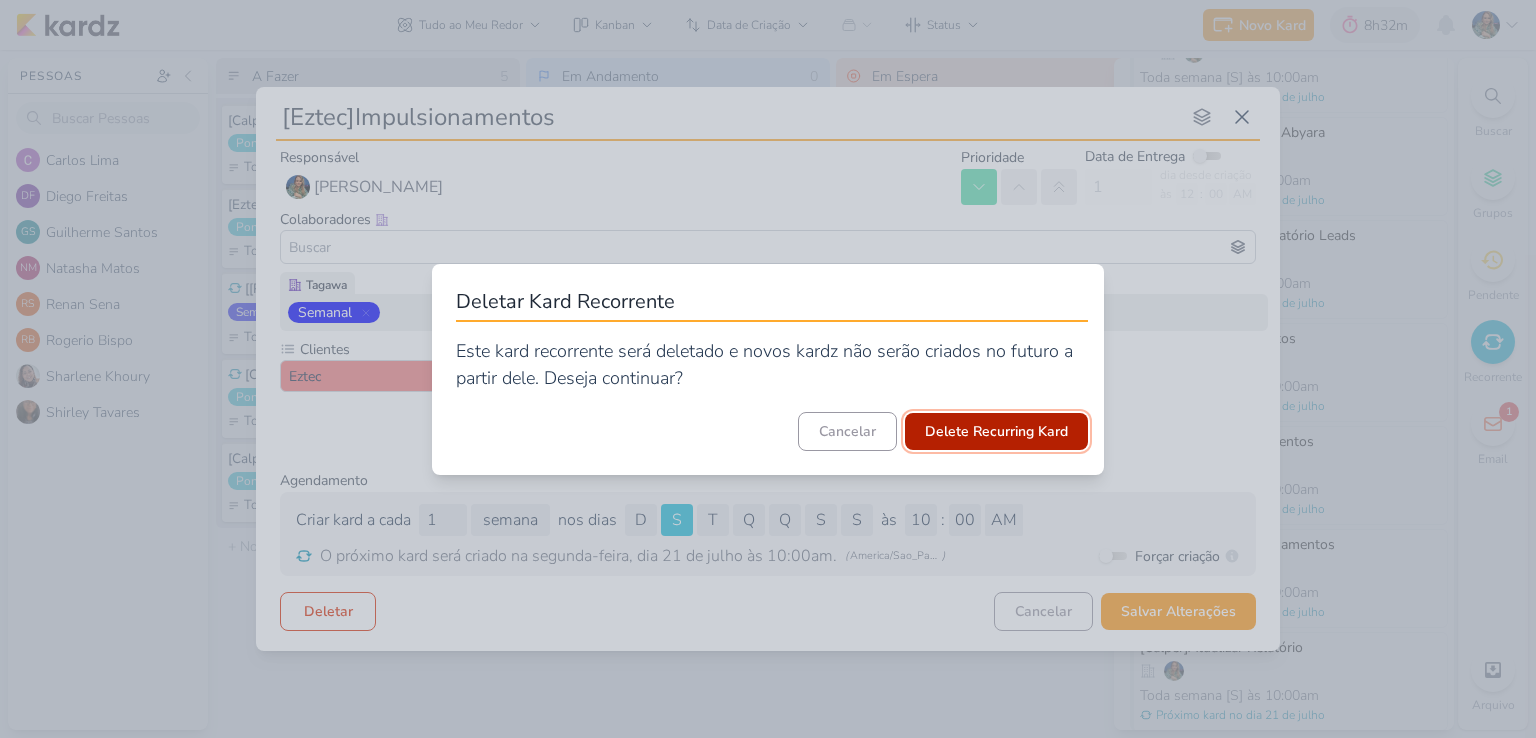 click on "Delete Recurring Kard" at bounding box center [996, 431] 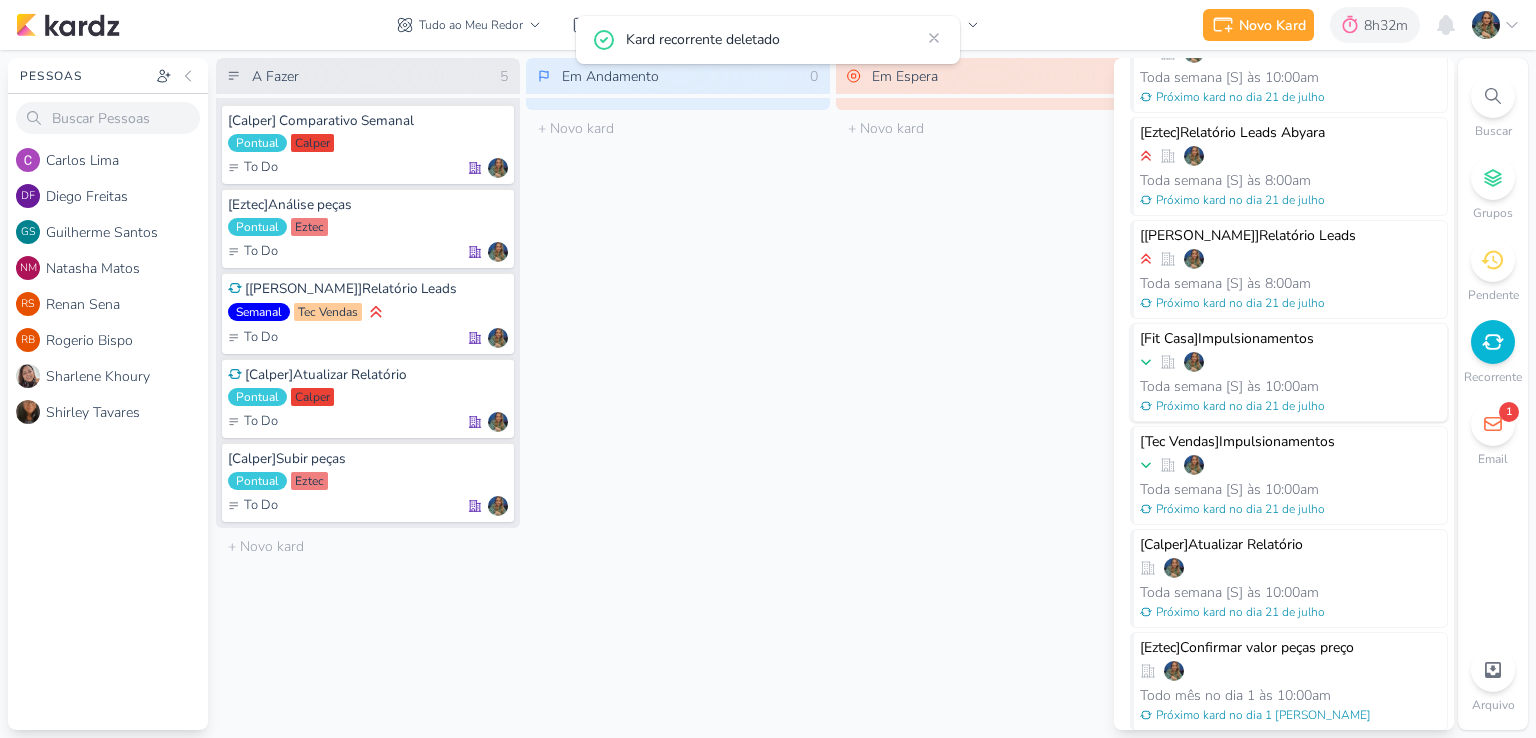 click on "10:00am" at bounding box center [1292, 386] 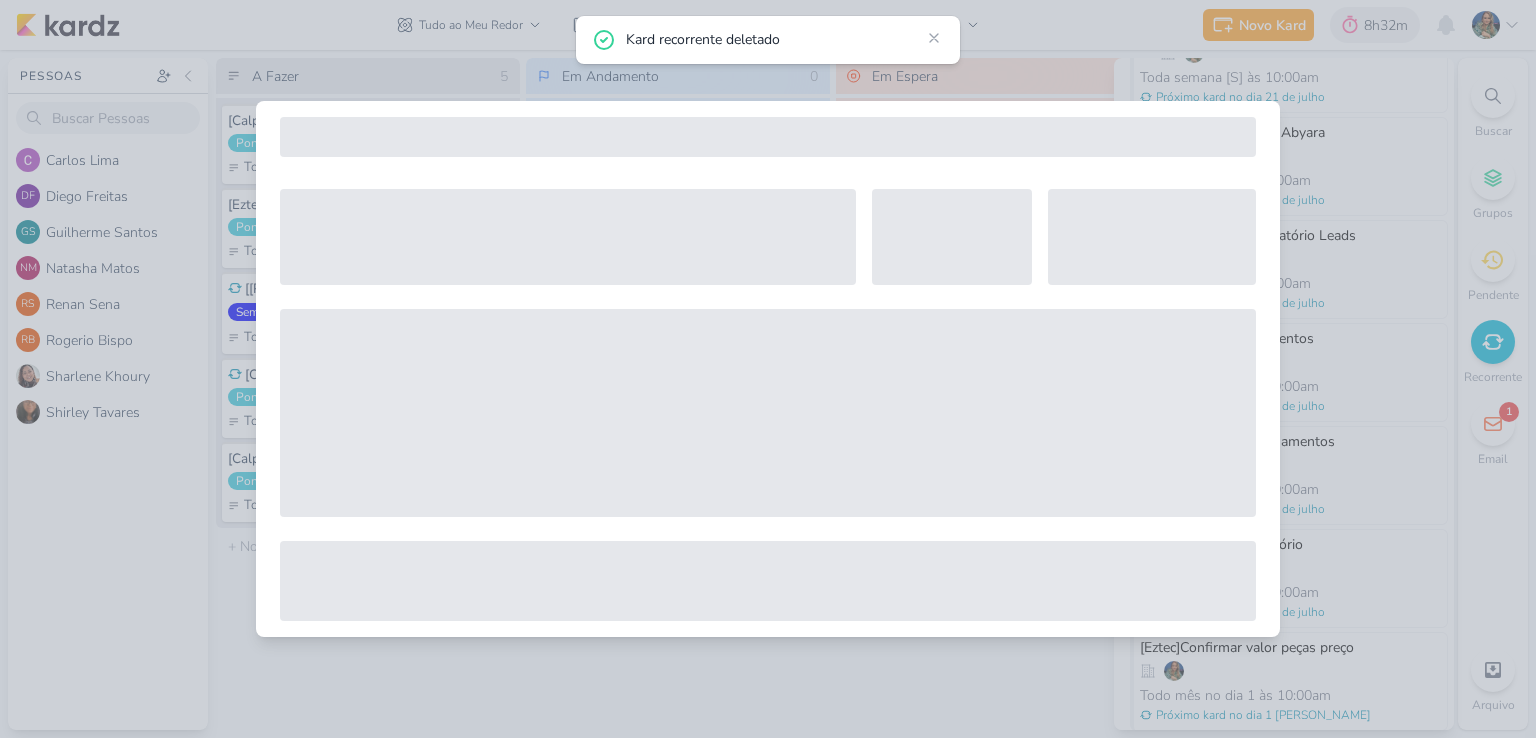 select on "12" 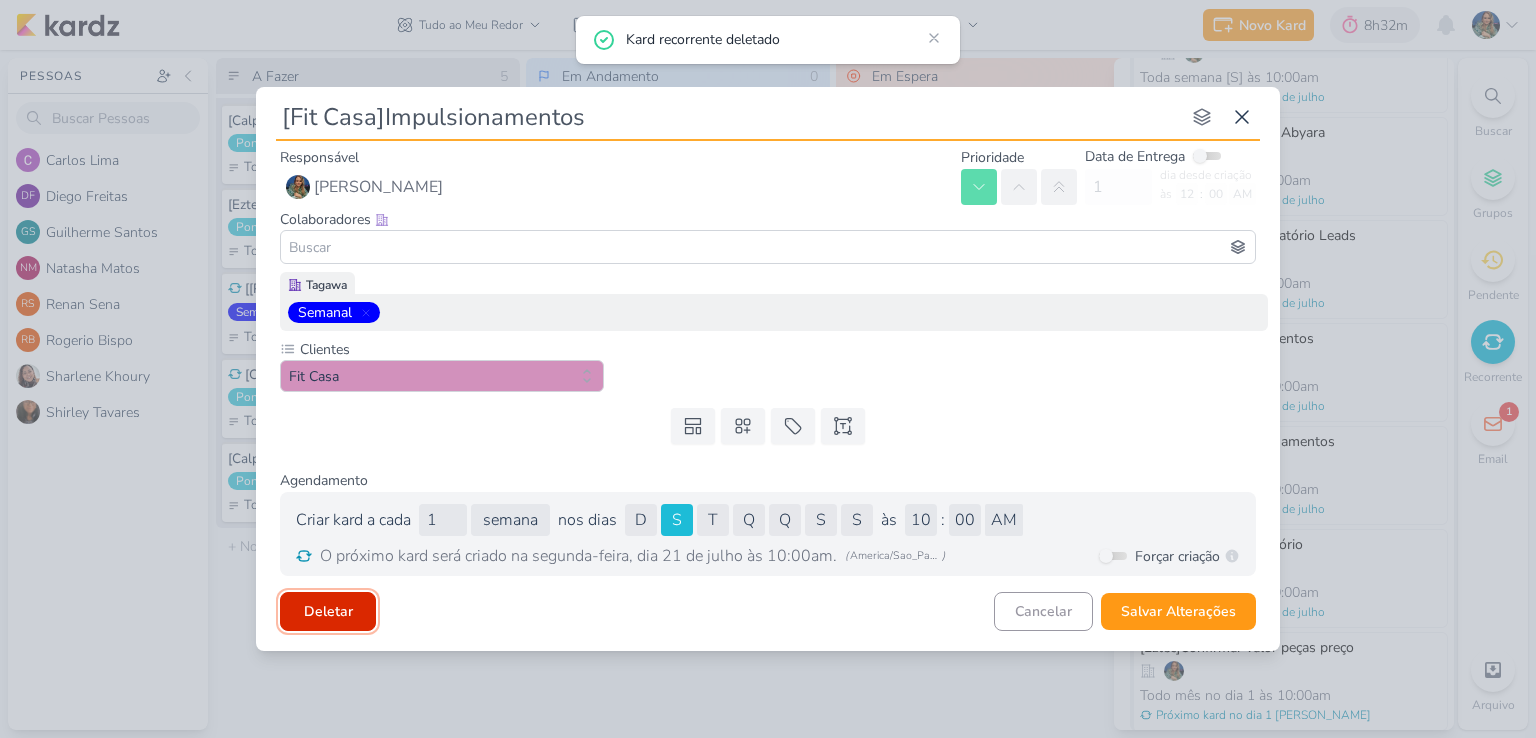 click on "Deletar" at bounding box center [328, 611] 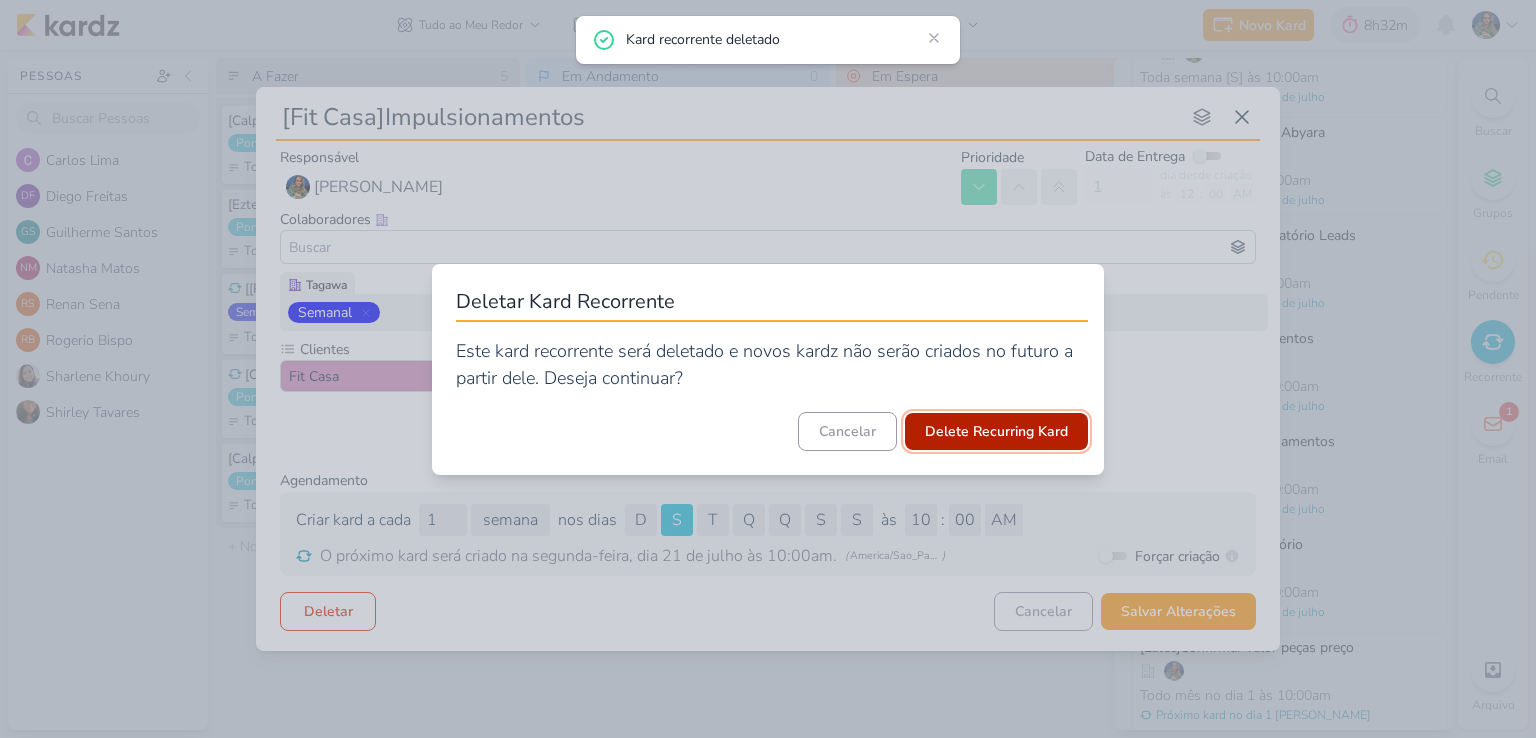 click on "Delete Recurring Kard" at bounding box center [996, 431] 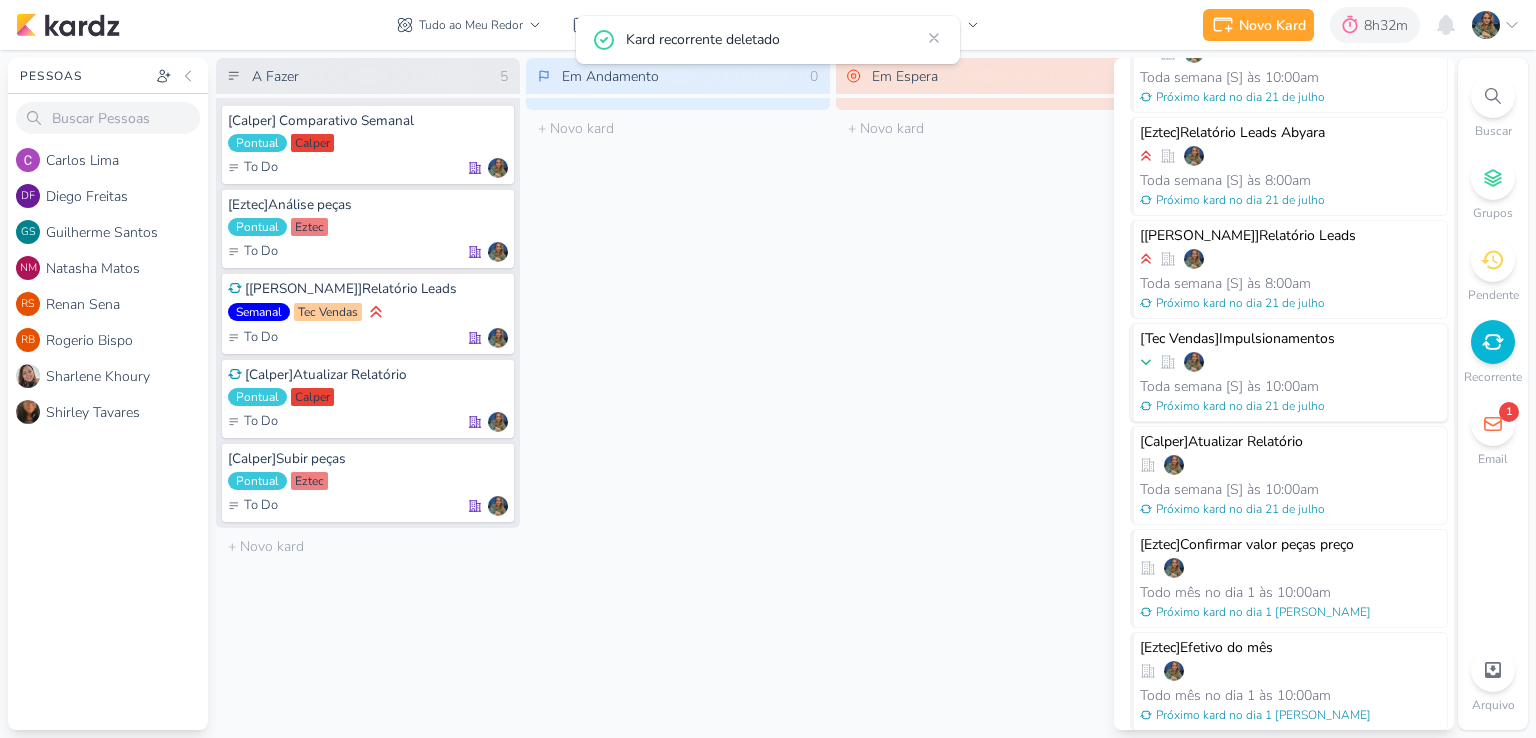 click on "10:00am" at bounding box center [1292, 386] 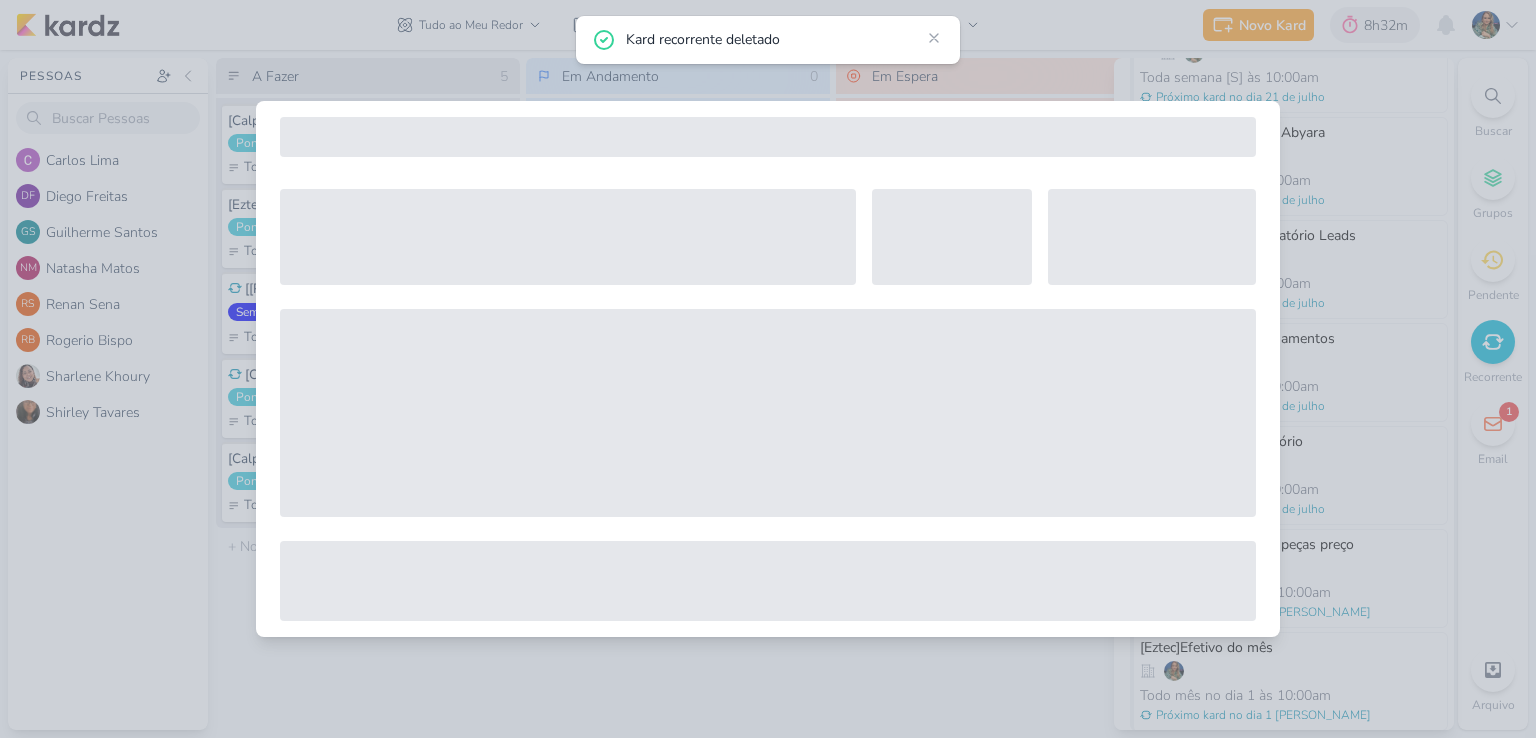 select on "12" 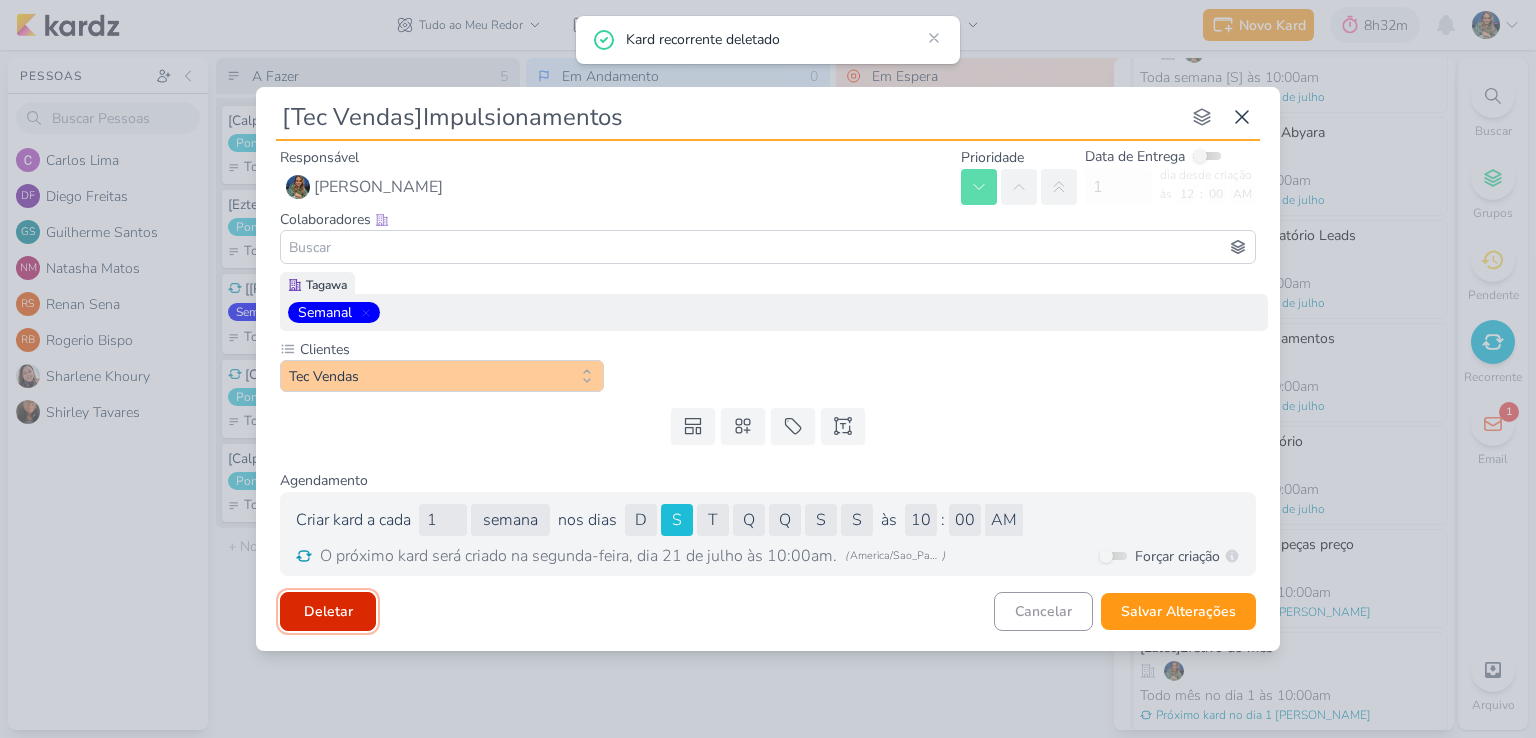 click on "Deletar" at bounding box center (328, 611) 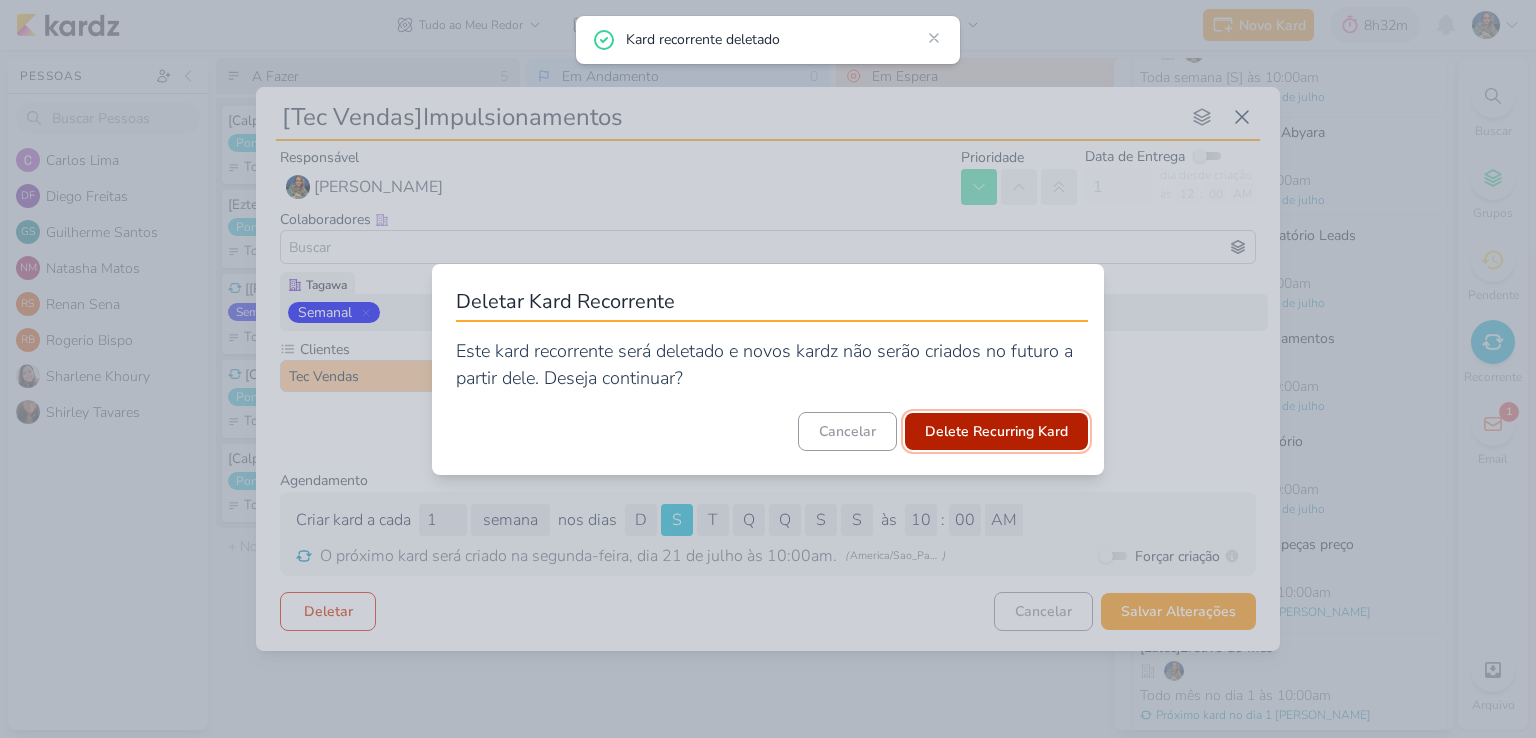 click on "Delete Recurring Kard" at bounding box center (996, 431) 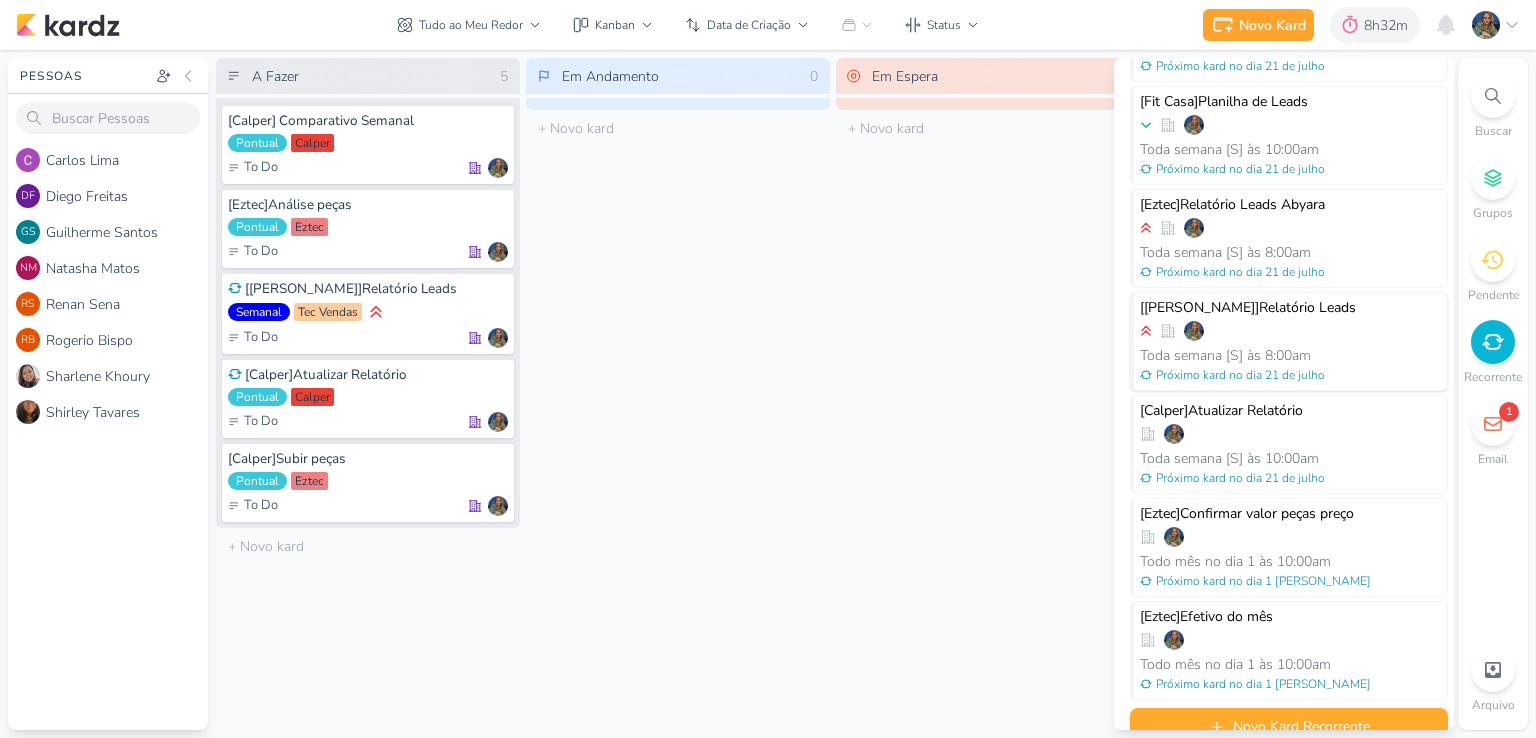scroll, scrollTop: 455, scrollLeft: 0, axis: vertical 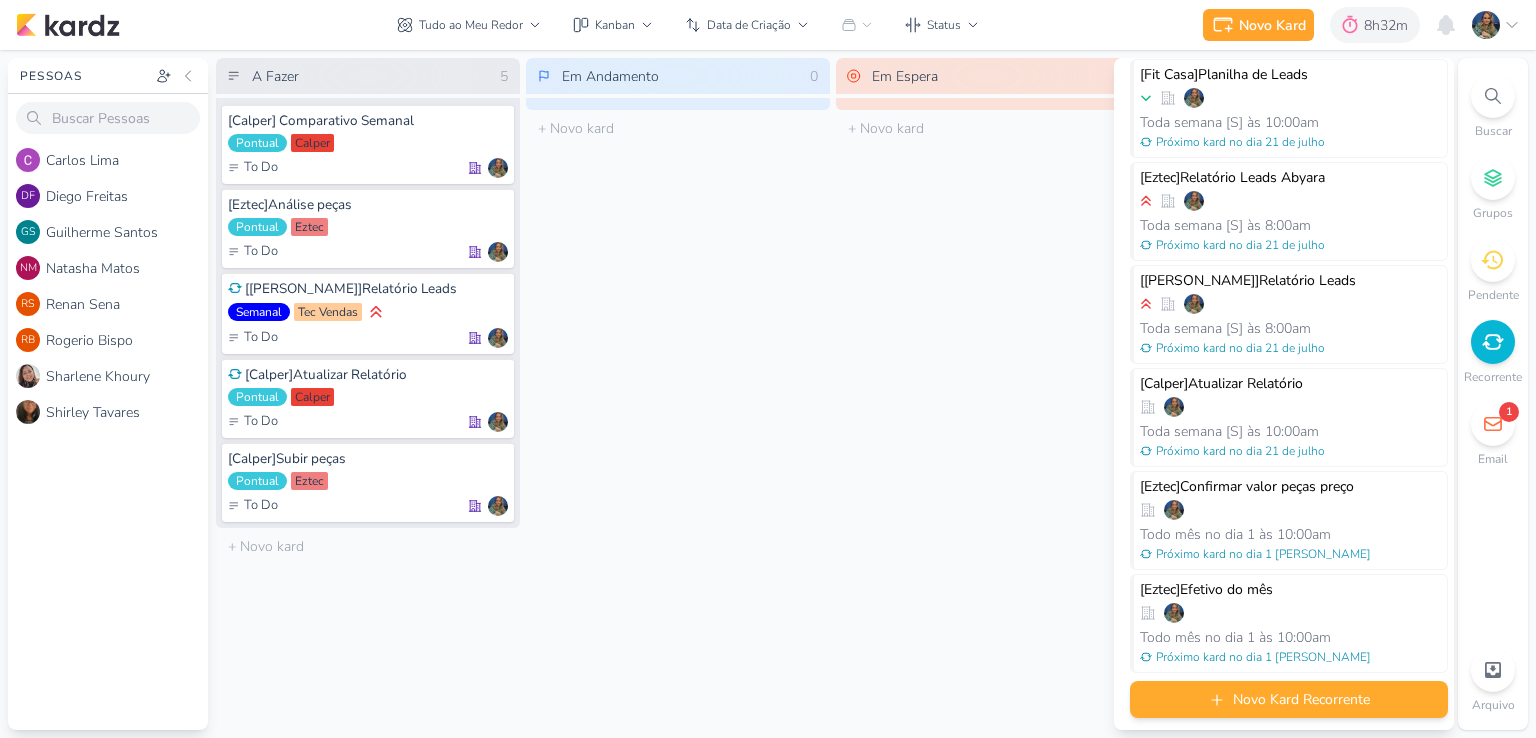 click on "Novo Kard Recorrente" at bounding box center [1301, 699] 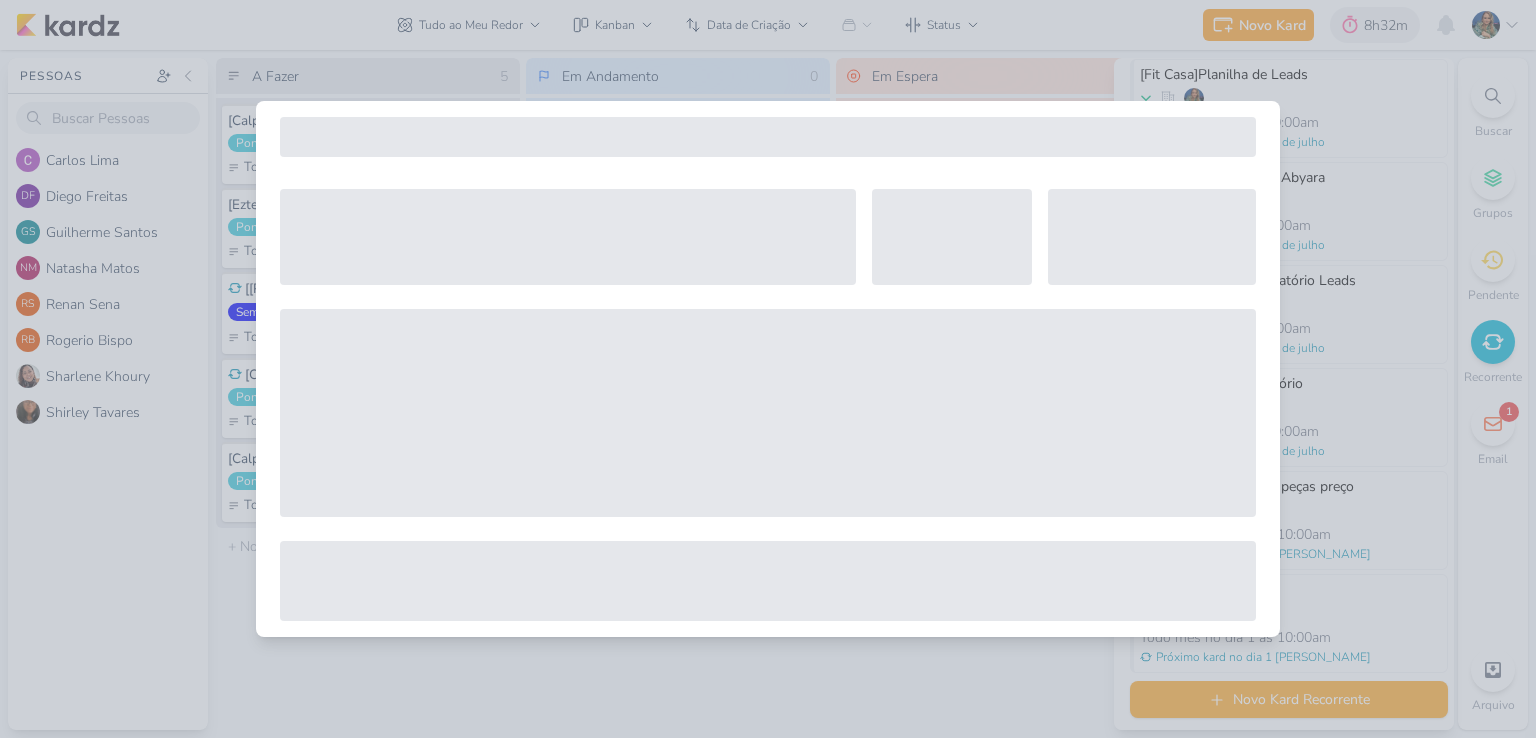 select on "5" 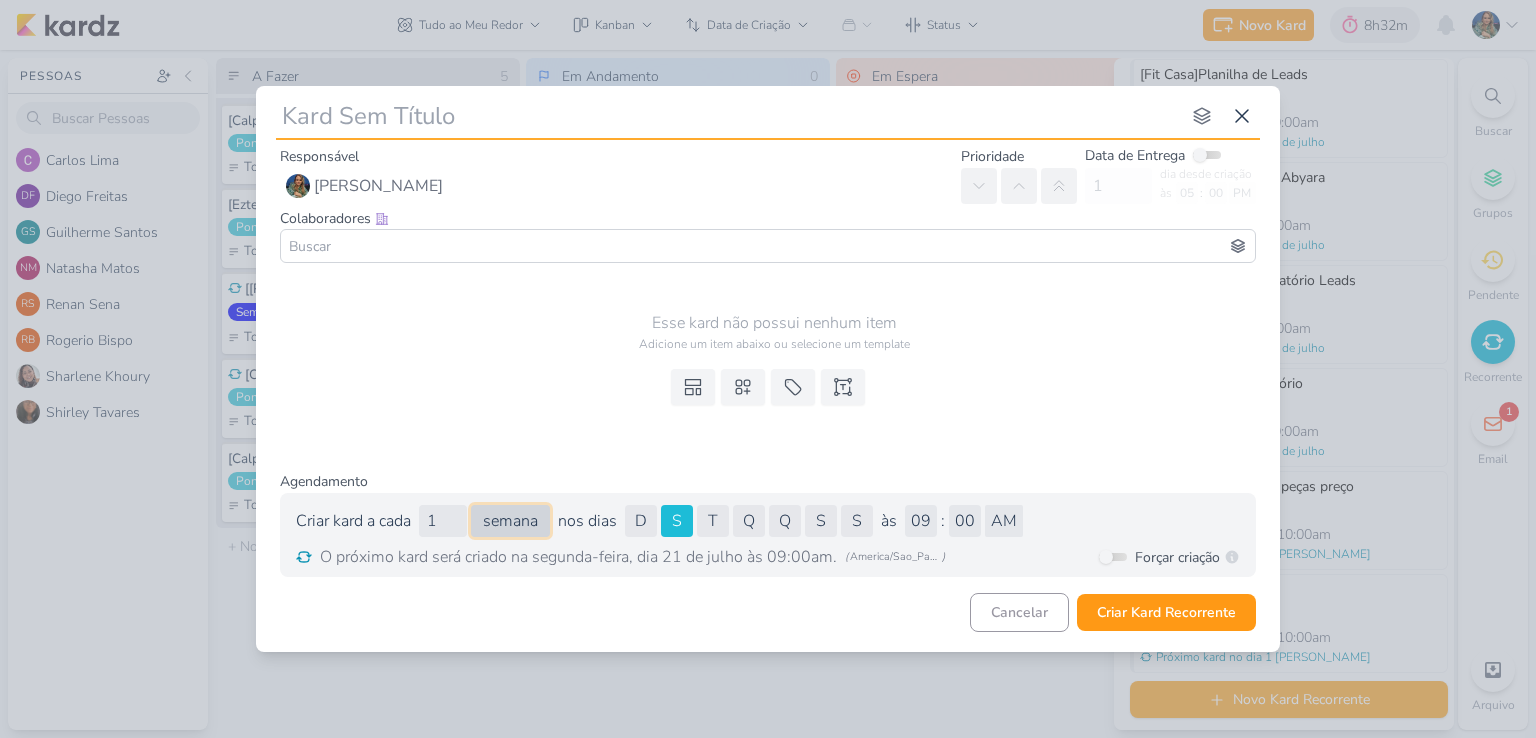 click on "dia
semana
mês" at bounding box center (510, 521) 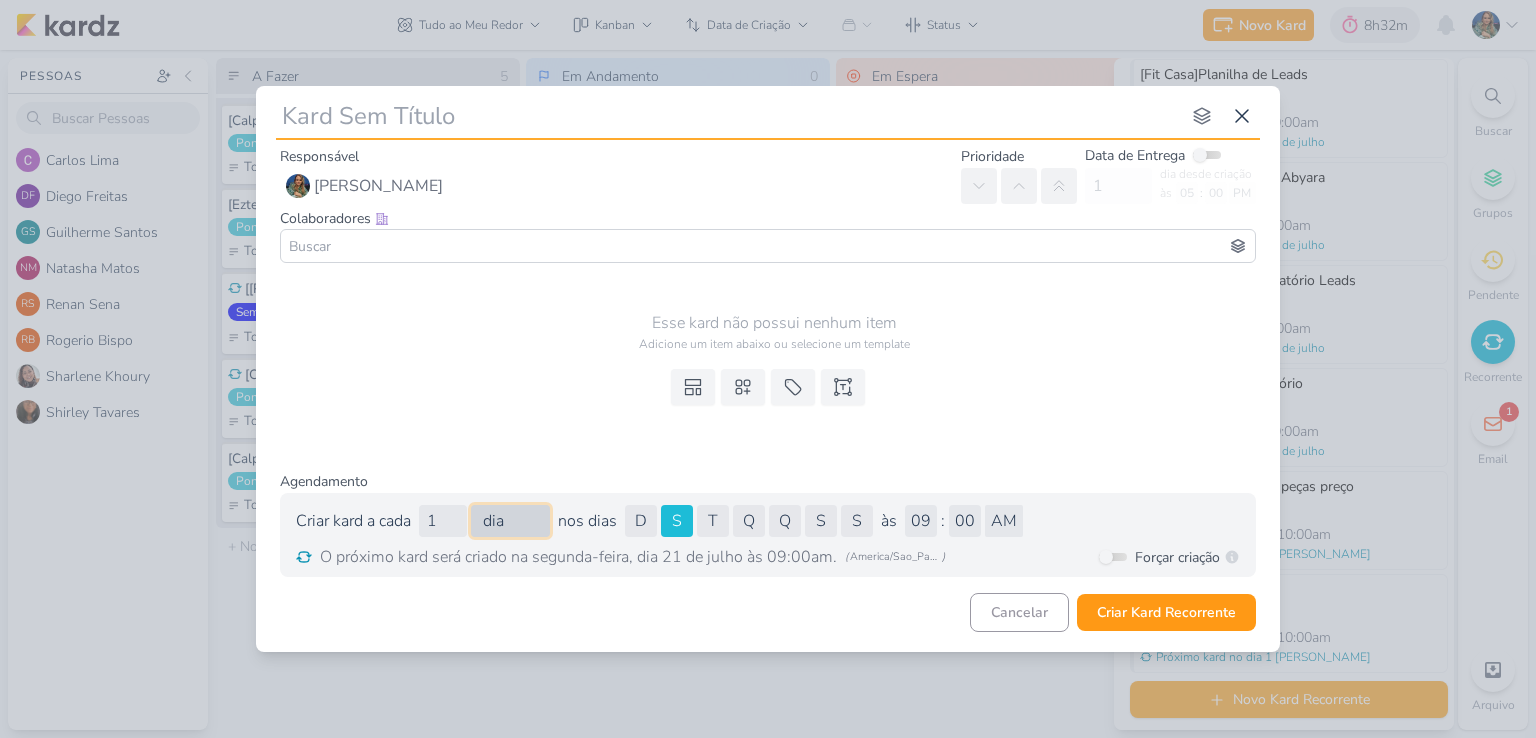 click on "dia
semana
mês" at bounding box center [510, 521] 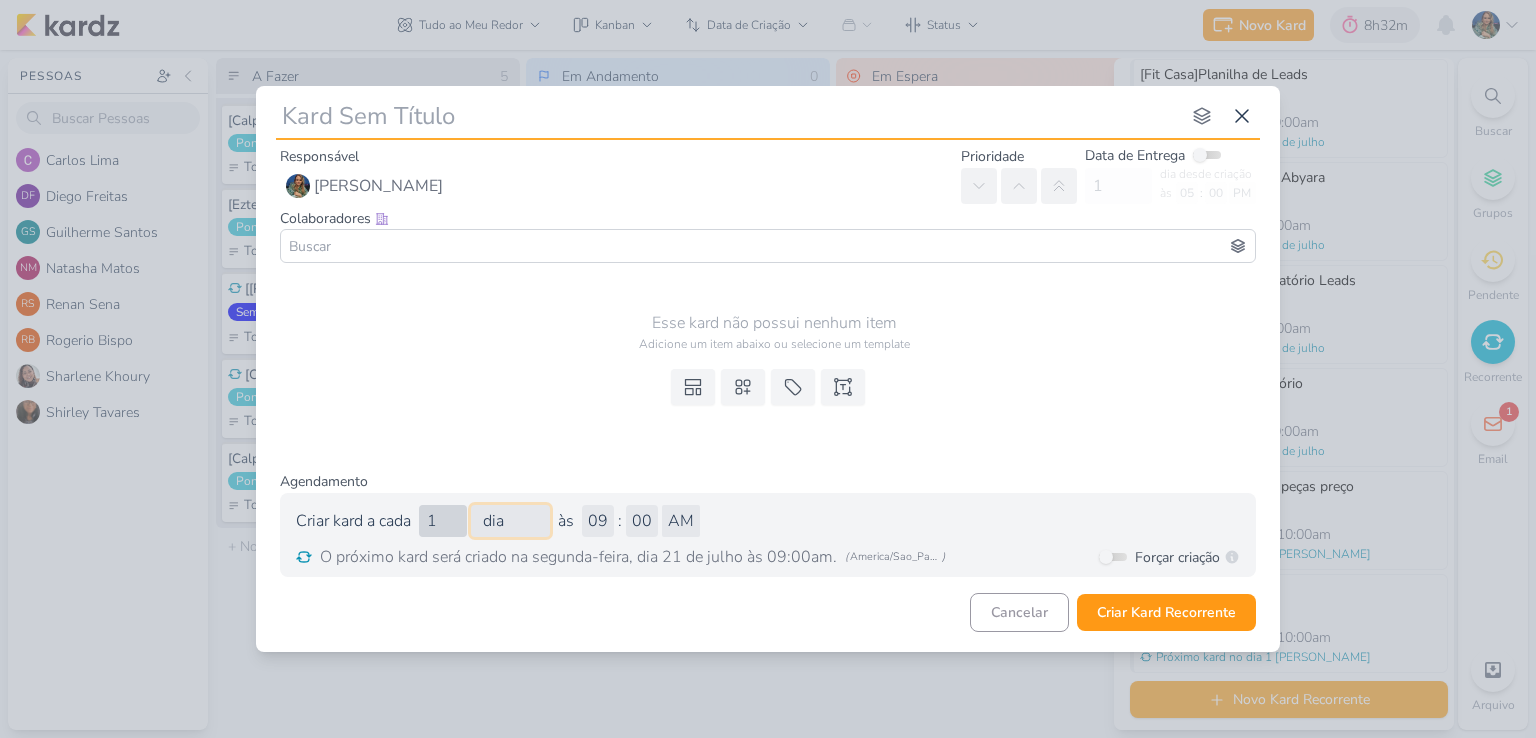 type 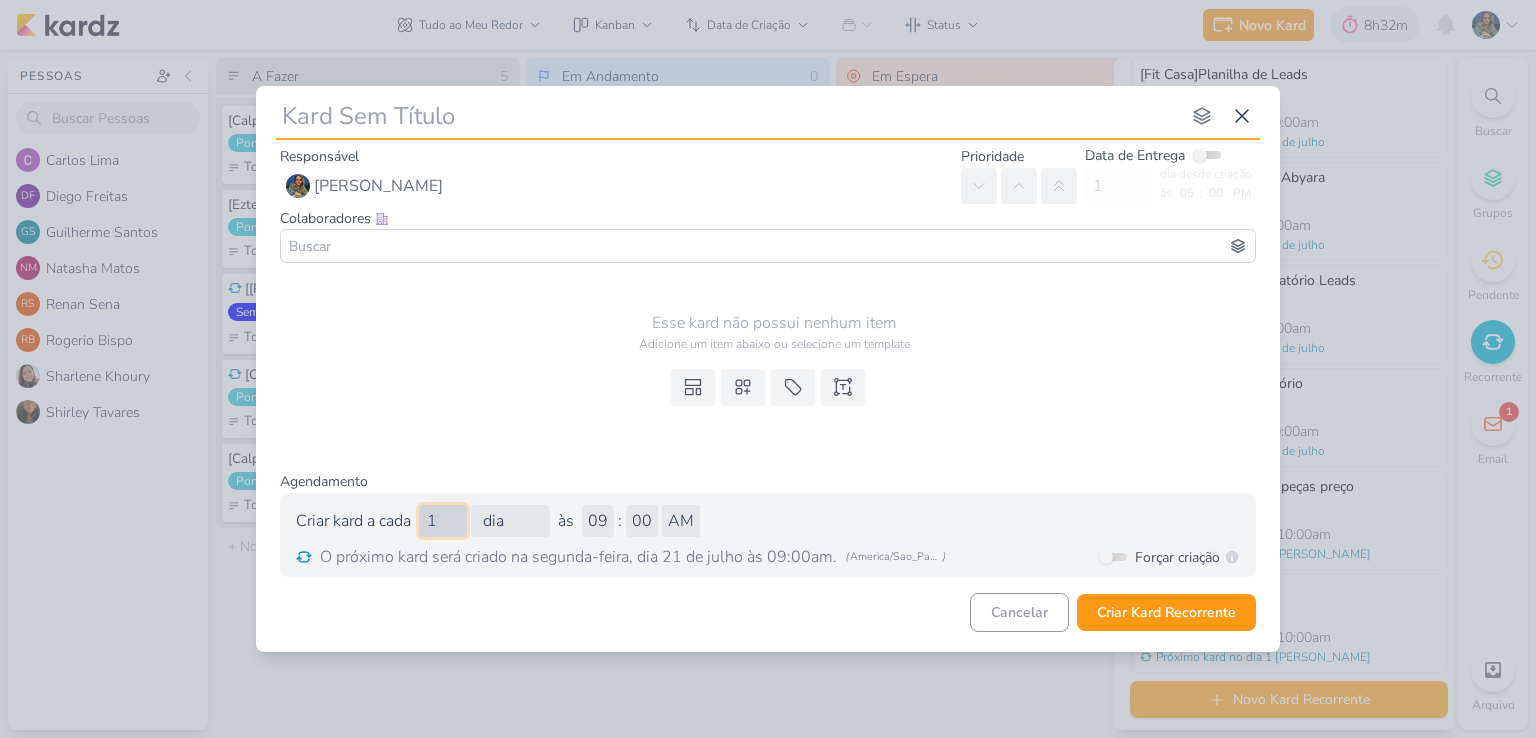 click on "1" at bounding box center (443, 521) 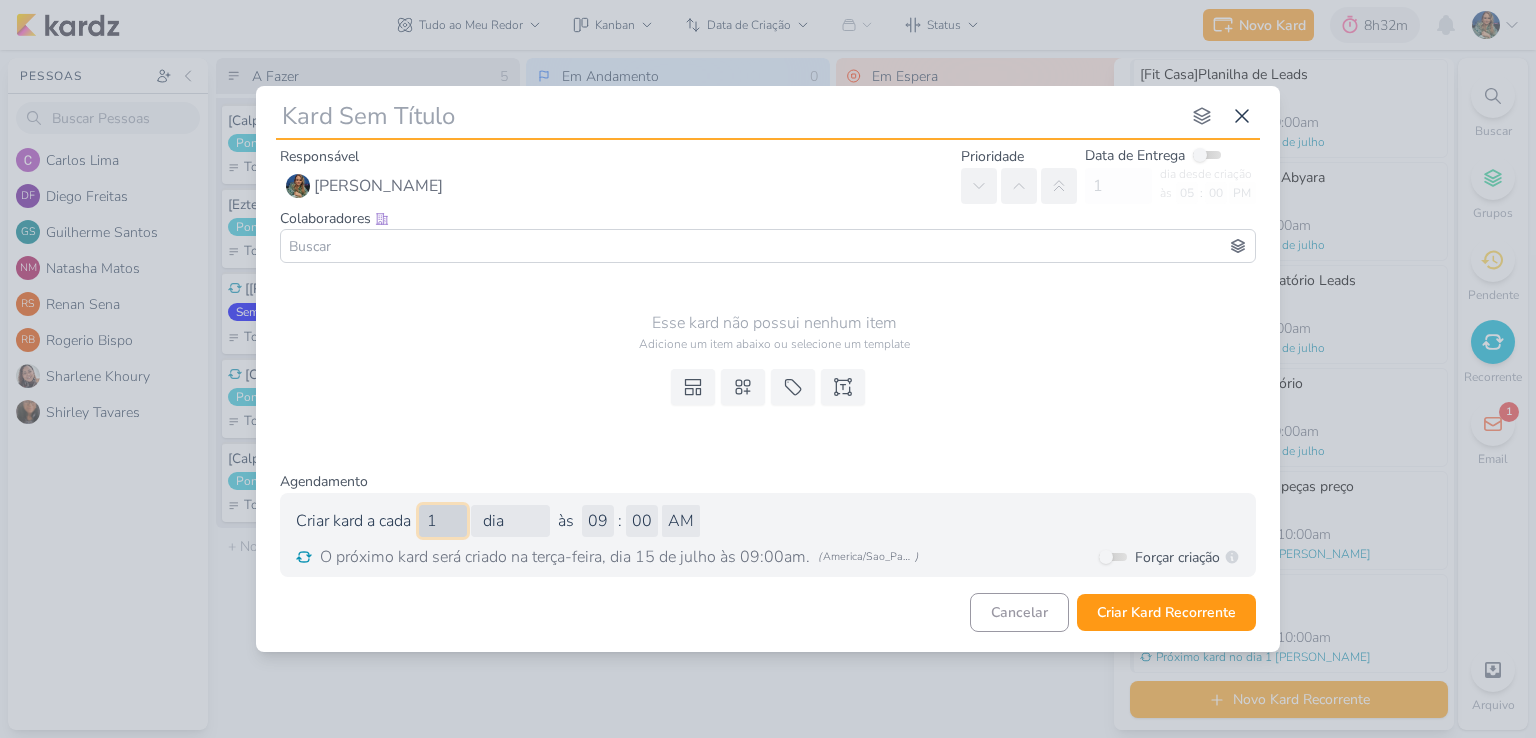 click on "1" at bounding box center (443, 521) 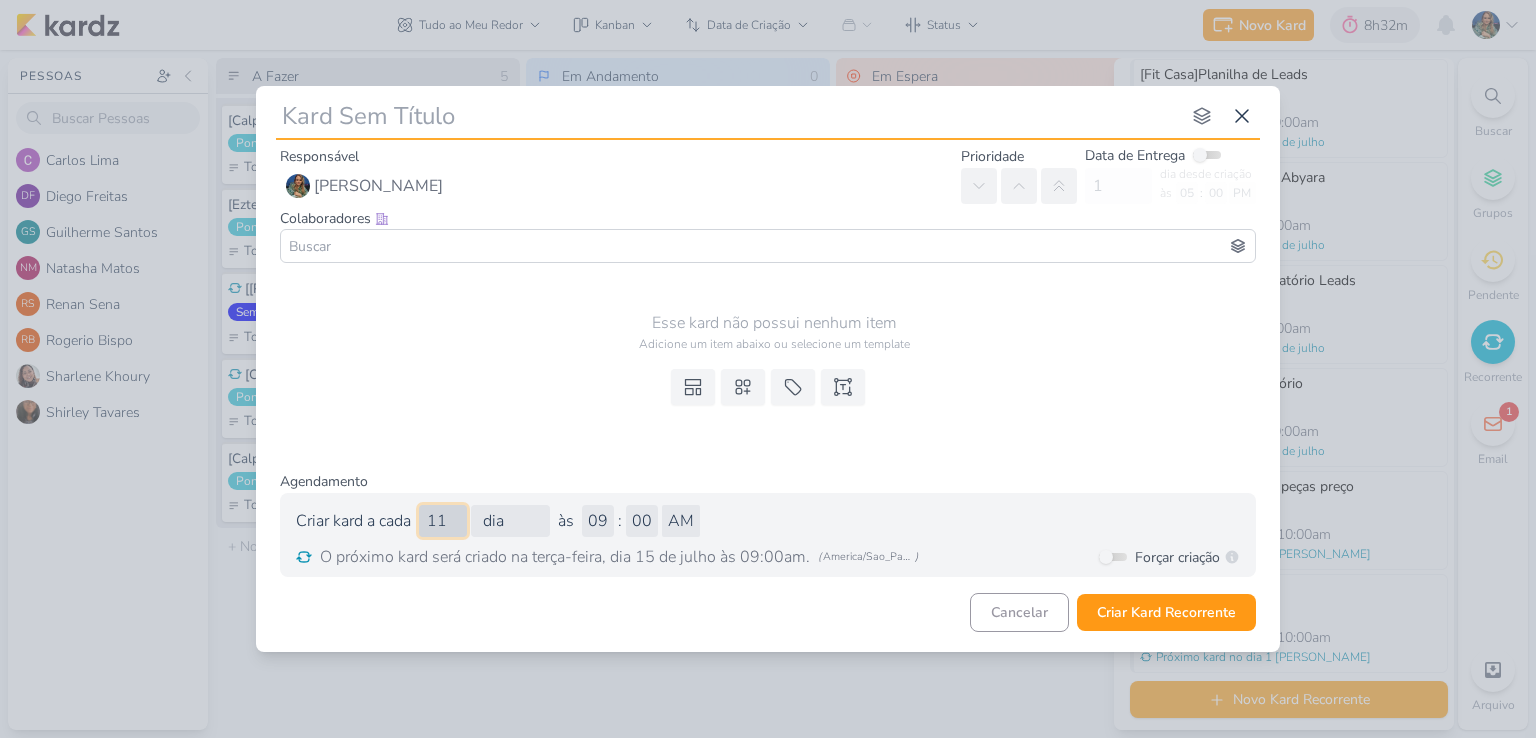 type on "115" 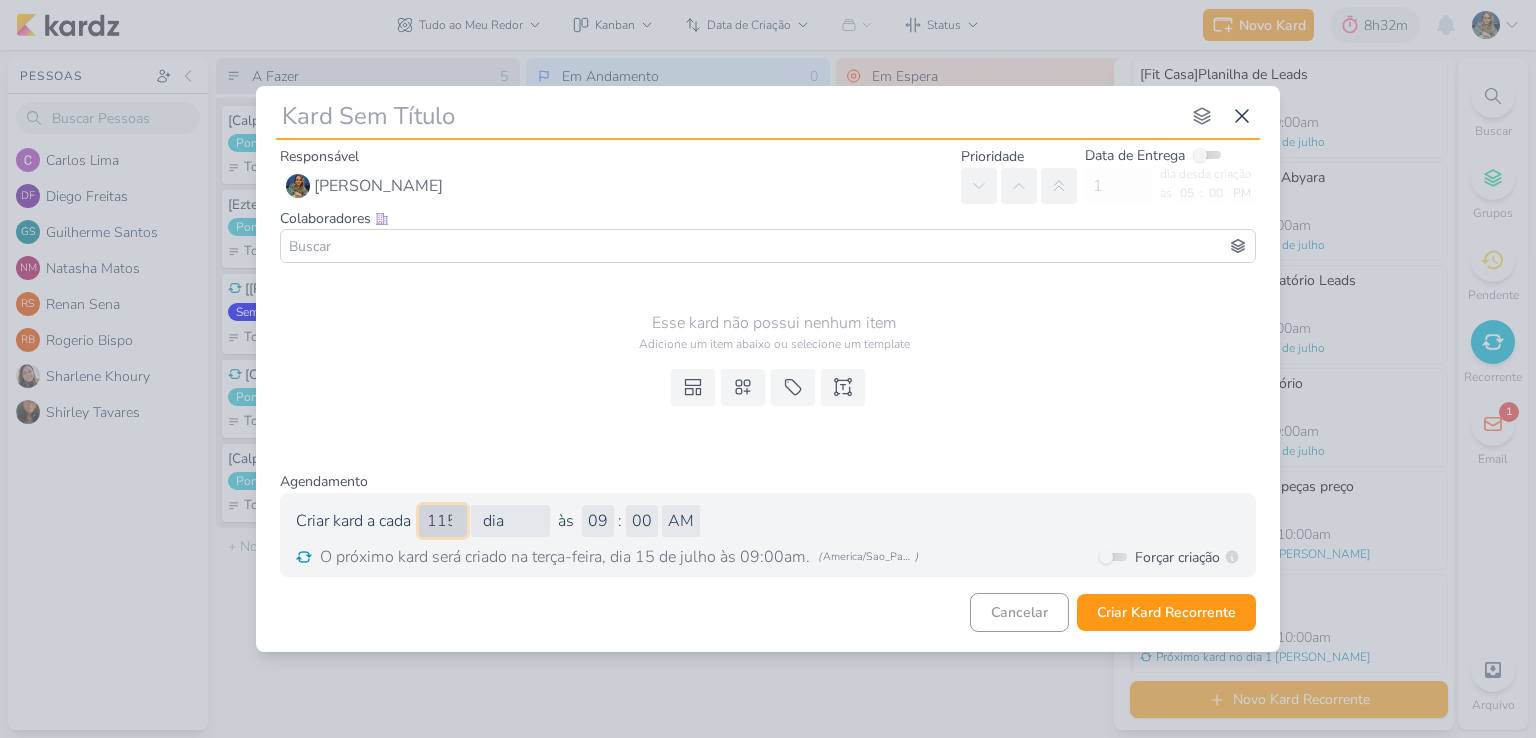 scroll, scrollTop: 0, scrollLeft: 4, axis: horizontal 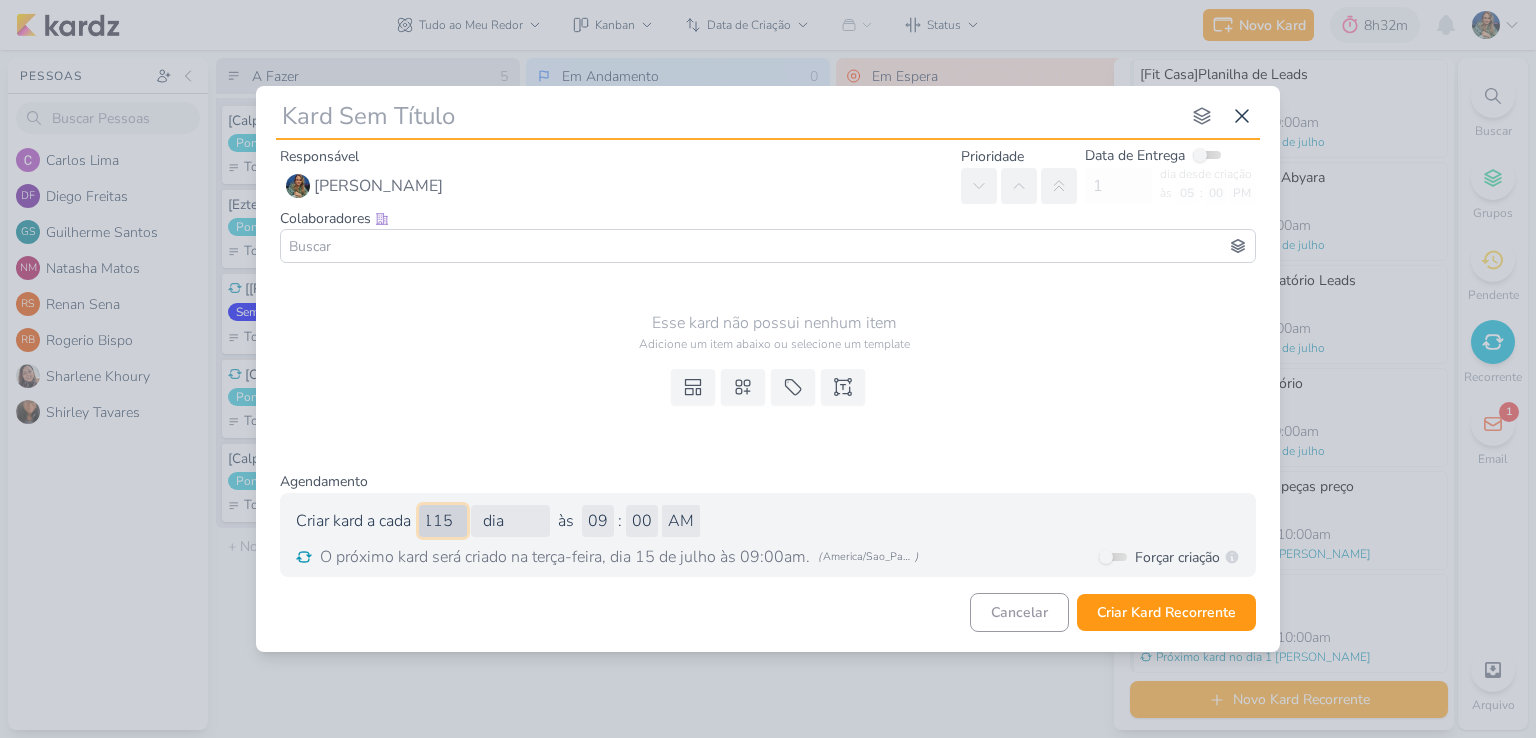 type 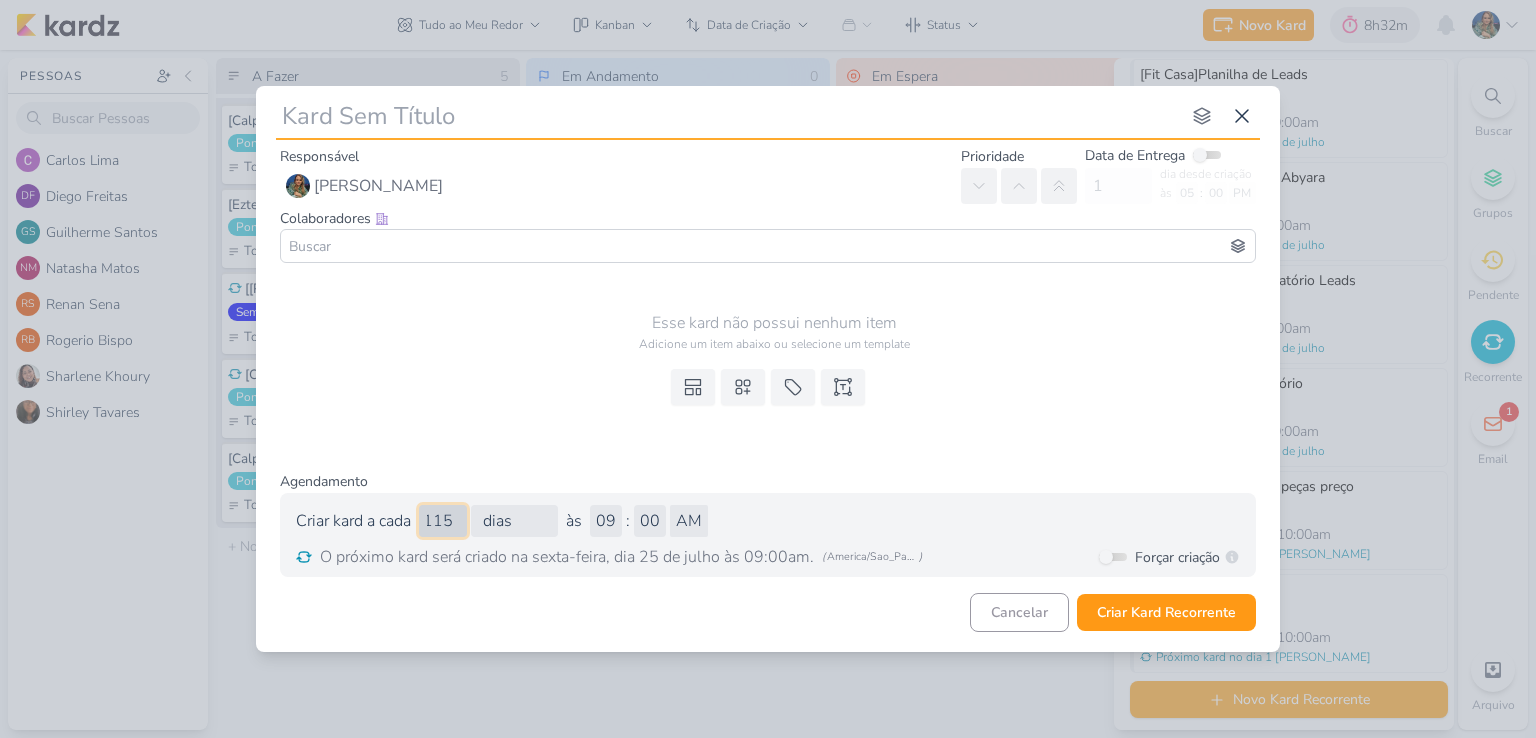 type 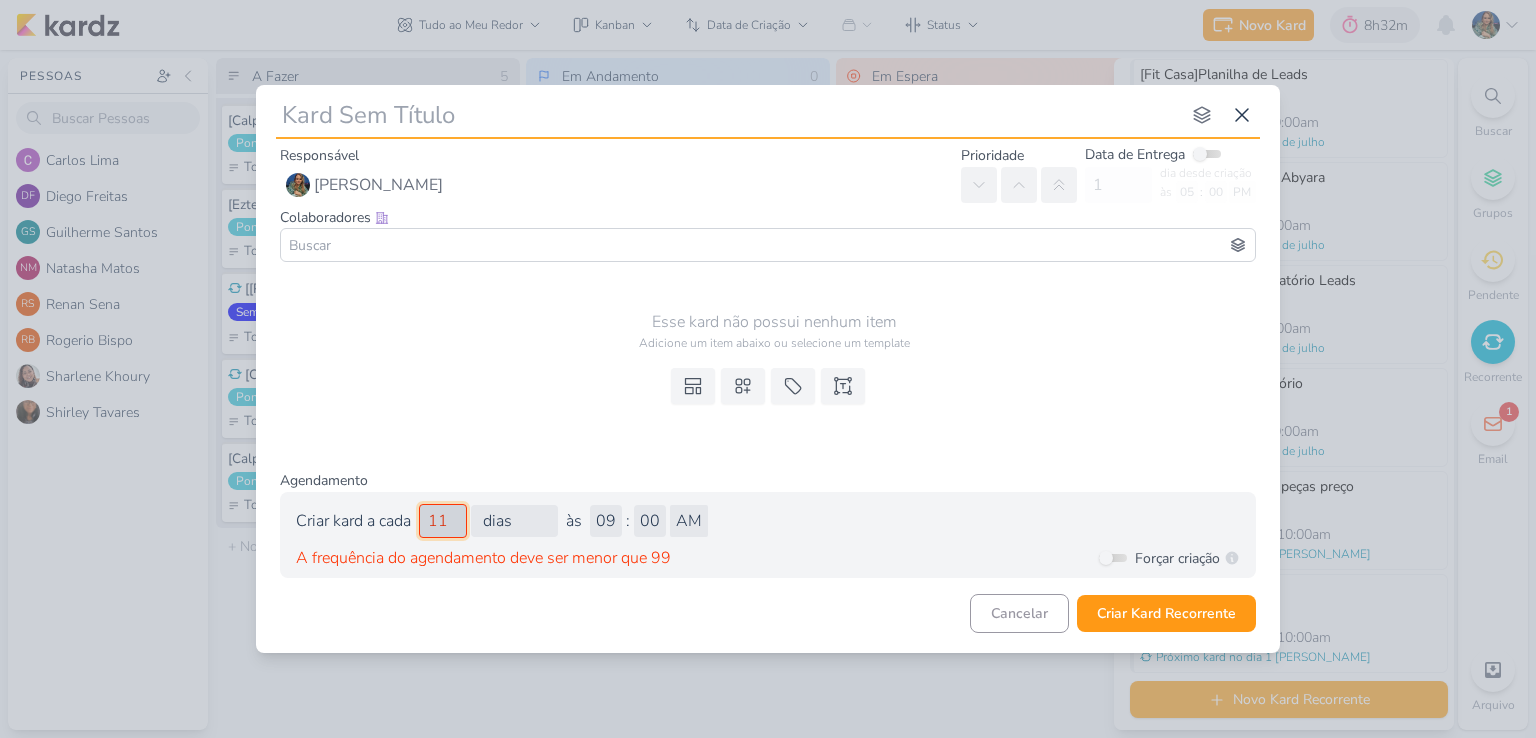 scroll, scrollTop: 0, scrollLeft: 0, axis: both 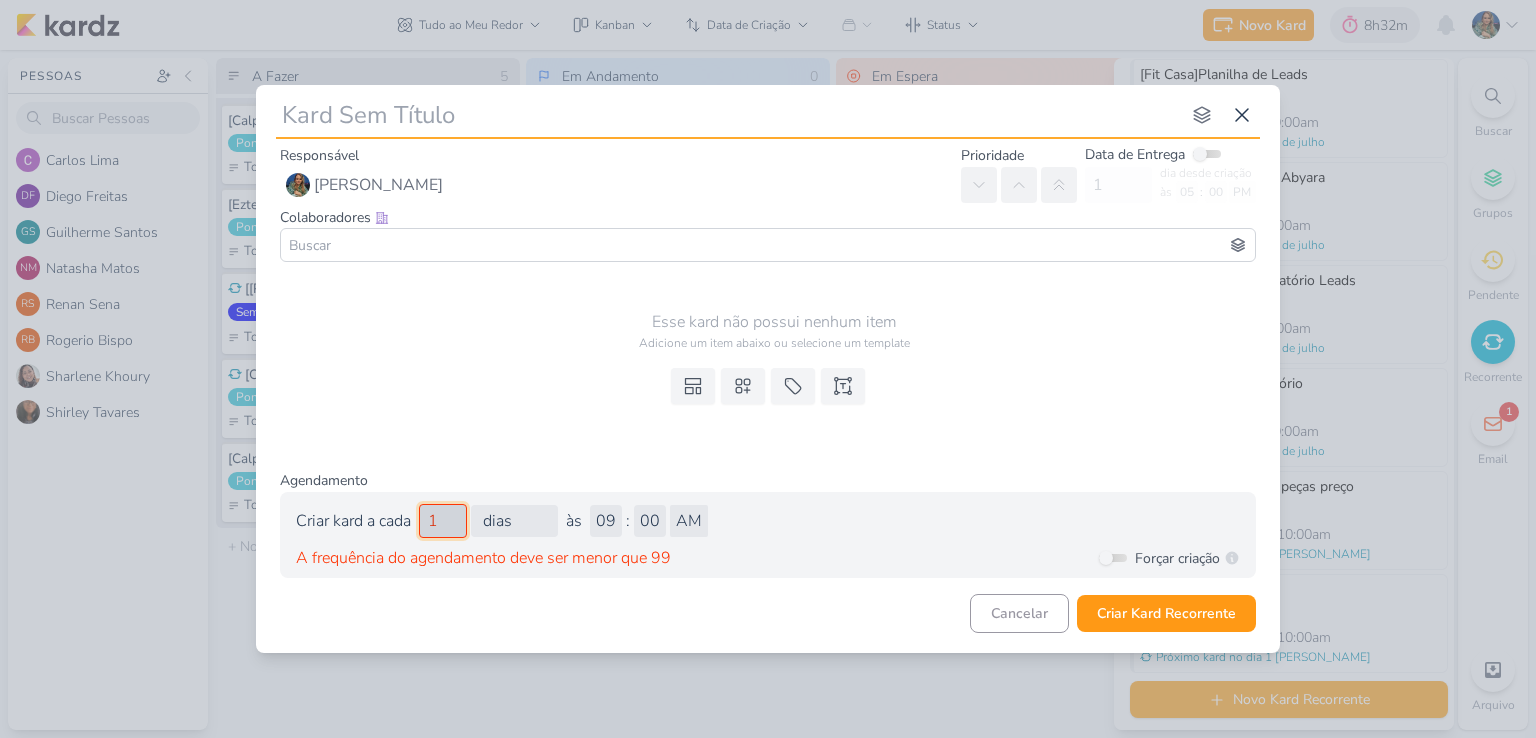 type 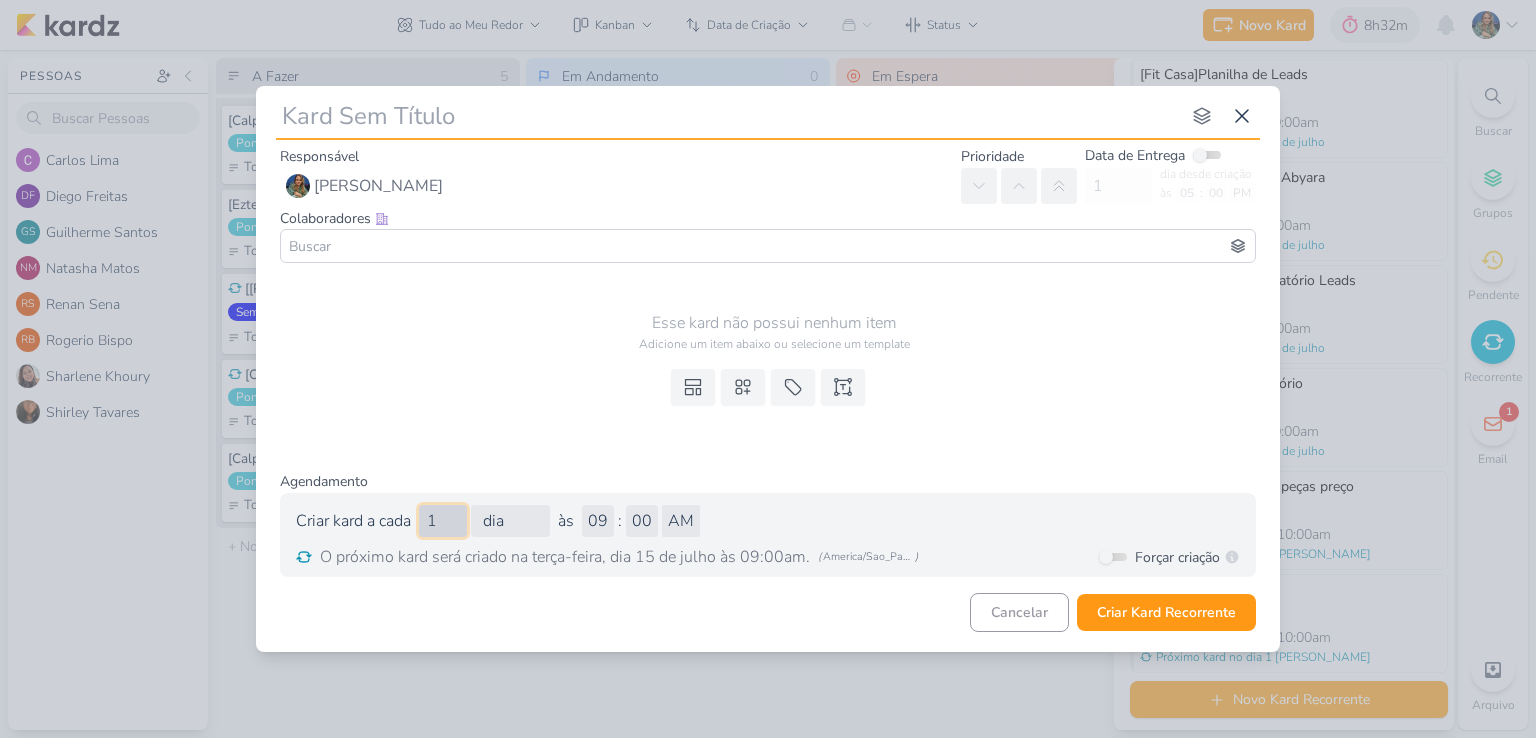 type on "15" 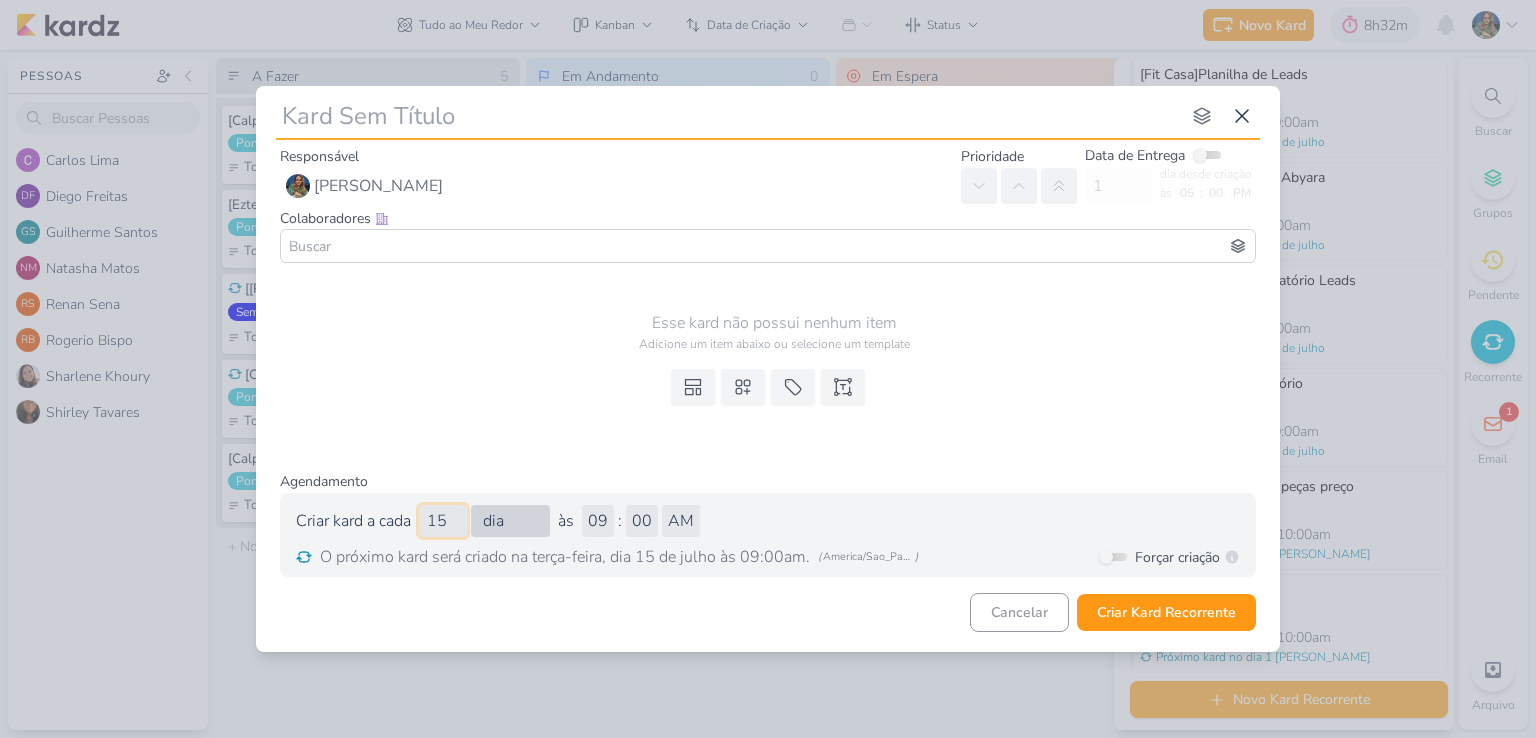type 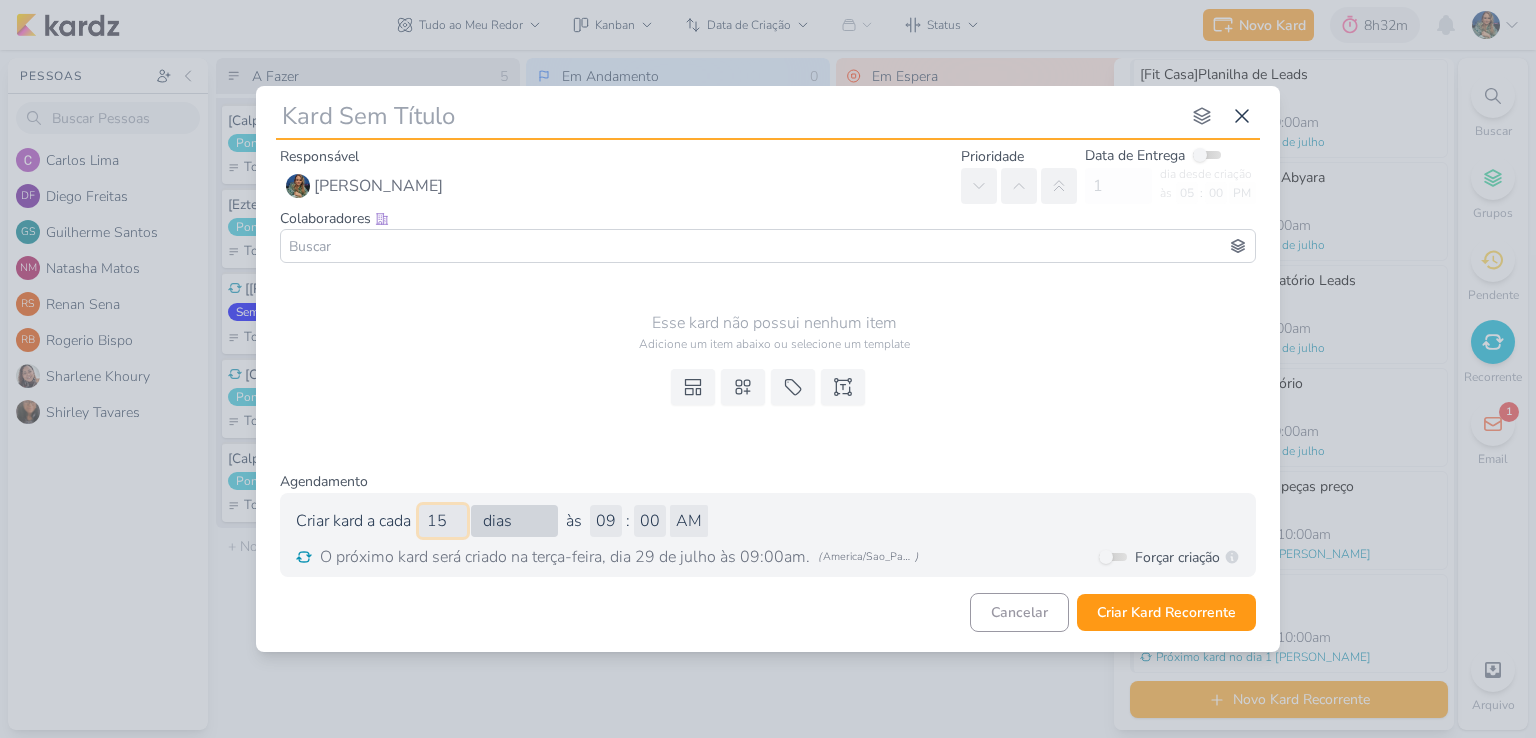 type on "15" 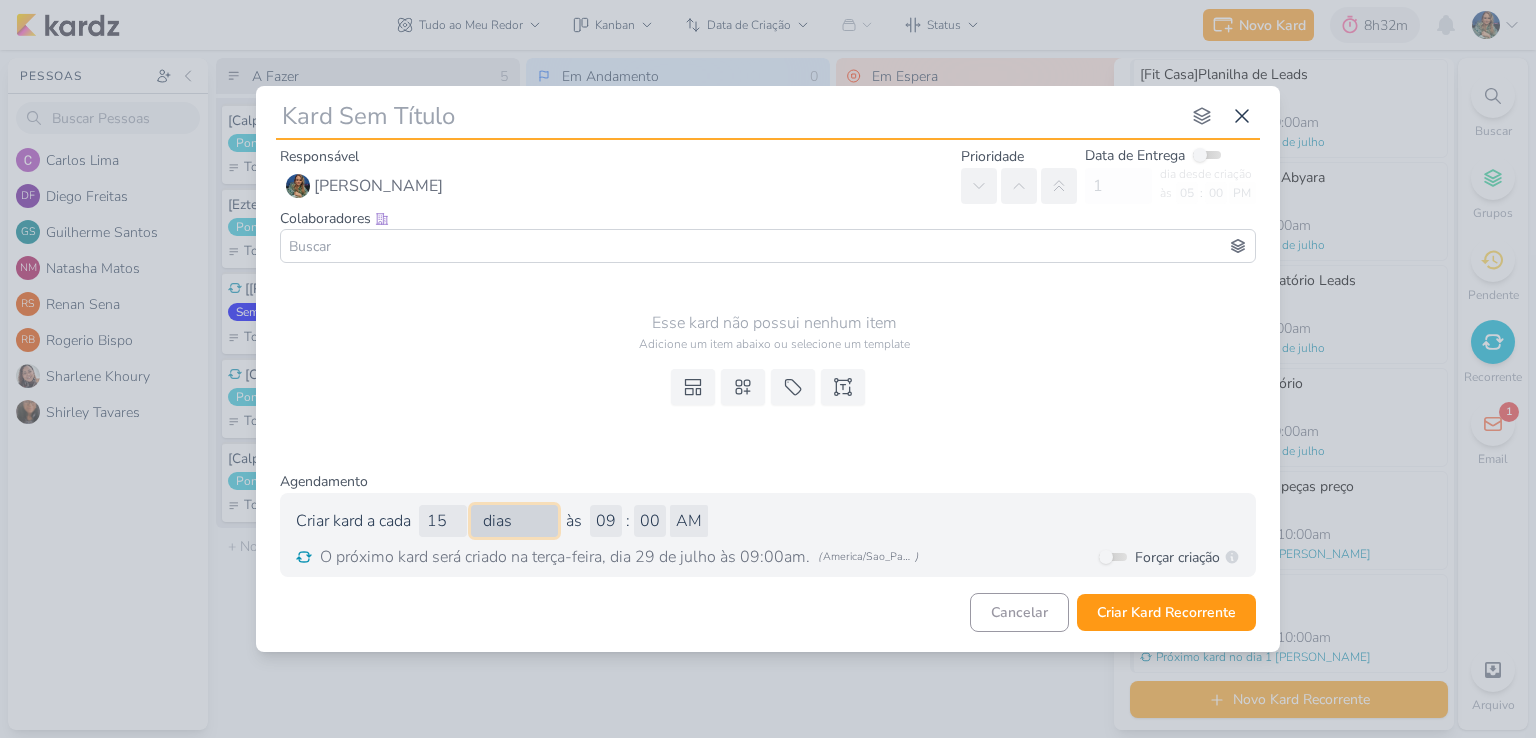 click on "dias
semanas
meses" at bounding box center (514, 521) 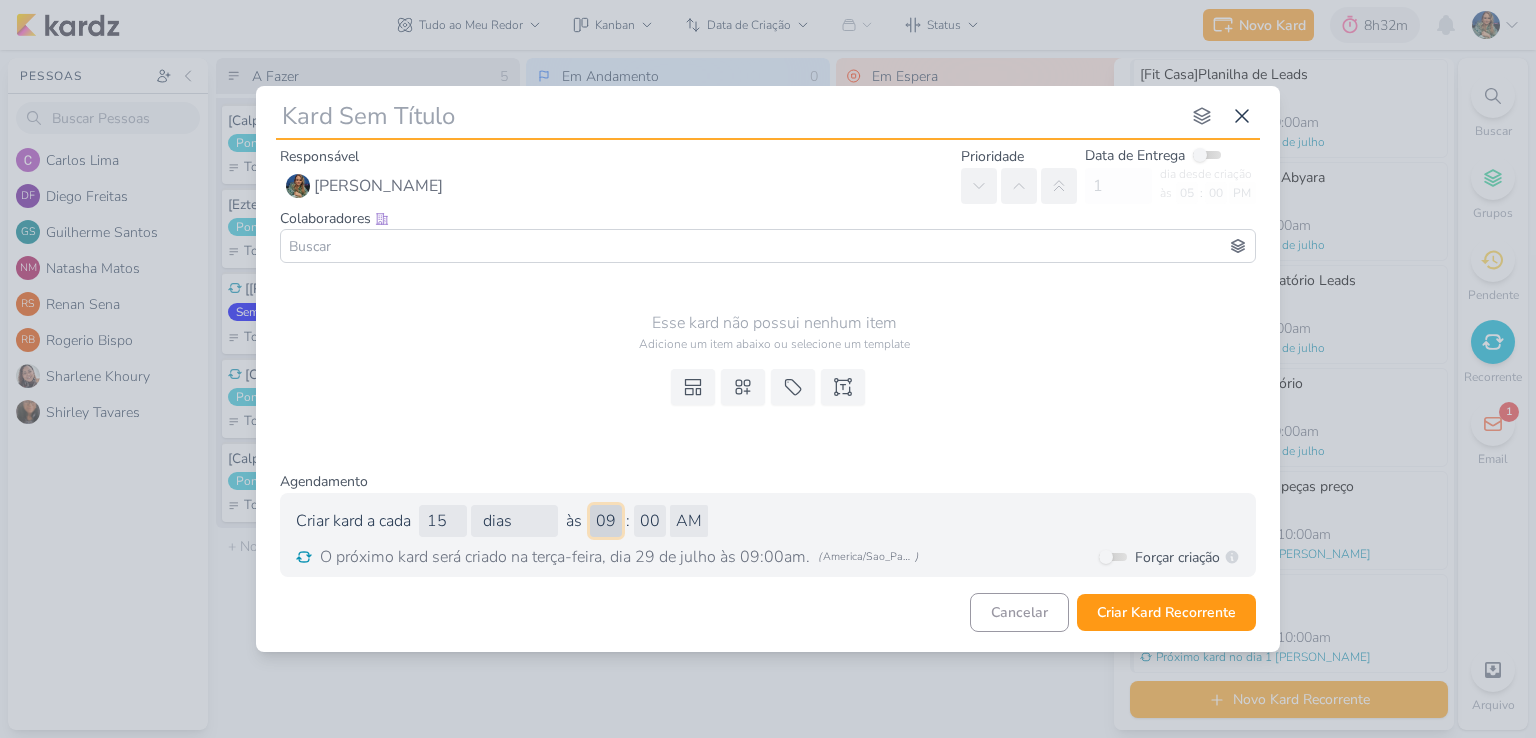 click on "01
02
03
04
05
06
07
08
09
10
11
12" at bounding box center [606, 521] 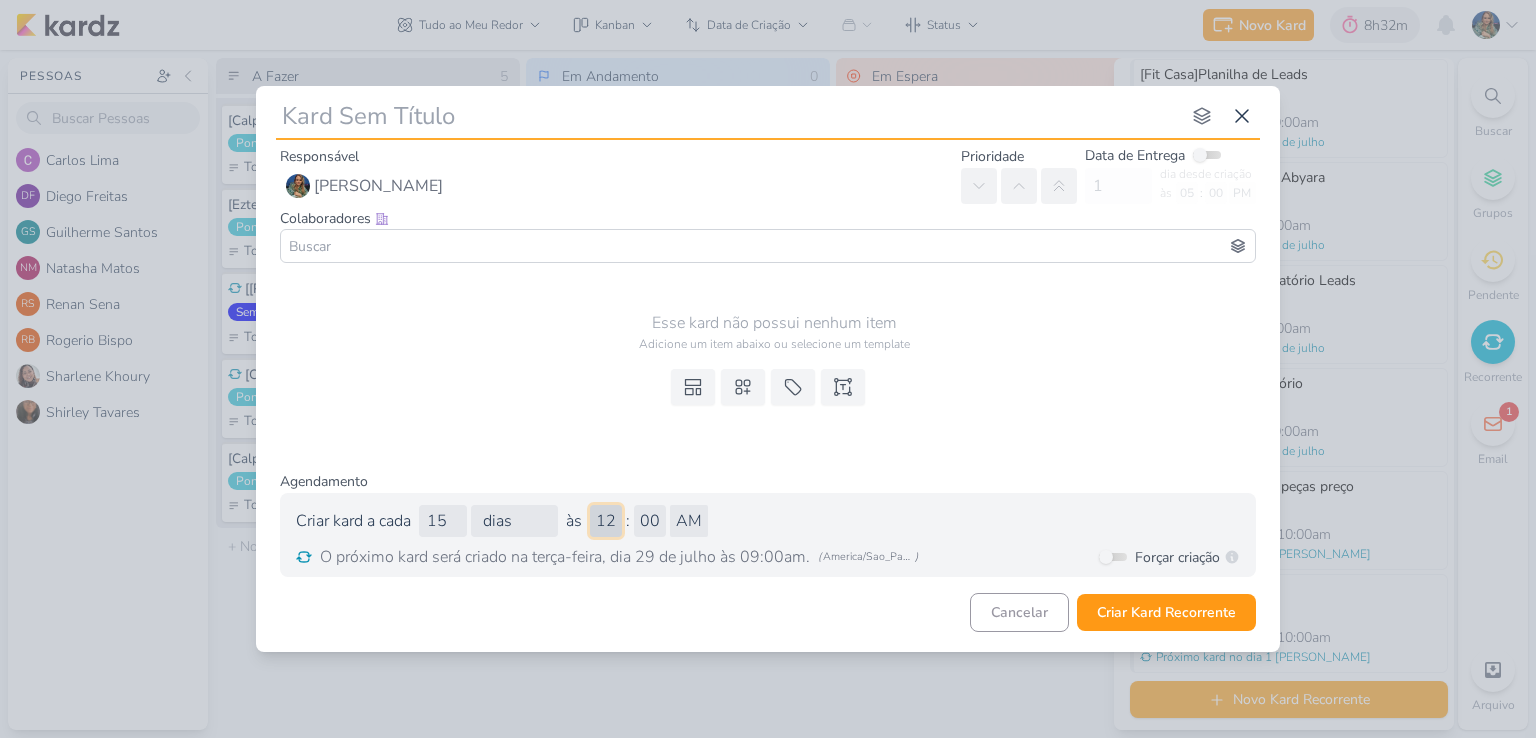 click on "01
02
03
04
05
06
07
08
09
10
11
12" at bounding box center (606, 521) 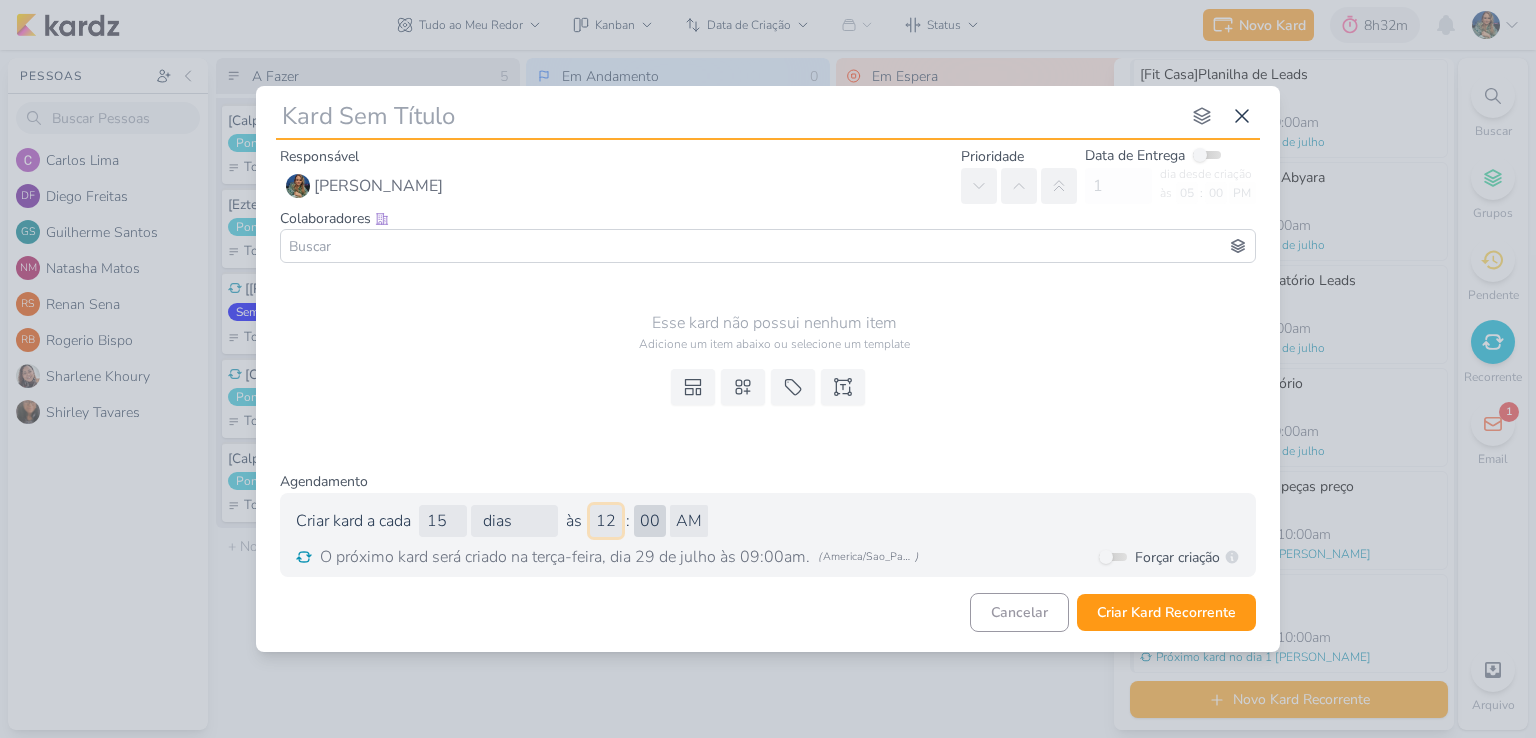 type 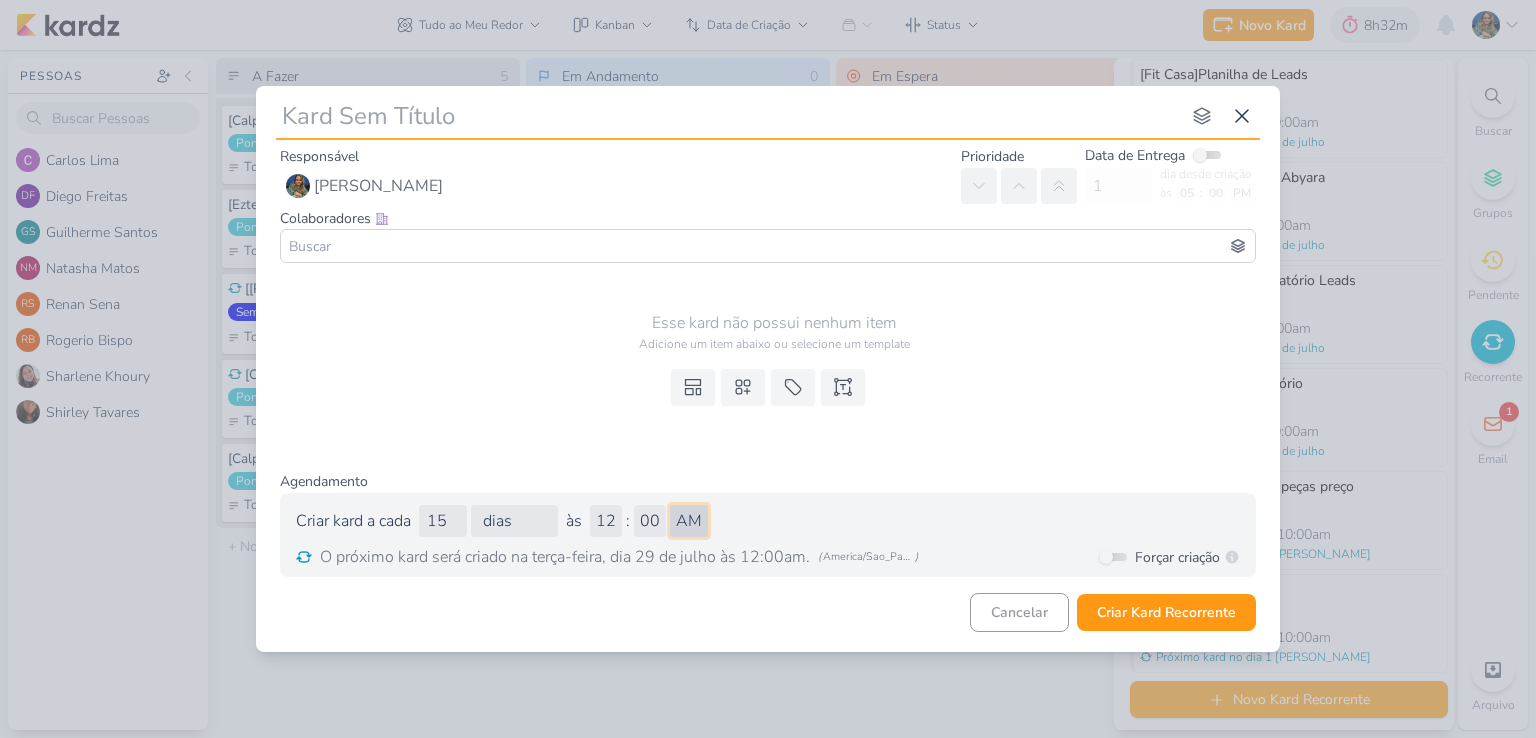 click on "AM
PM" at bounding box center (689, 521) 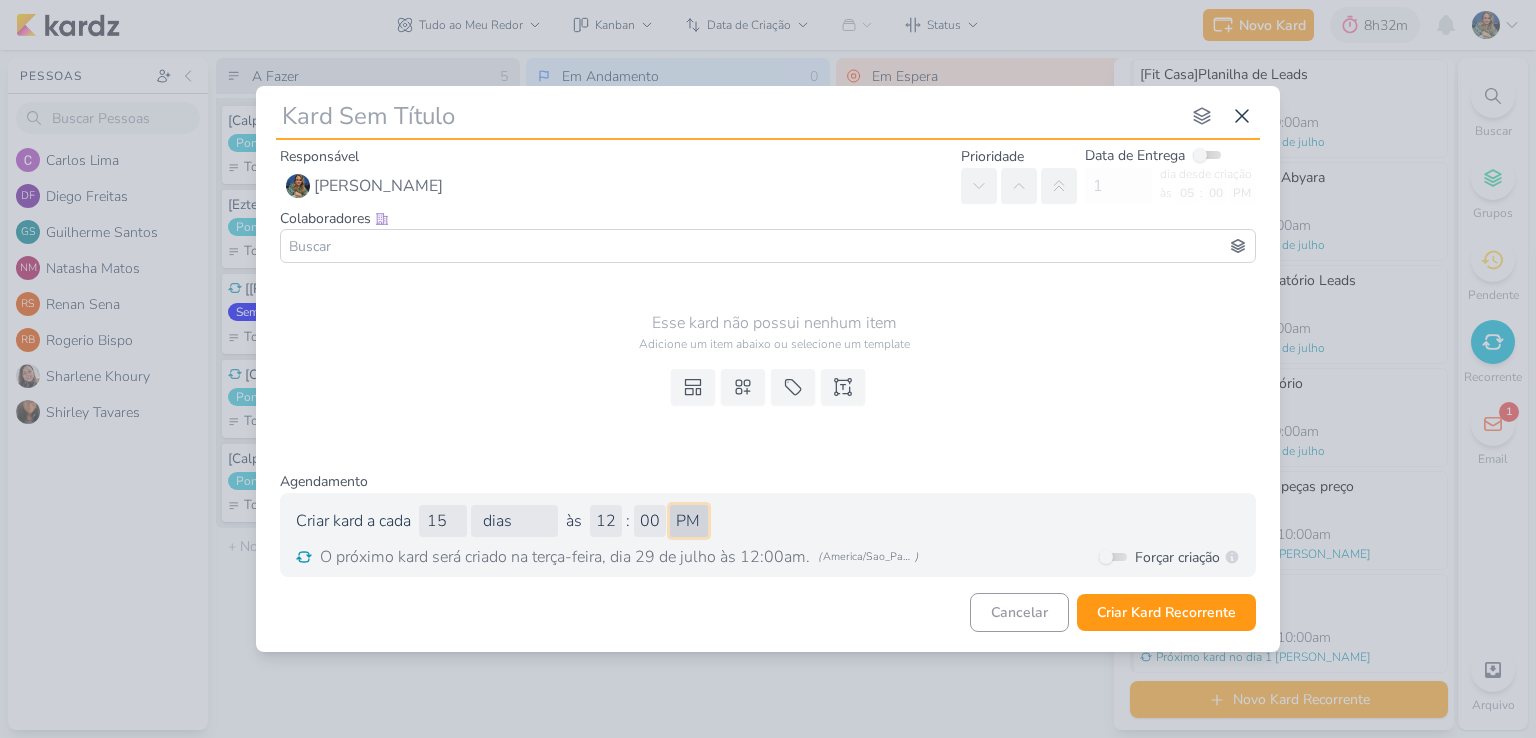 click on "AM
PM" at bounding box center (689, 521) 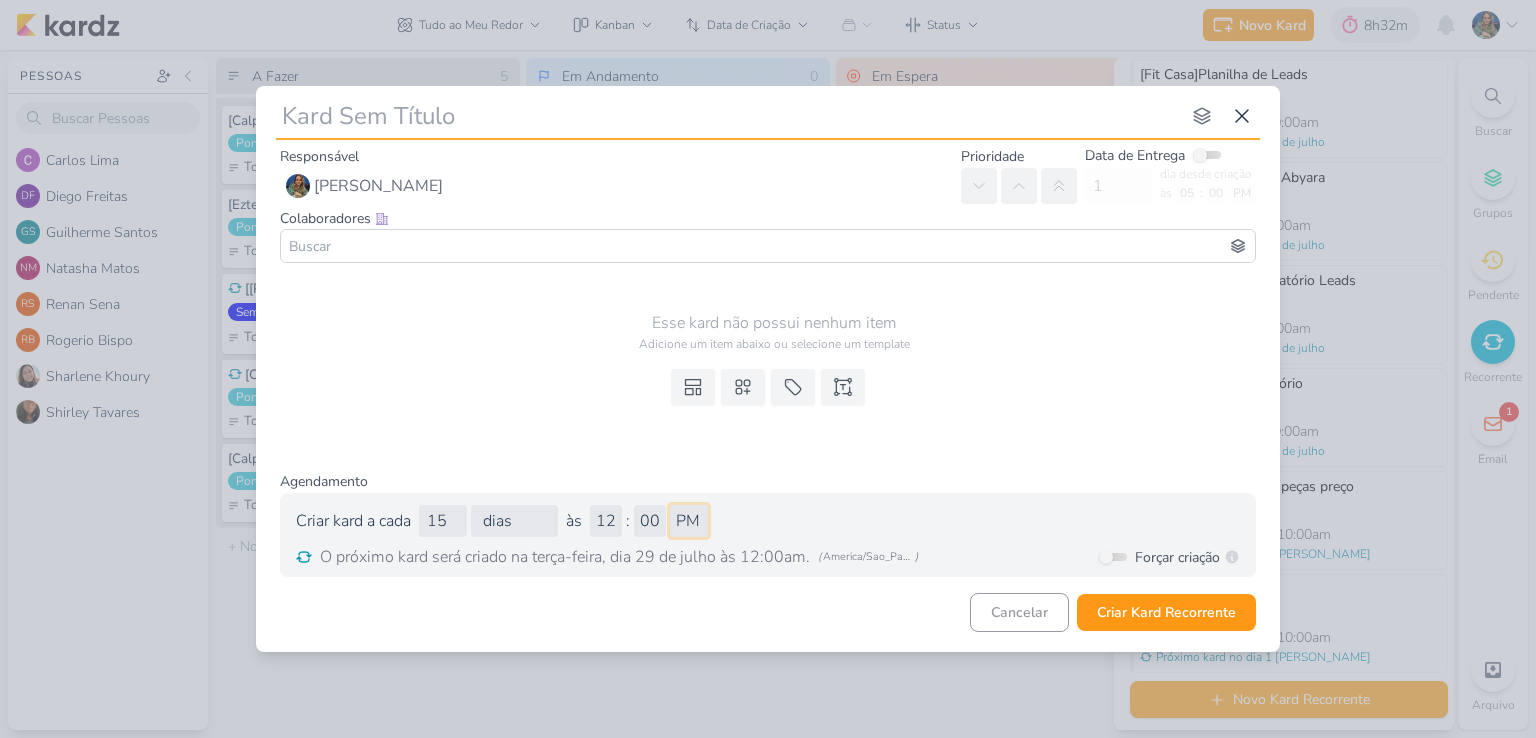 type 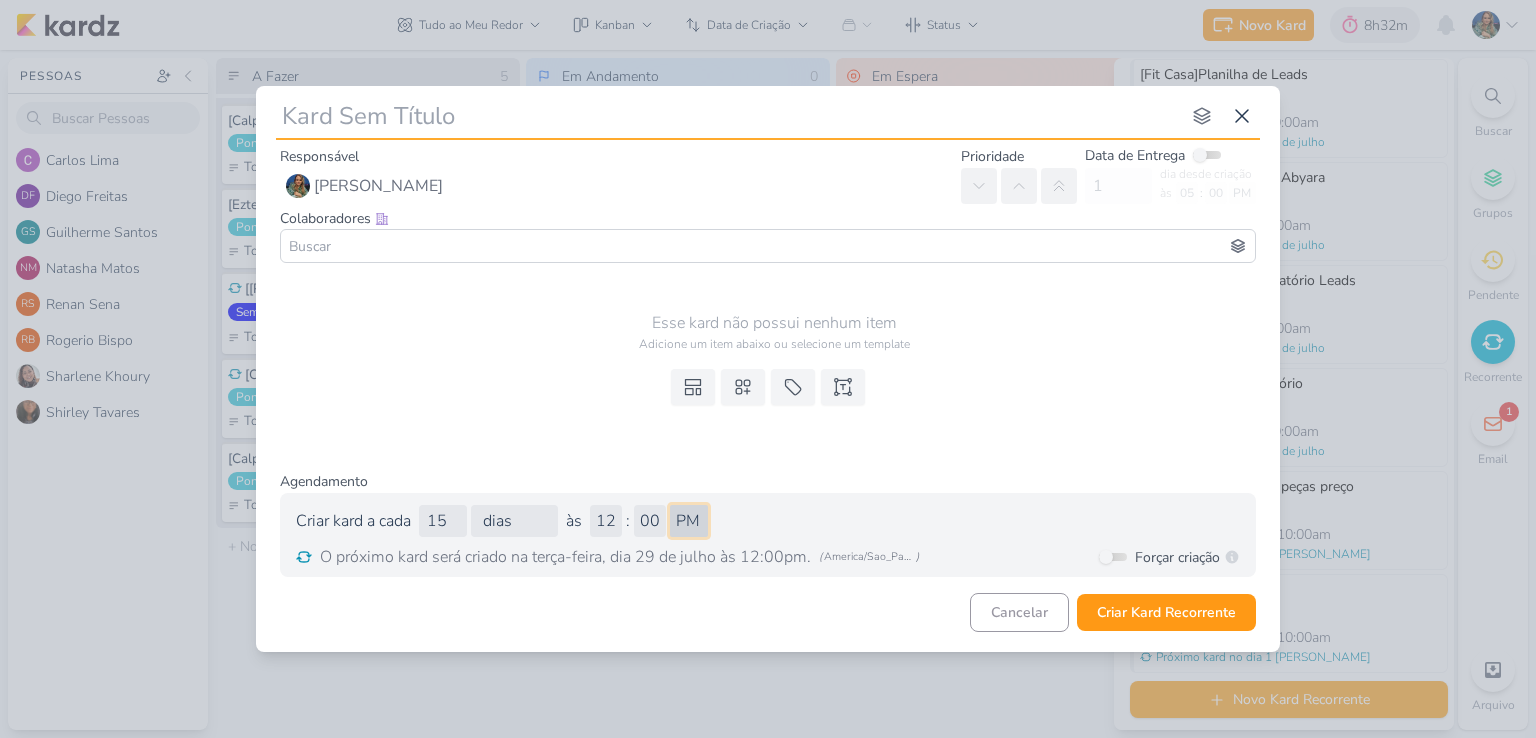 click on "AM
PM" at bounding box center [689, 521] 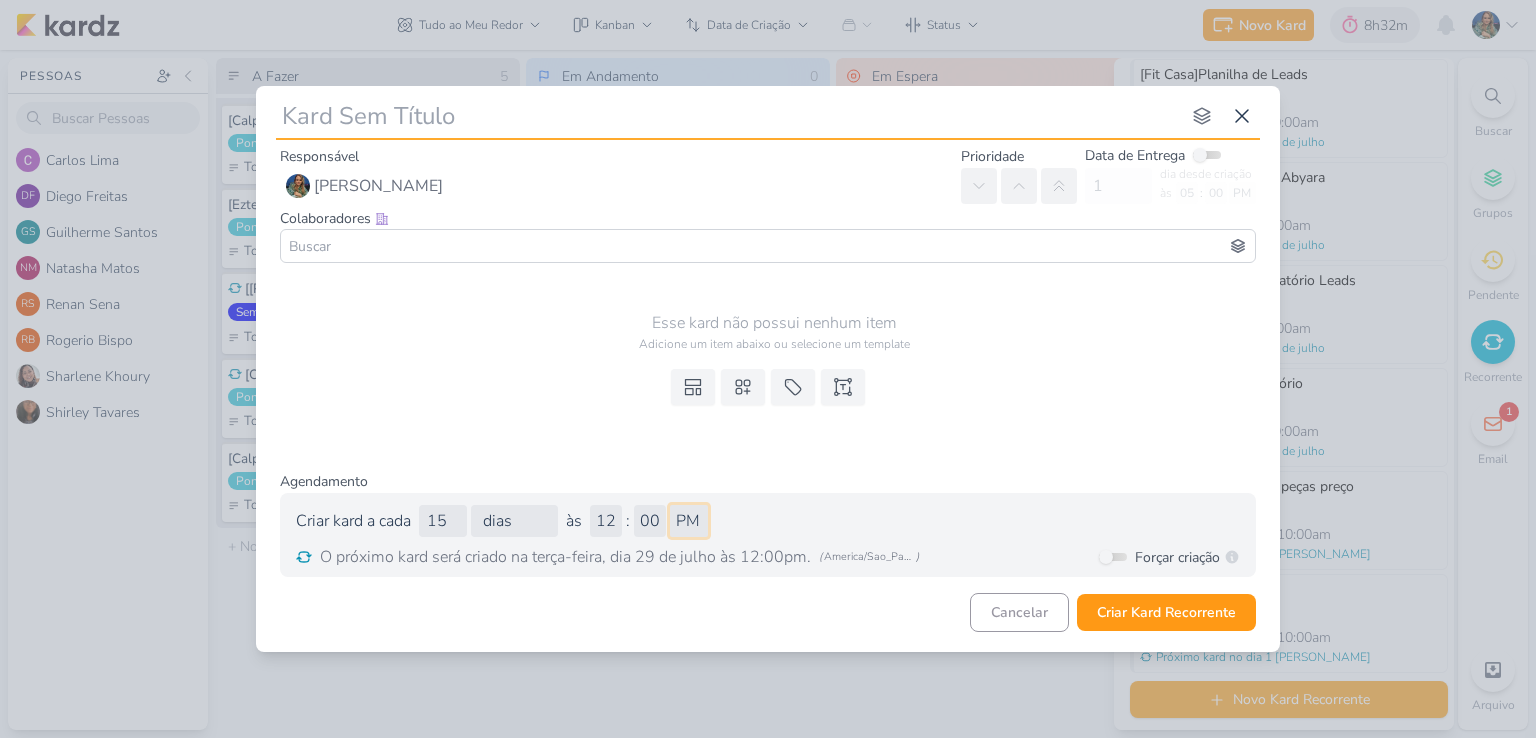 select on "am" 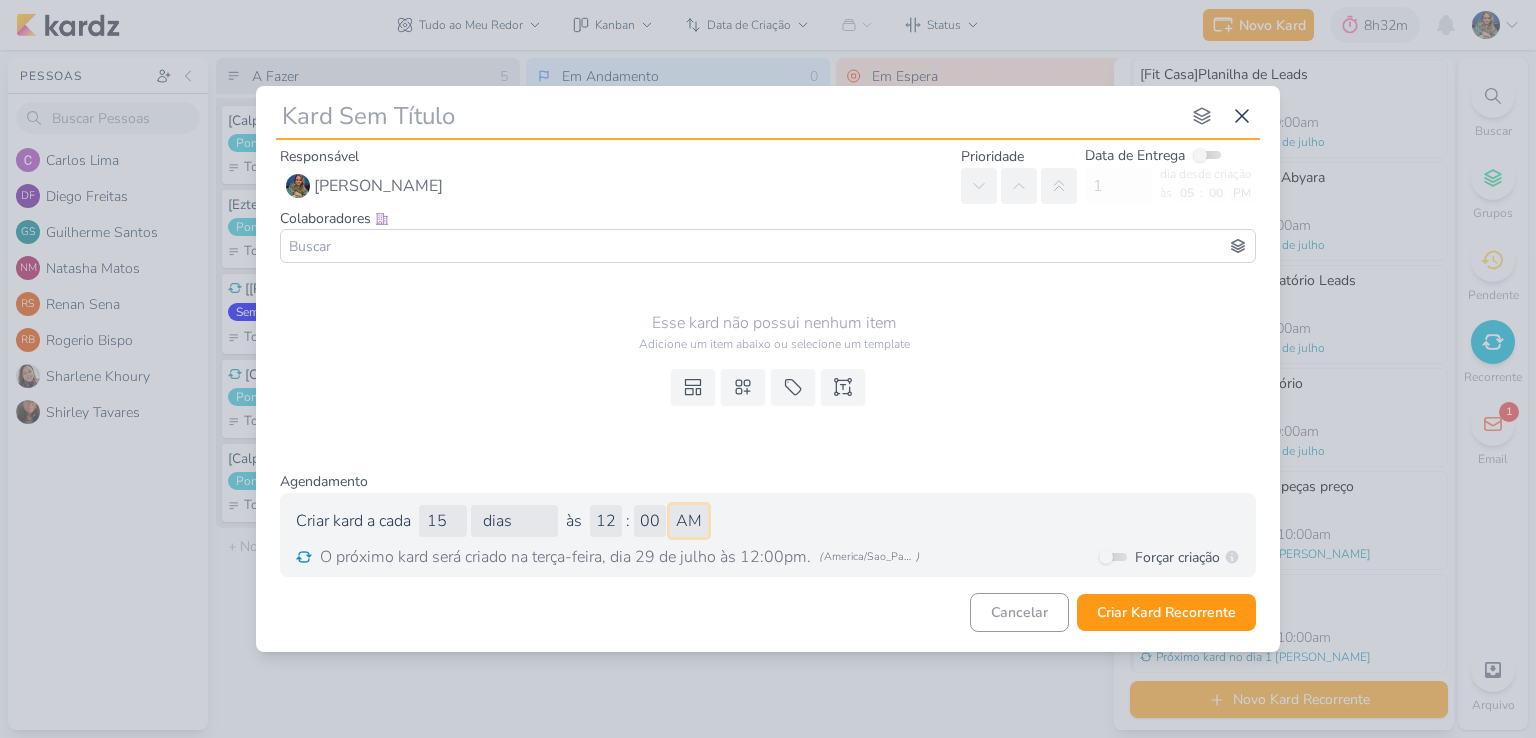 click on "AM
PM" at bounding box center (689, 521) 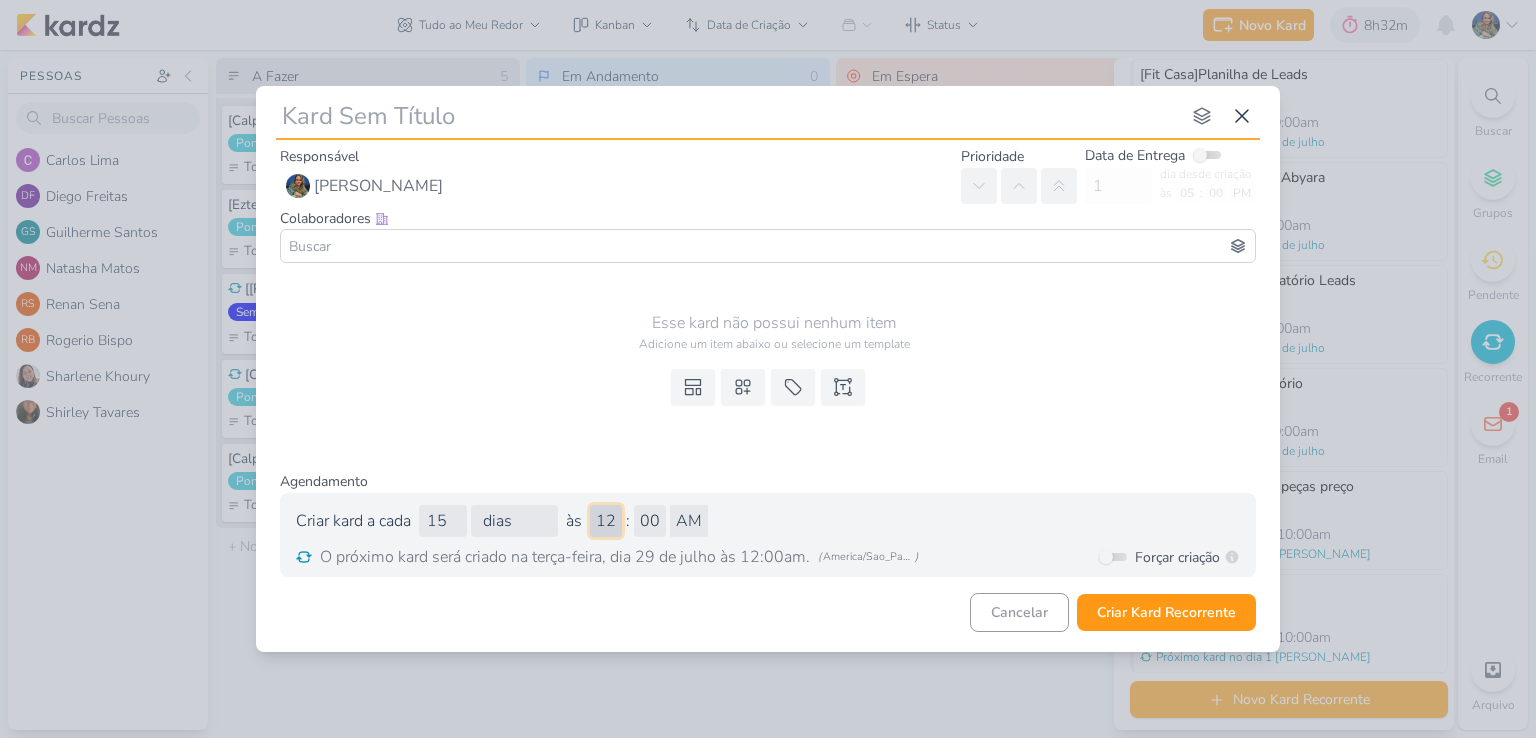 click on "01
02
03
04
05
06
07
08
09
10
11
12" at bounding box center (606, 521) 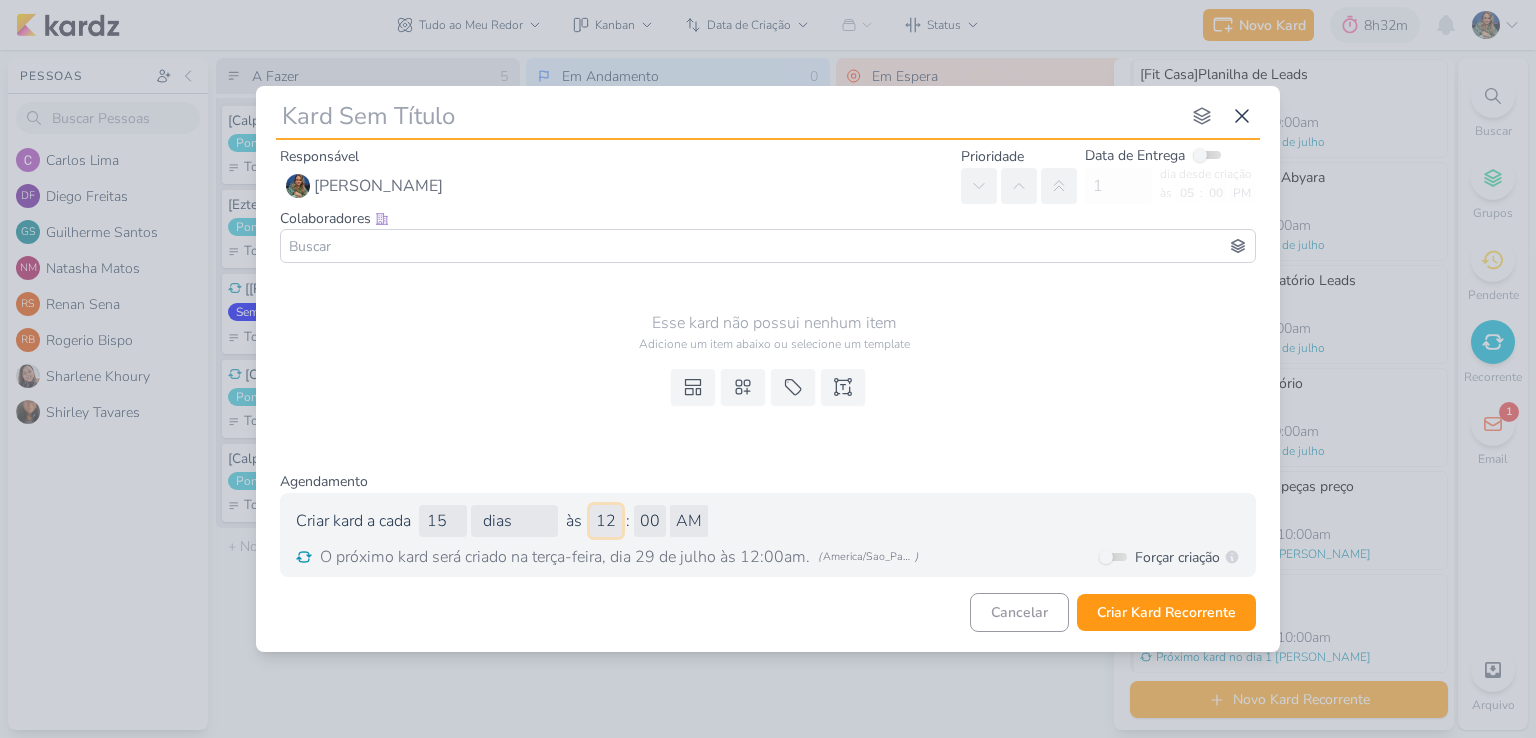 select on "11" 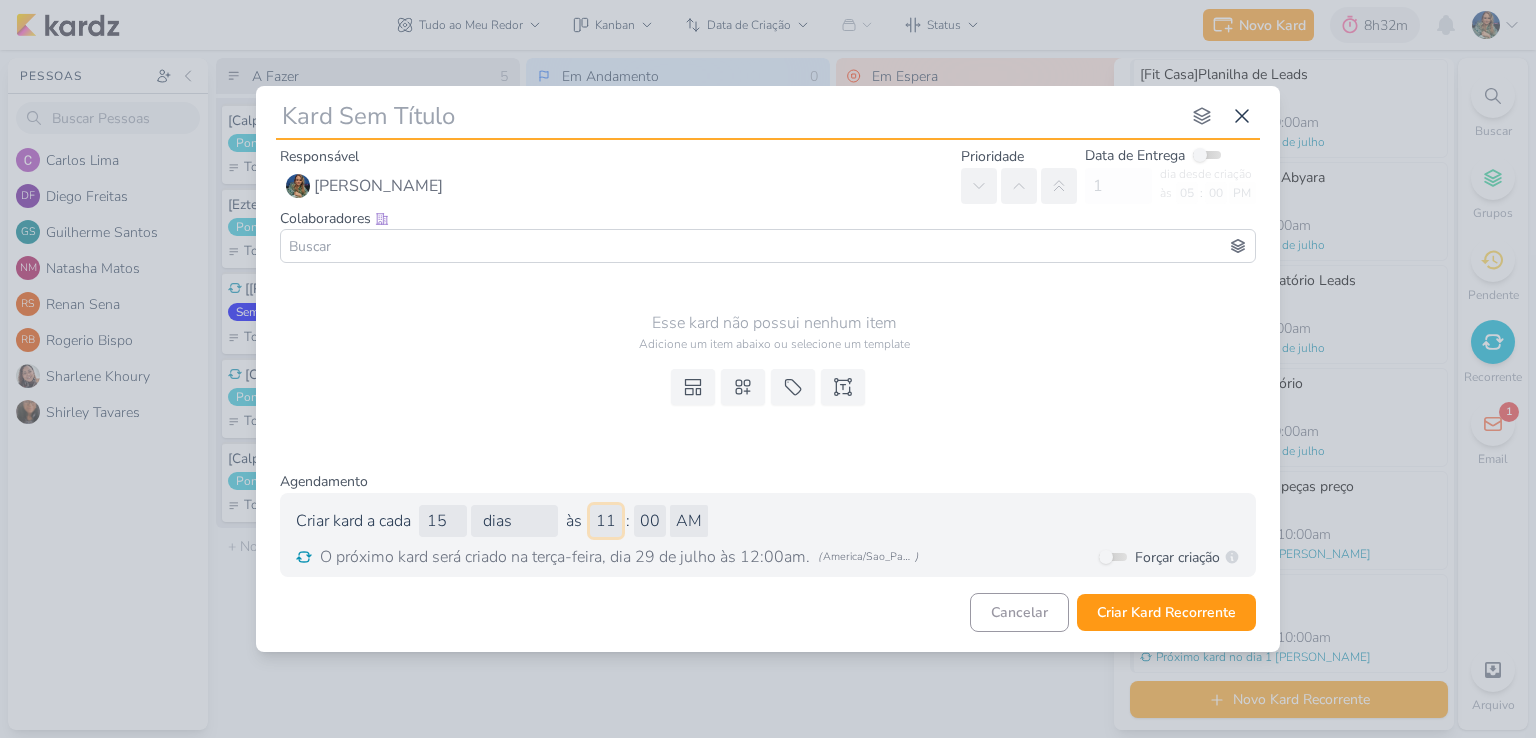 click on "01
02
03
04
05
06
07
08
09
10
11
12" at bounding box center (606, 521) 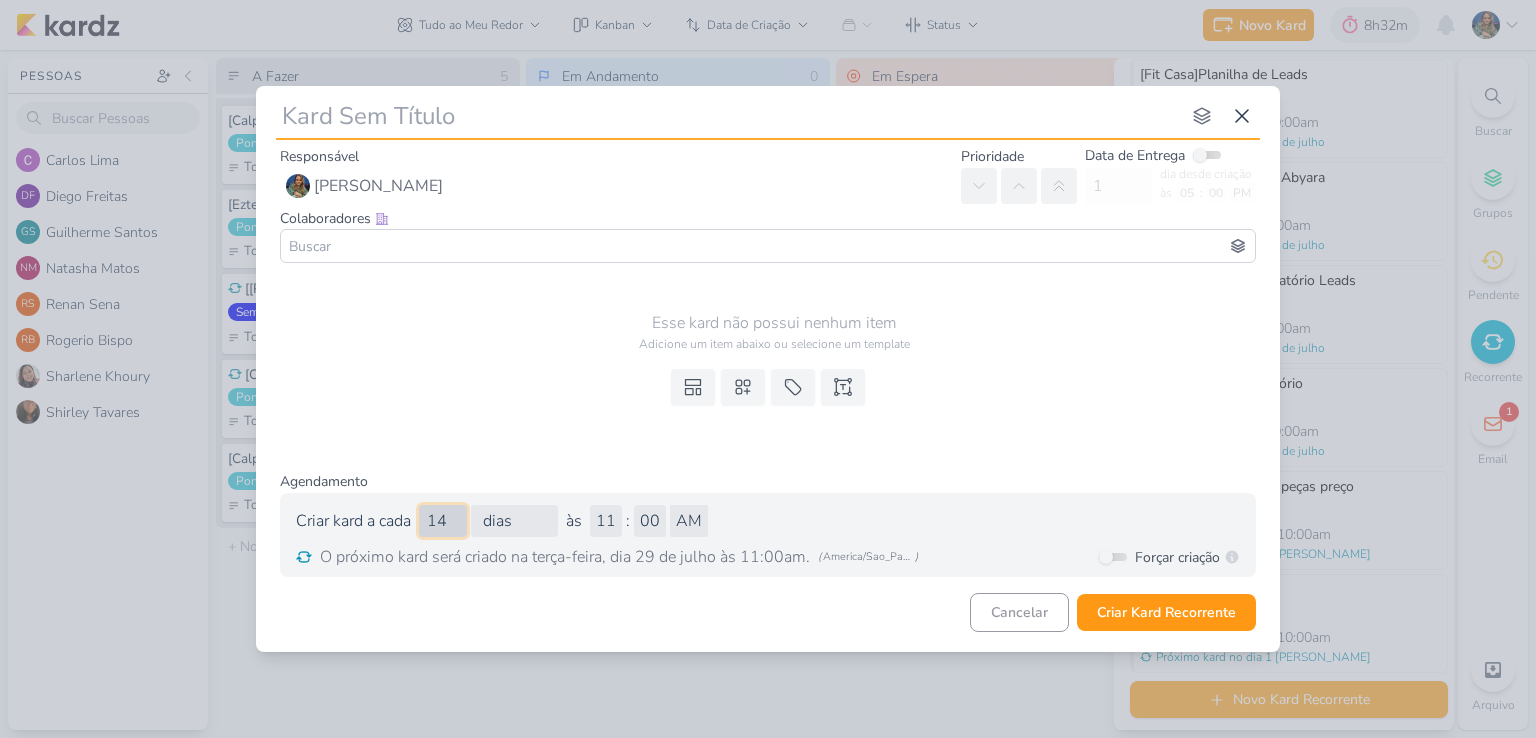 type on "14" 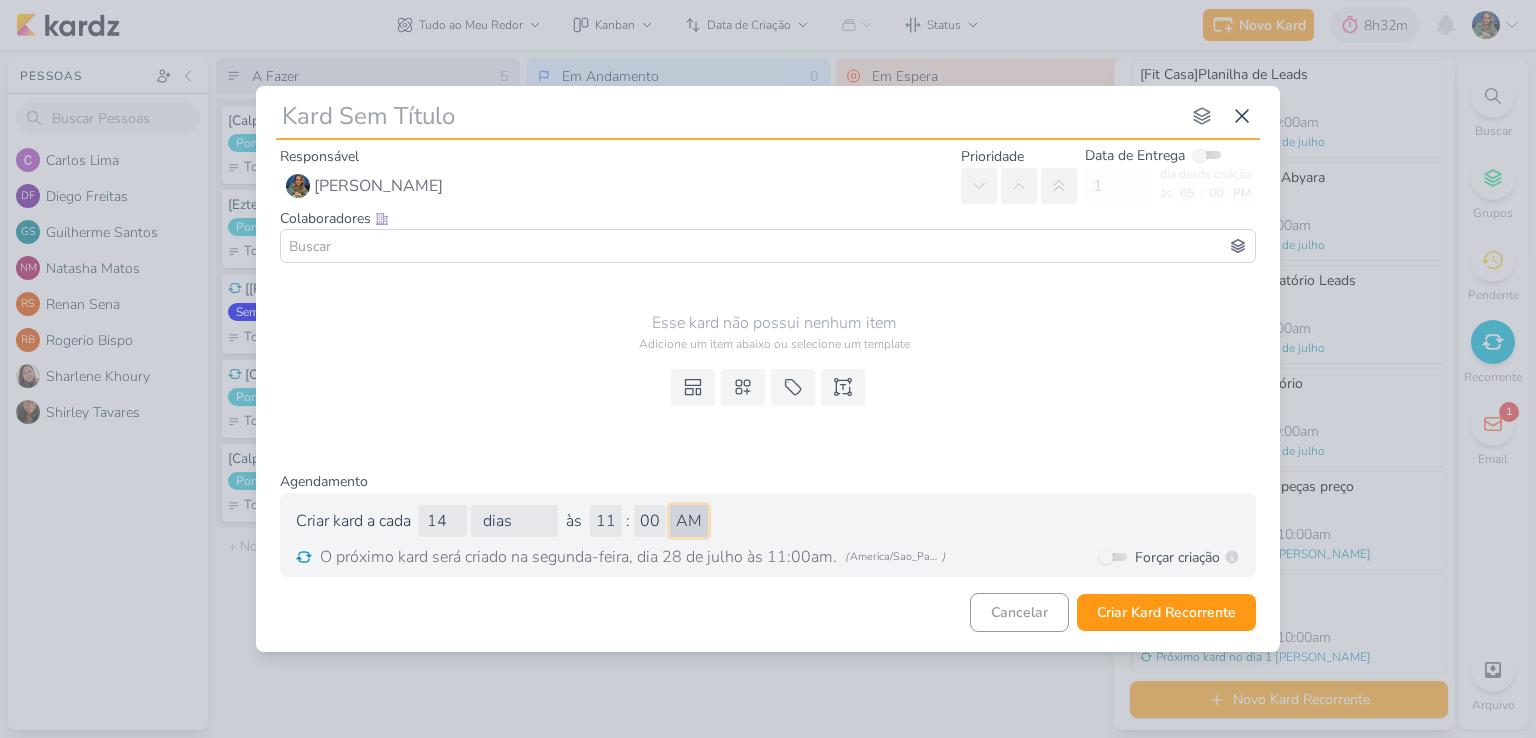 click on "AM
PM" at bounding box center [689, 521] 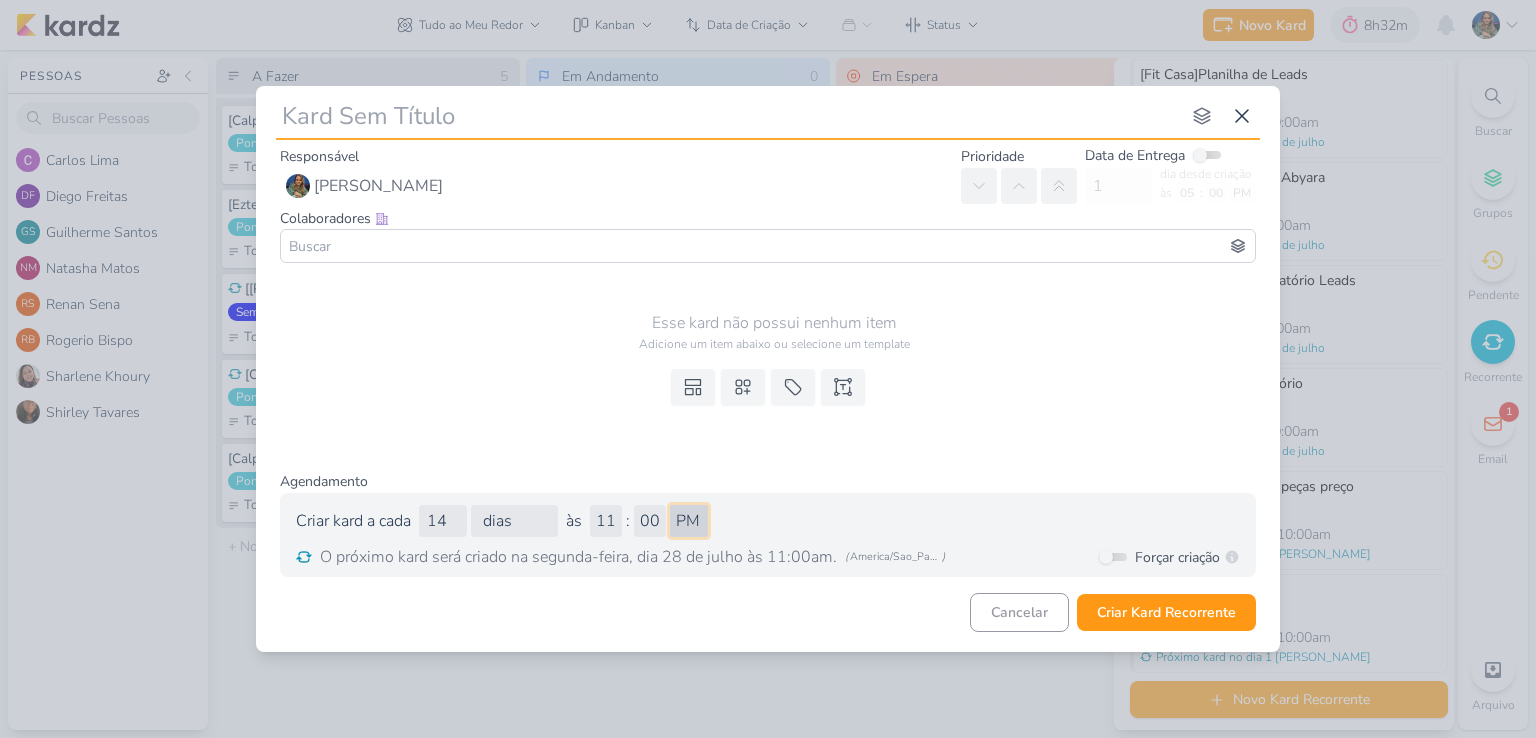 click on "AM
PM" at bounding box center (689, 521) 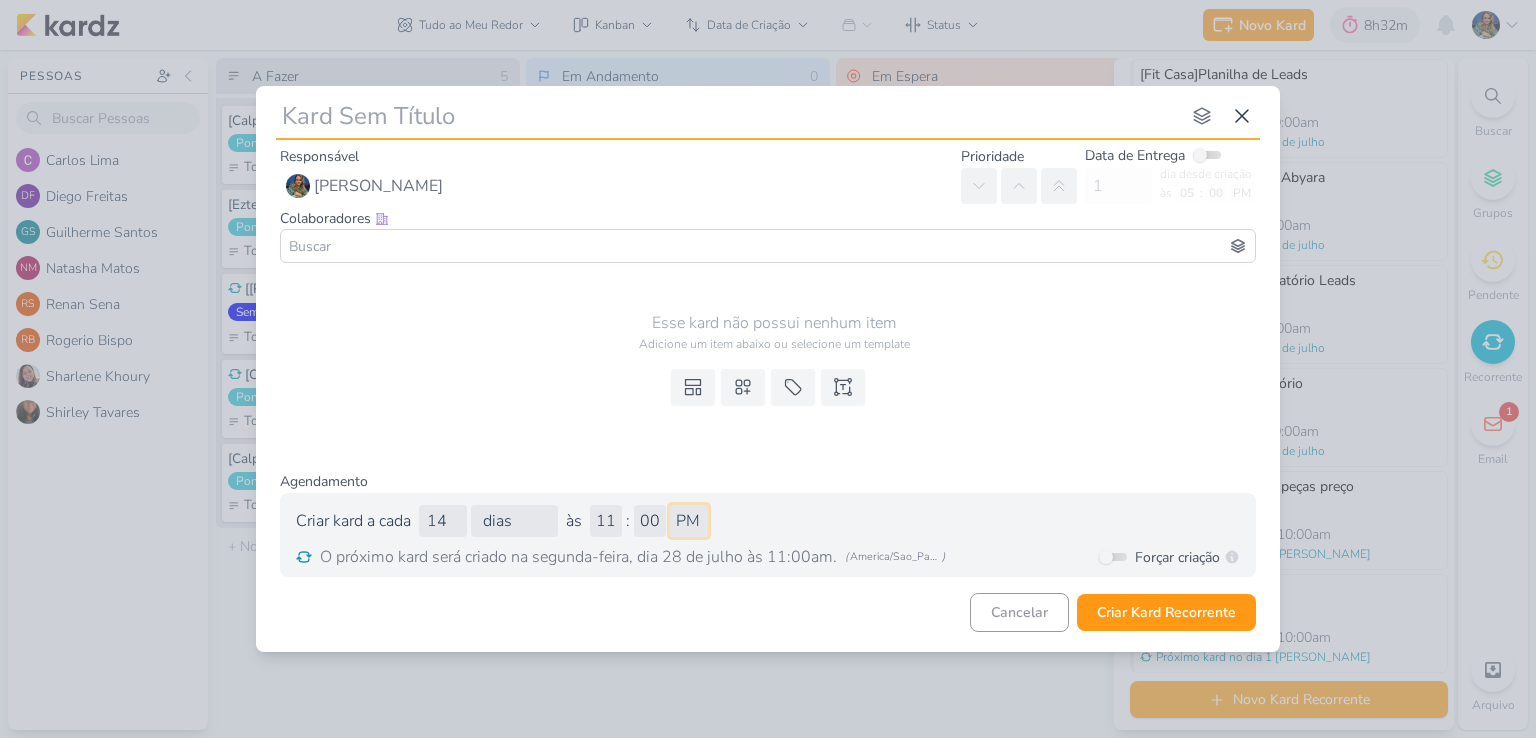 type 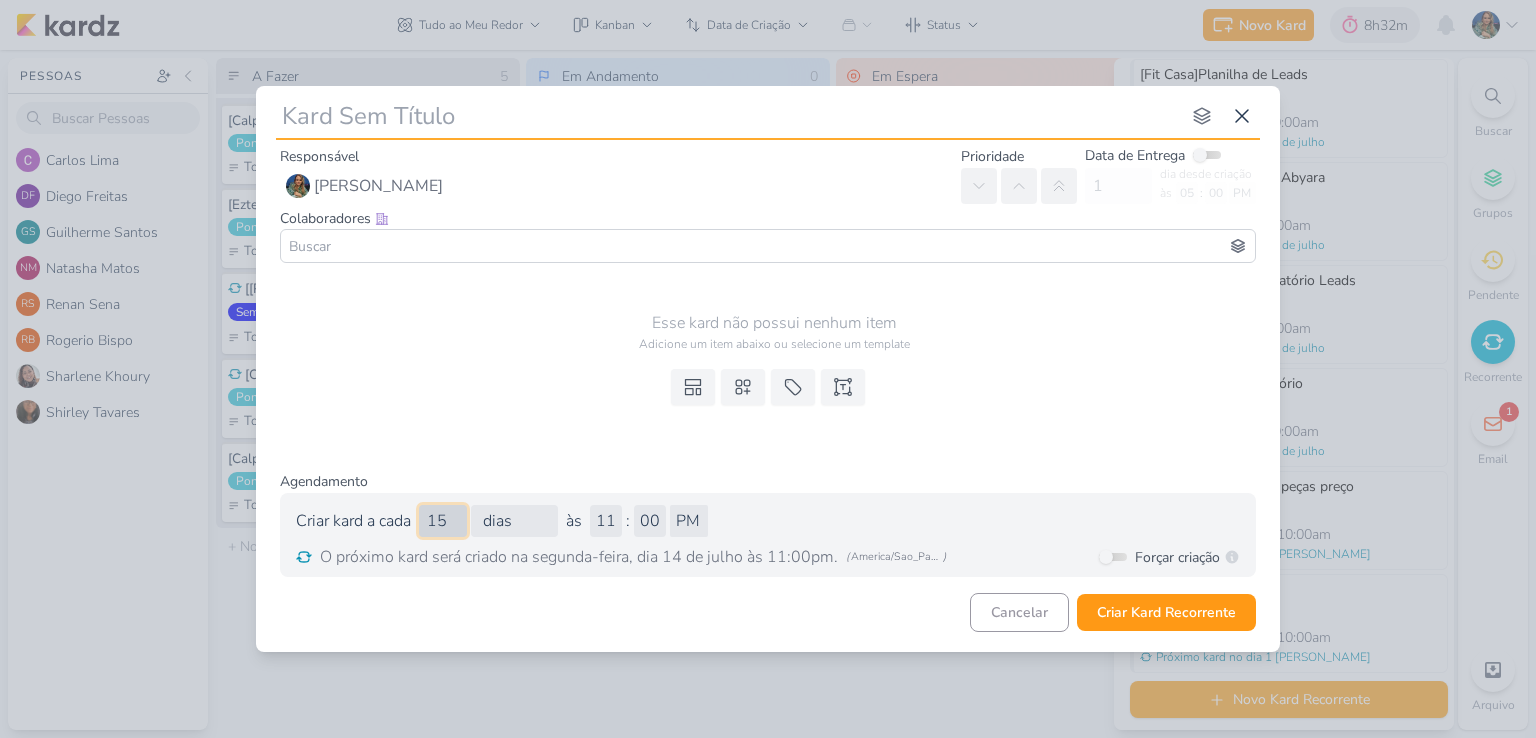 type on "15" 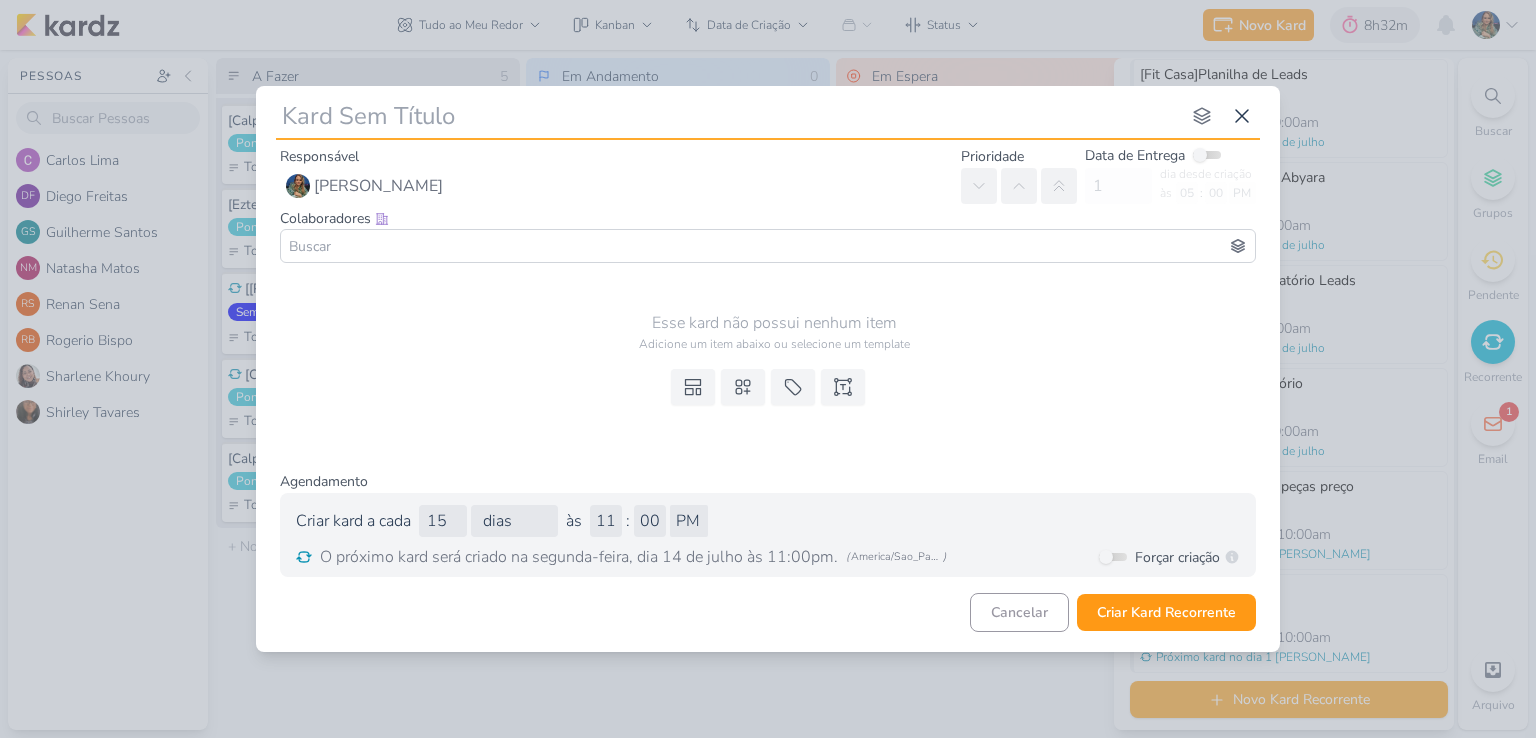 click on "O próximo kard será criado na segunda-feira, dia 14 de julho às 11:00pm." at bounding box center [579, 557] 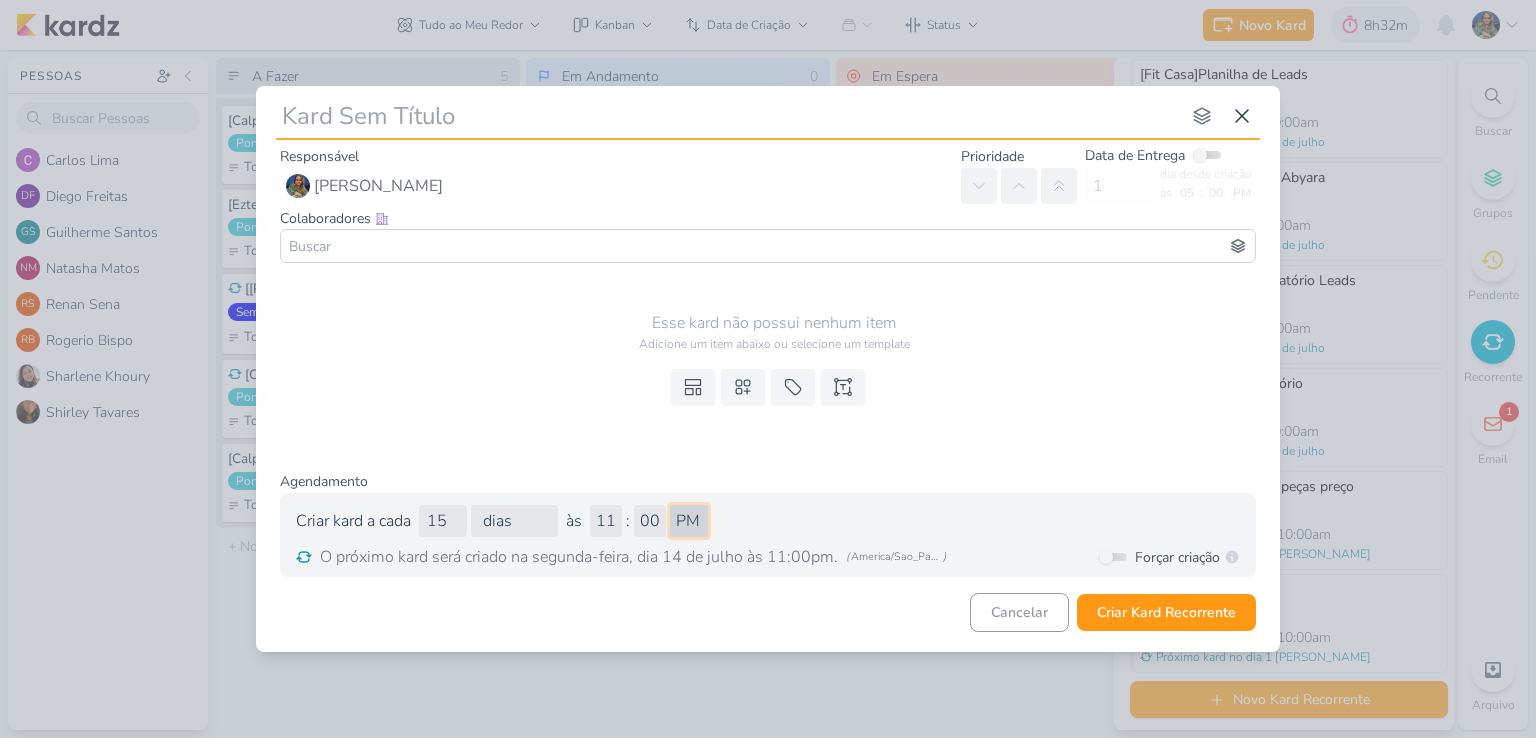click on "AM
PM" at bounding box center (689, 521) 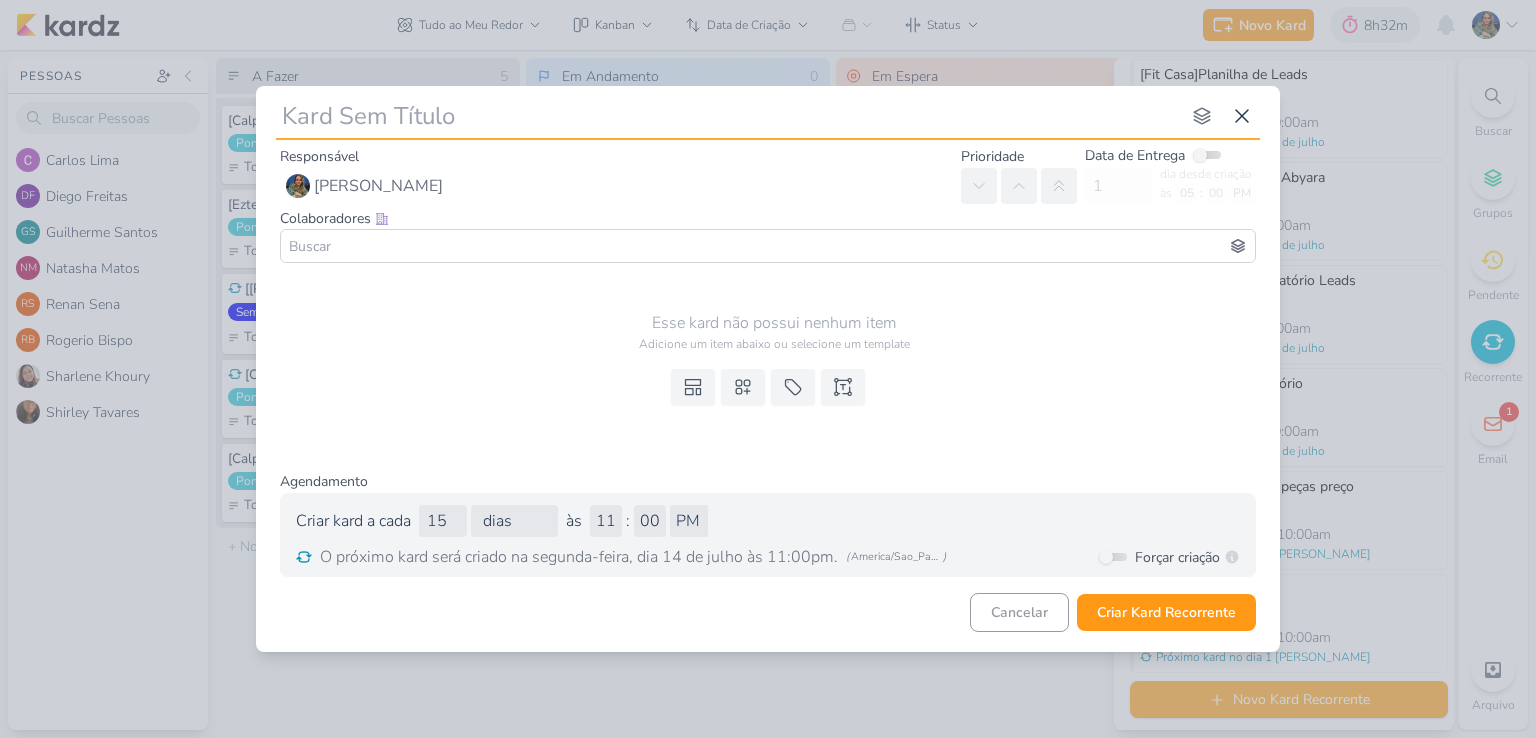 click on "Criar kard a cada
15
[PERSON_NAME]
semanas
meses
nos [PERSON_NAME]
D S T Q Q S S
no dia
1
2
3
4
5
6
7
8
9
10
11 12 13 14 15 16 17 18 19 20 21 22 23 24 25" at bounding box center [768, 521] 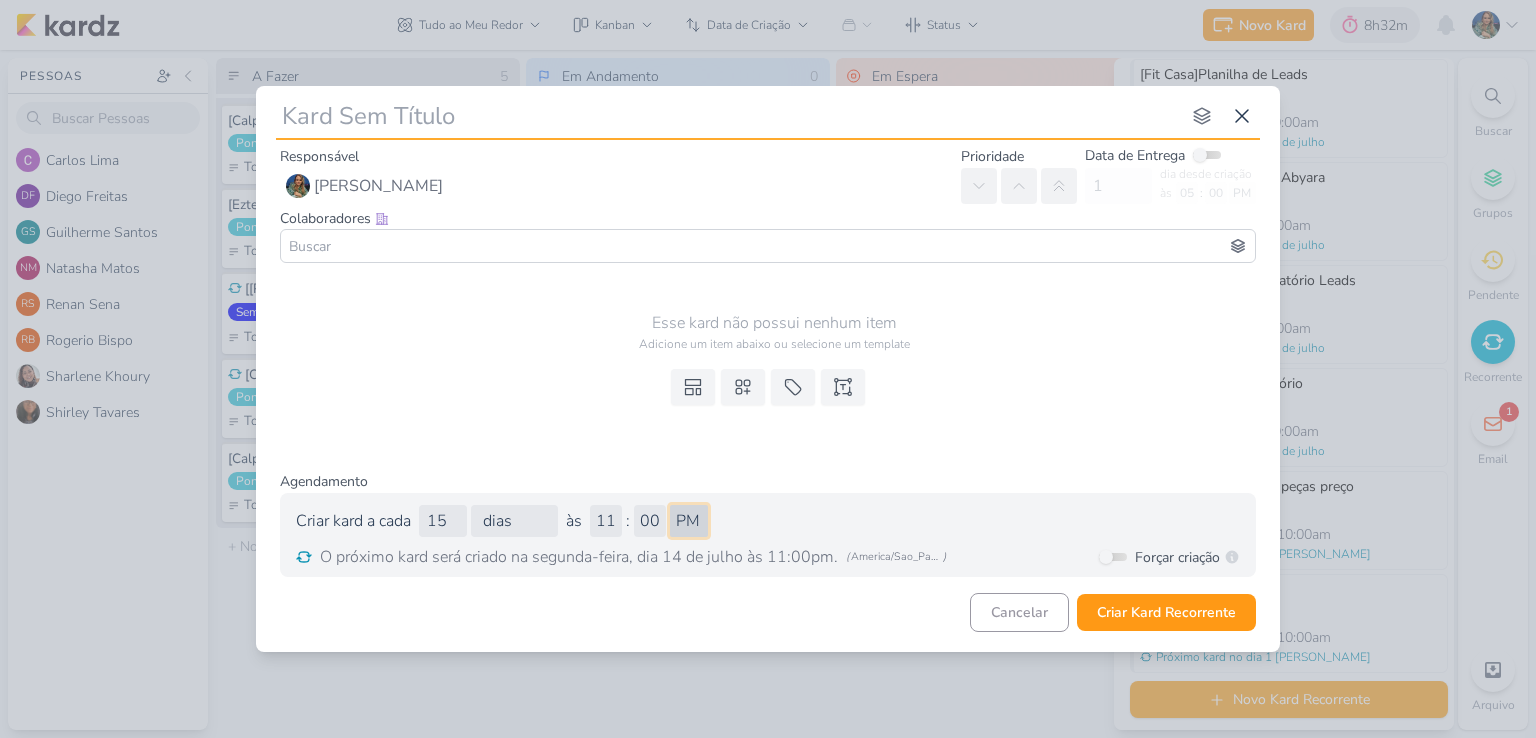 click on "AM
PM" at bounding box center [689, 521] 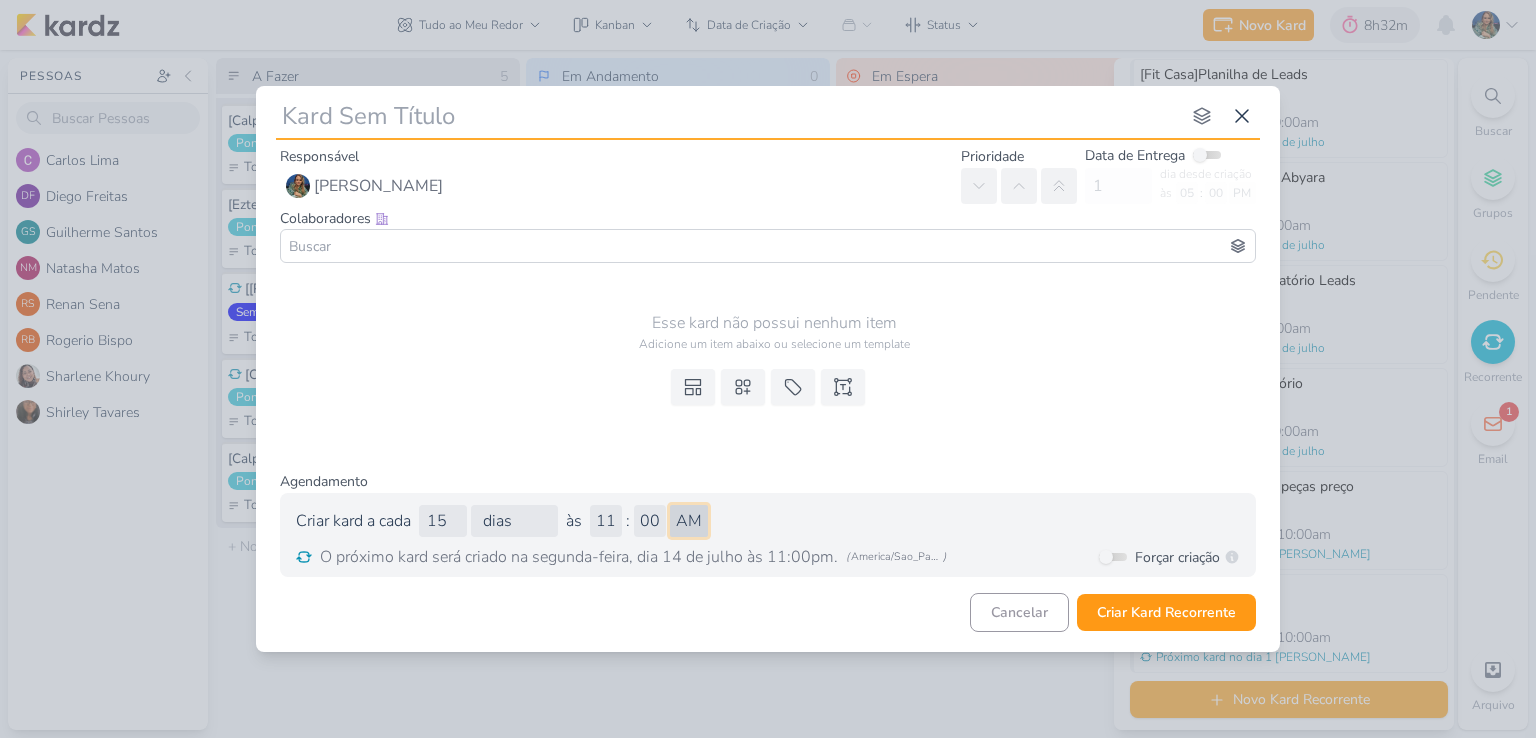 click on "AM
PM" at bounding box center [689, 521] 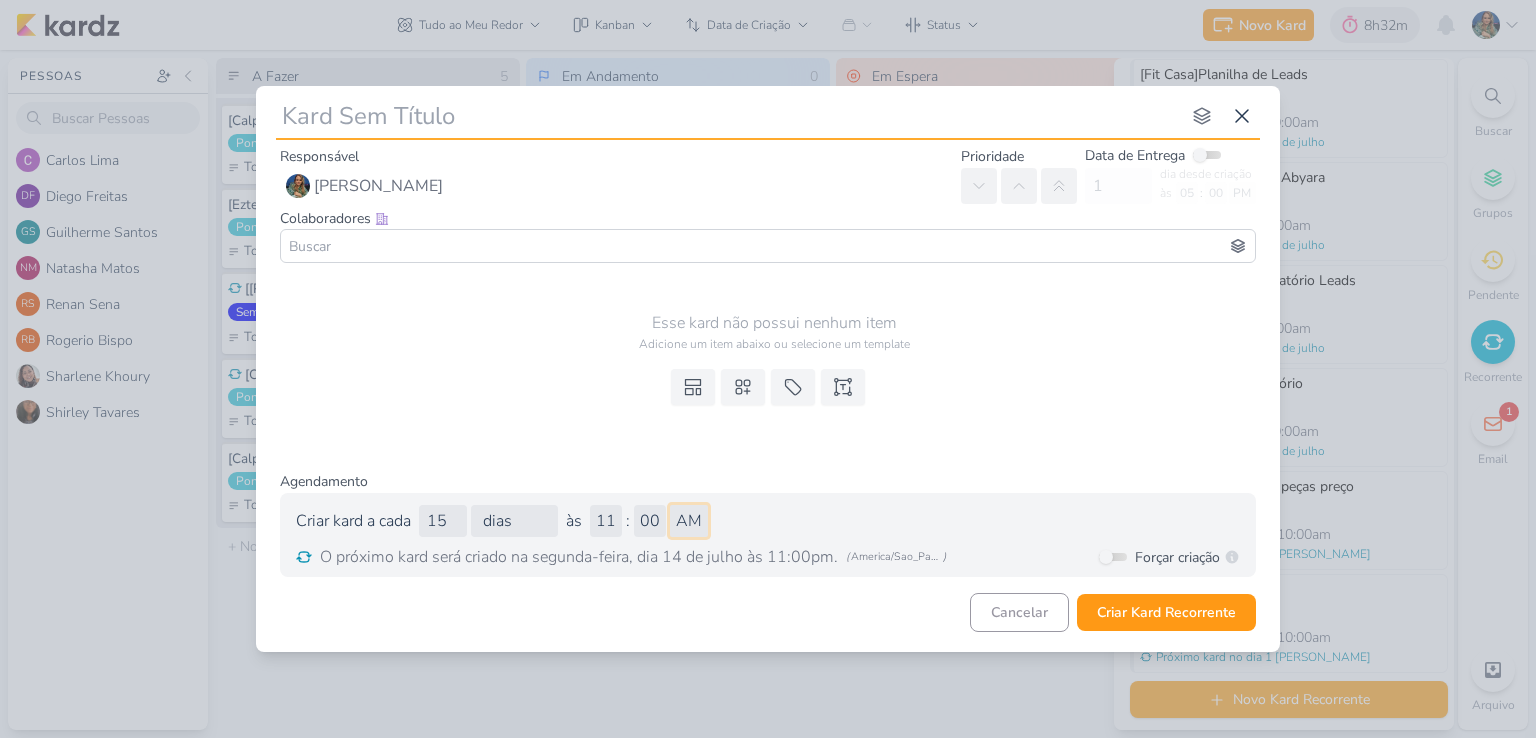 type 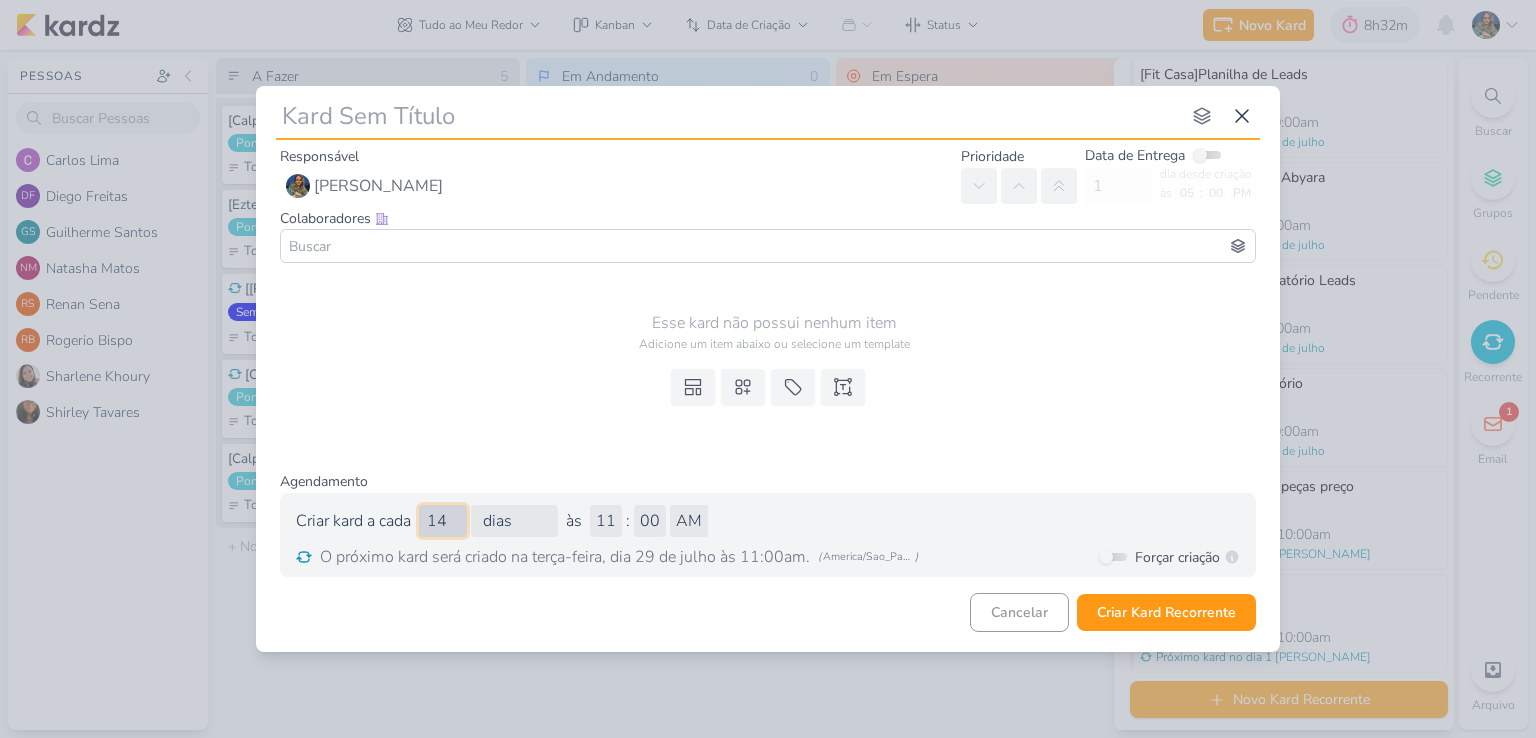 type on "14" 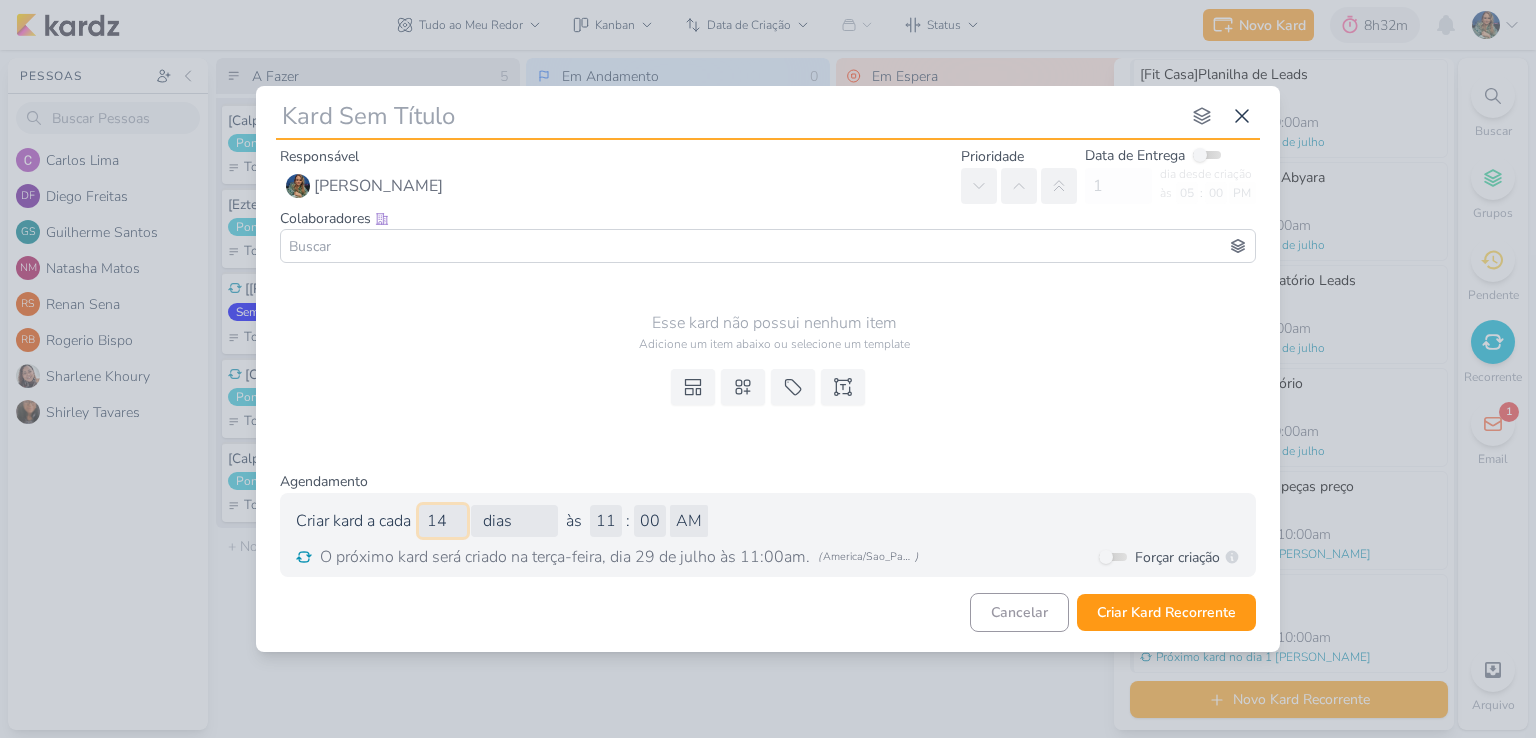 type 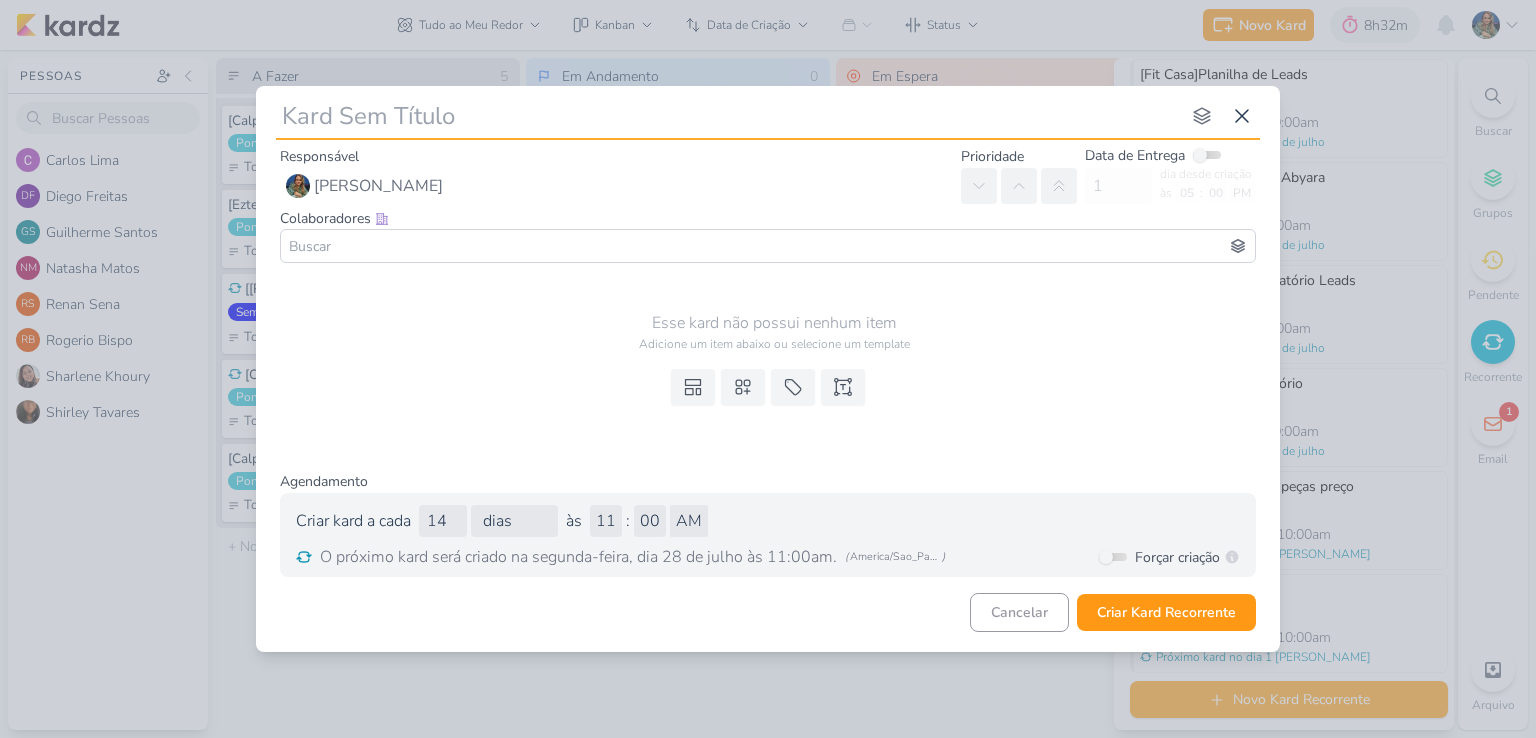 click on "Cancelar
Criar Kard Recorrente" at bounding box center [768, 606] 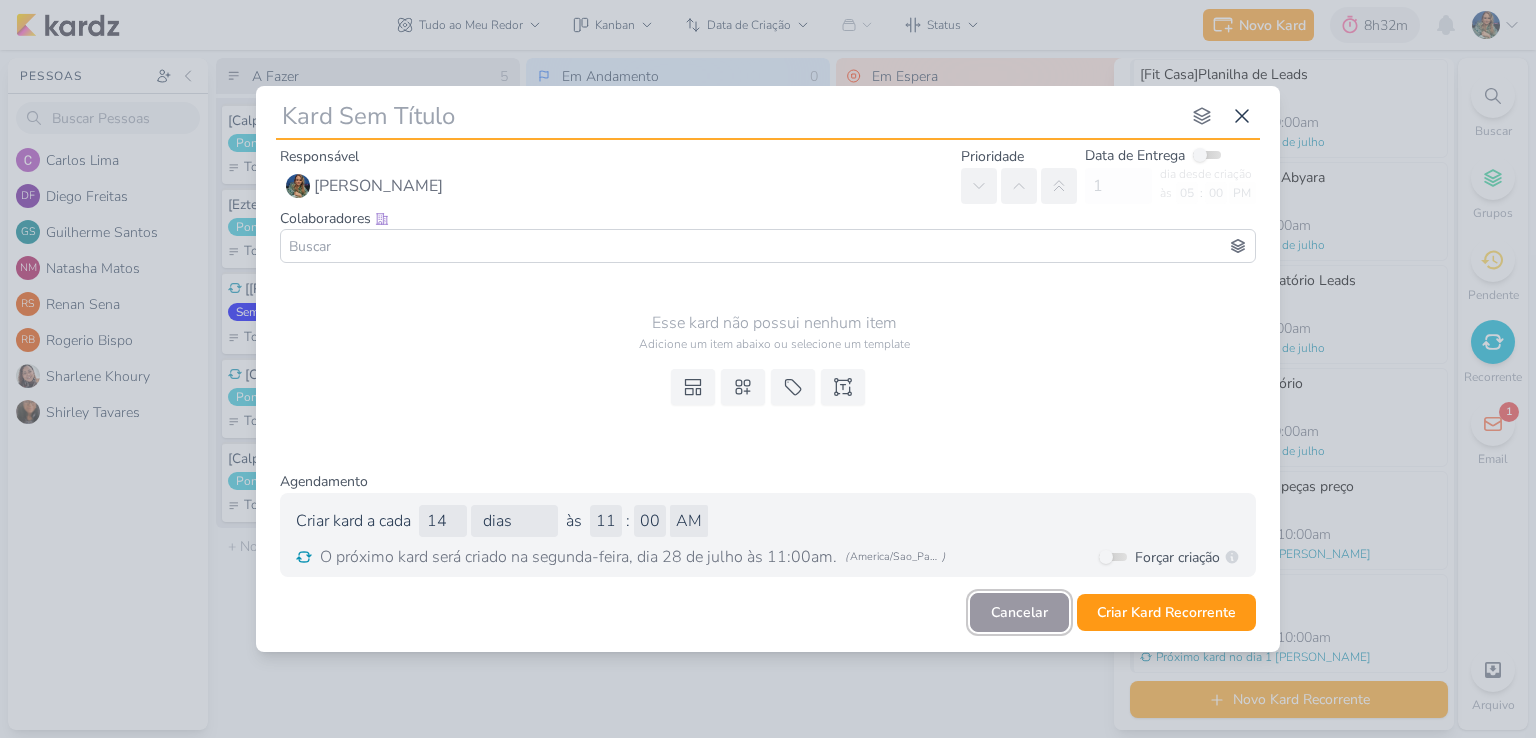 click on "Cancelar" at bounding box center [1019, 612] 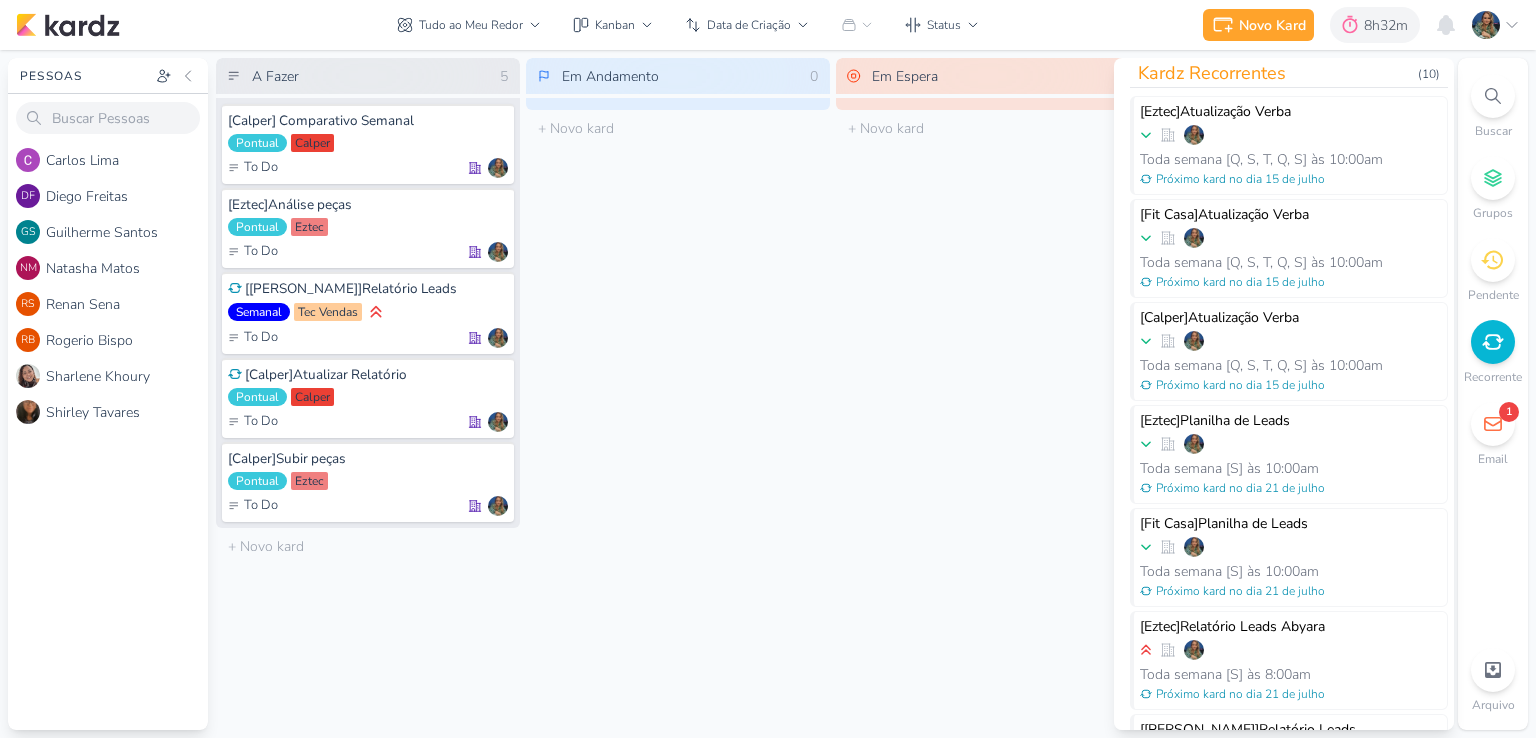 scroll, scrollTop: 0, scrollLeft: 0, axis: both 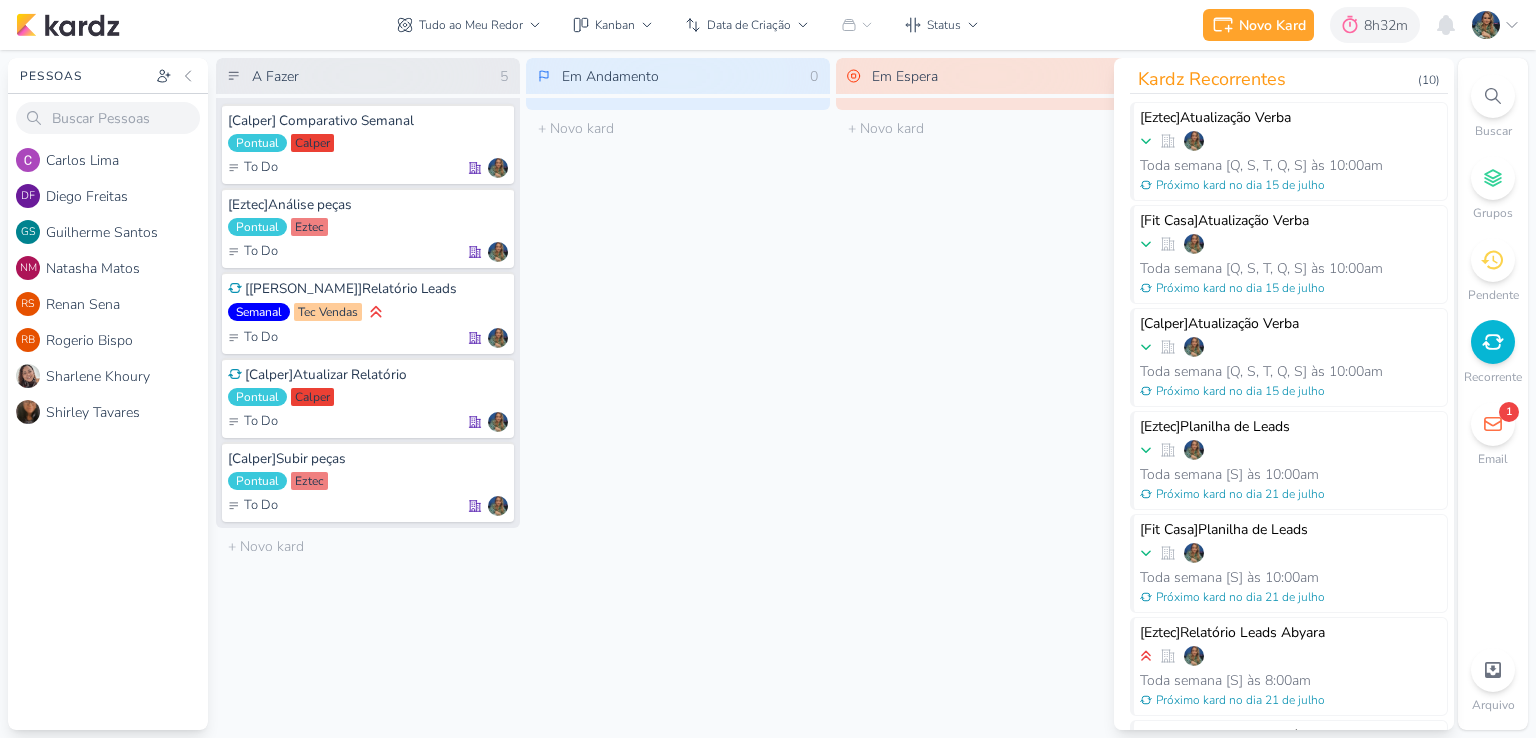 click on "Em Espera
0
O título do kard deve ter menos que 100 caracteres" at bounding box center (988, 394) 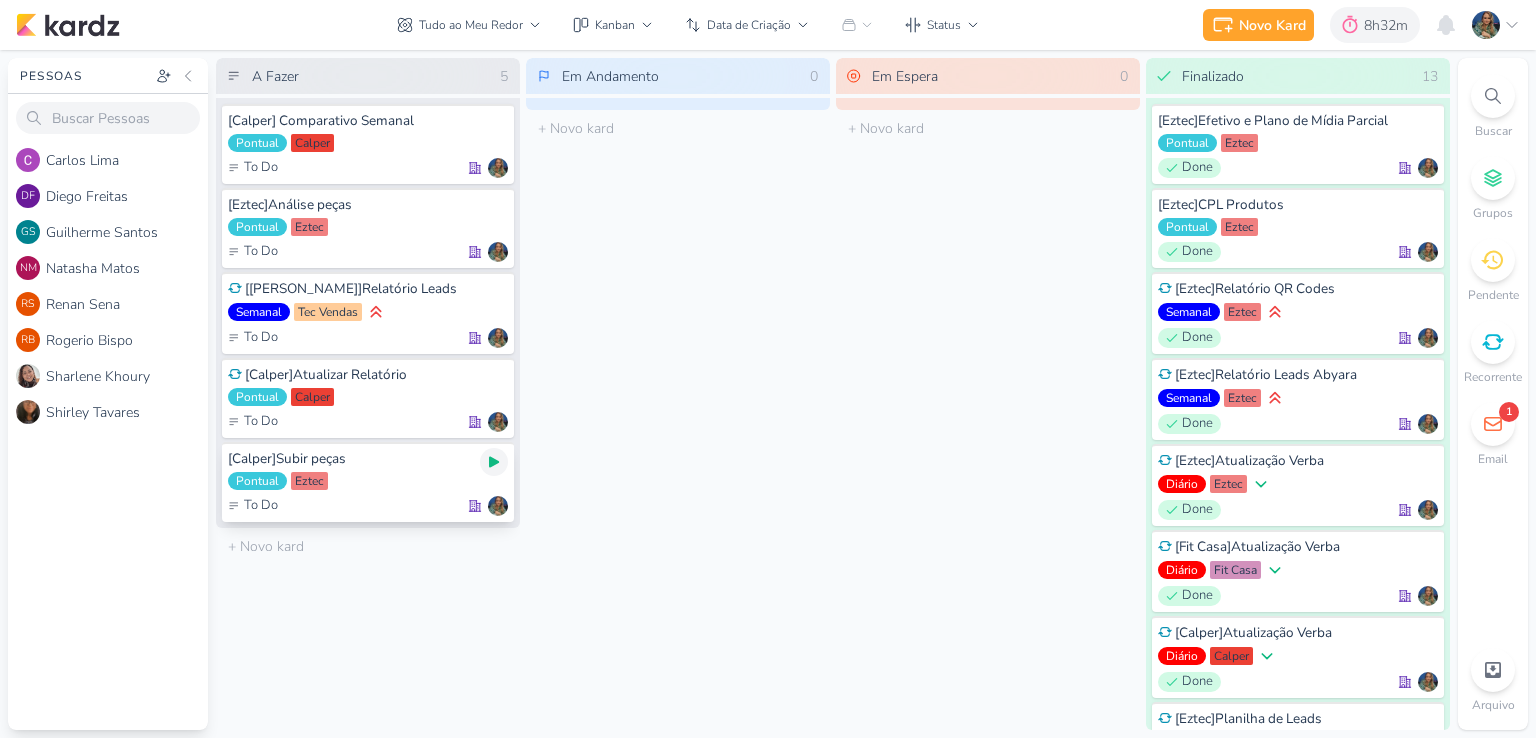 click 